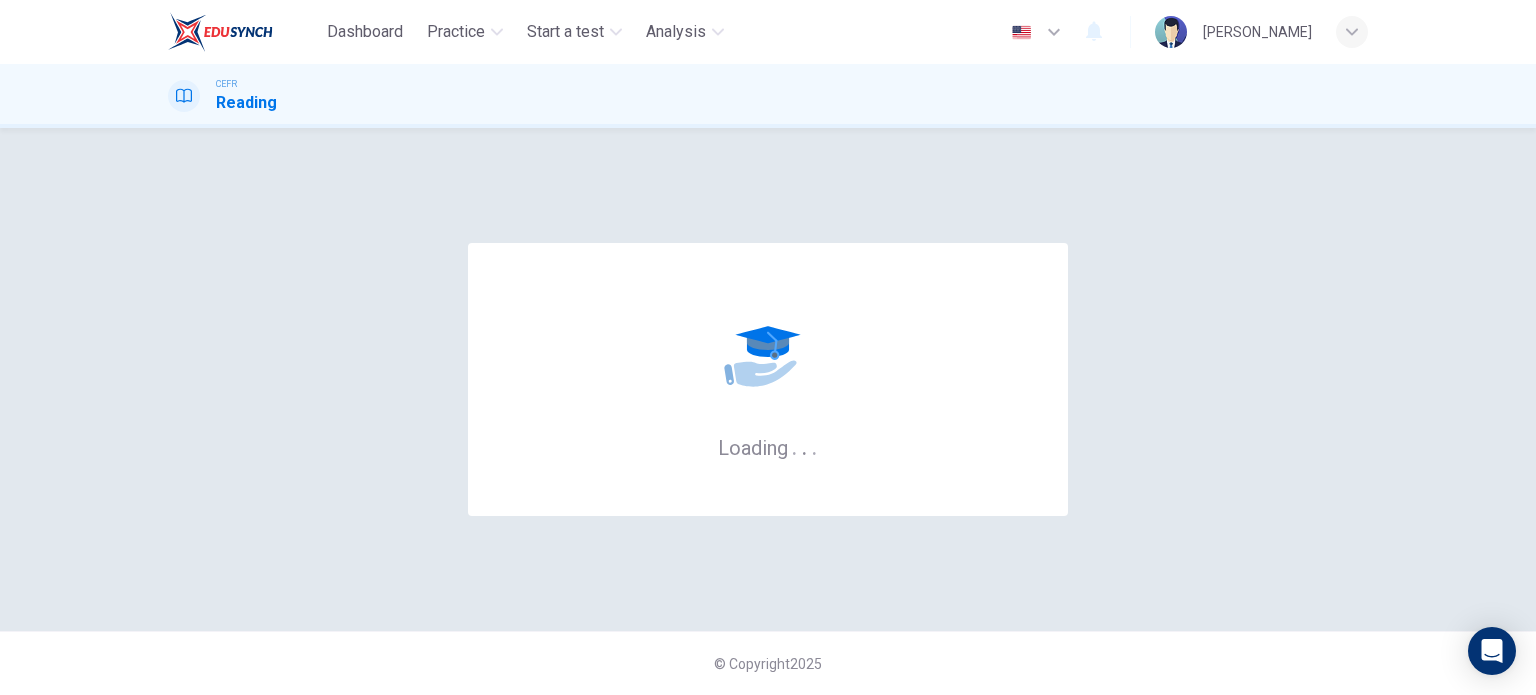 scroll, scrollTop: 0, scrollLeft: 0, axis: both 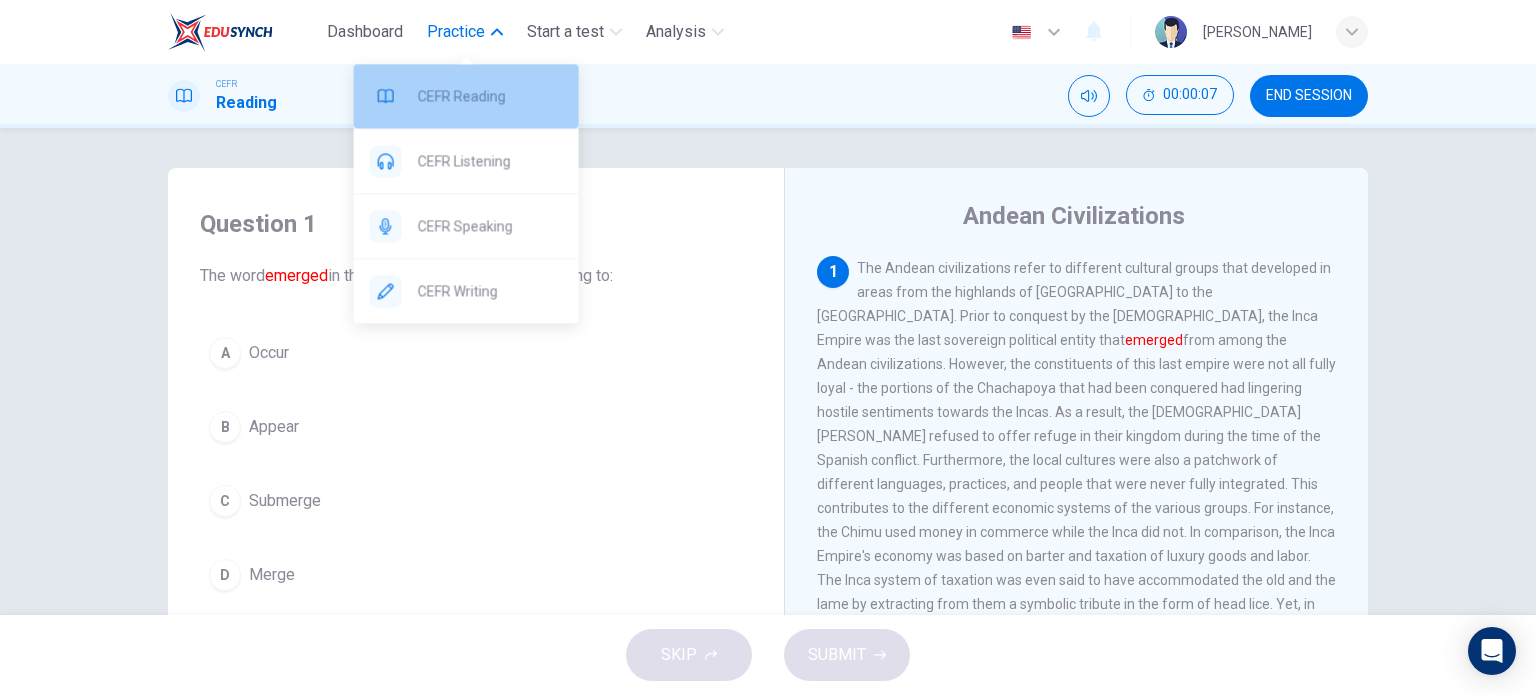 click on "CEFR Reading" at bounding box center [490, 96] 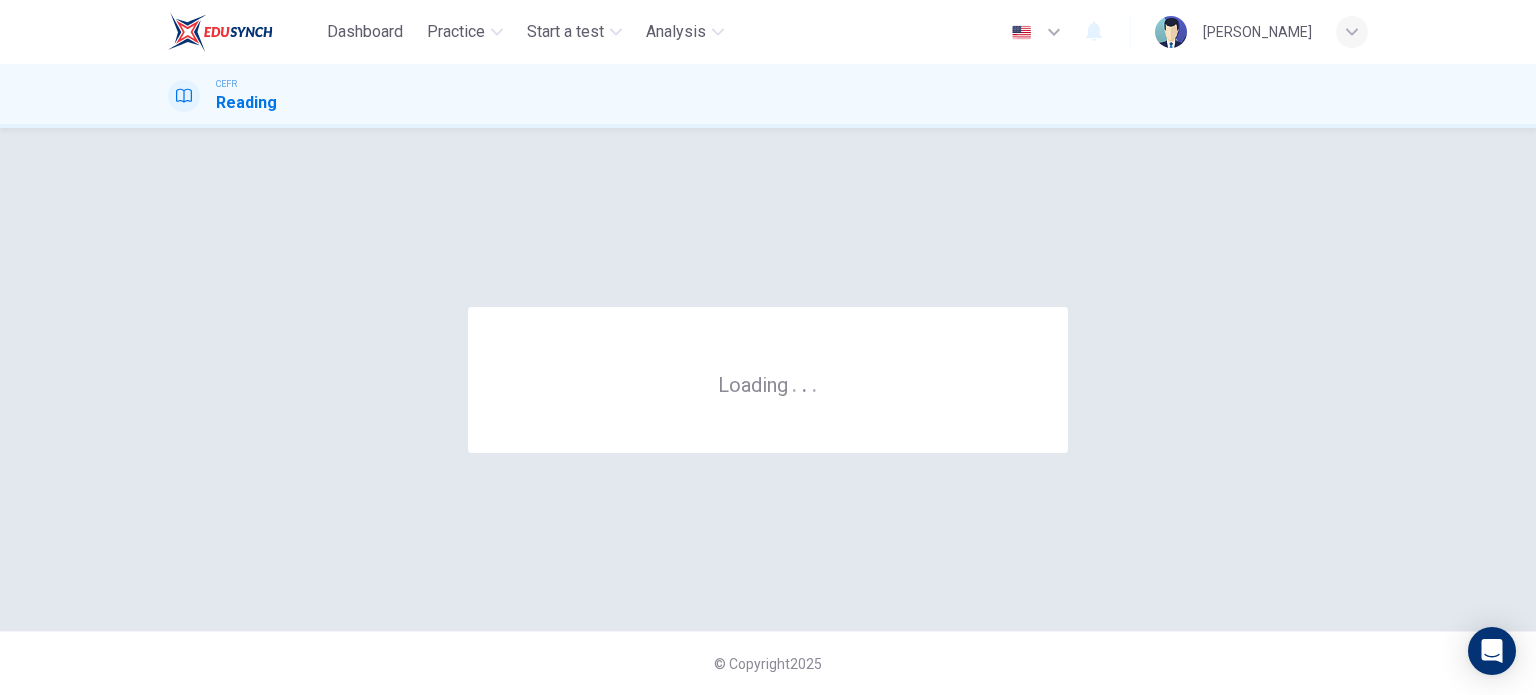 scroll, scrollTop: 0, scrollLeft: 0, axis: both 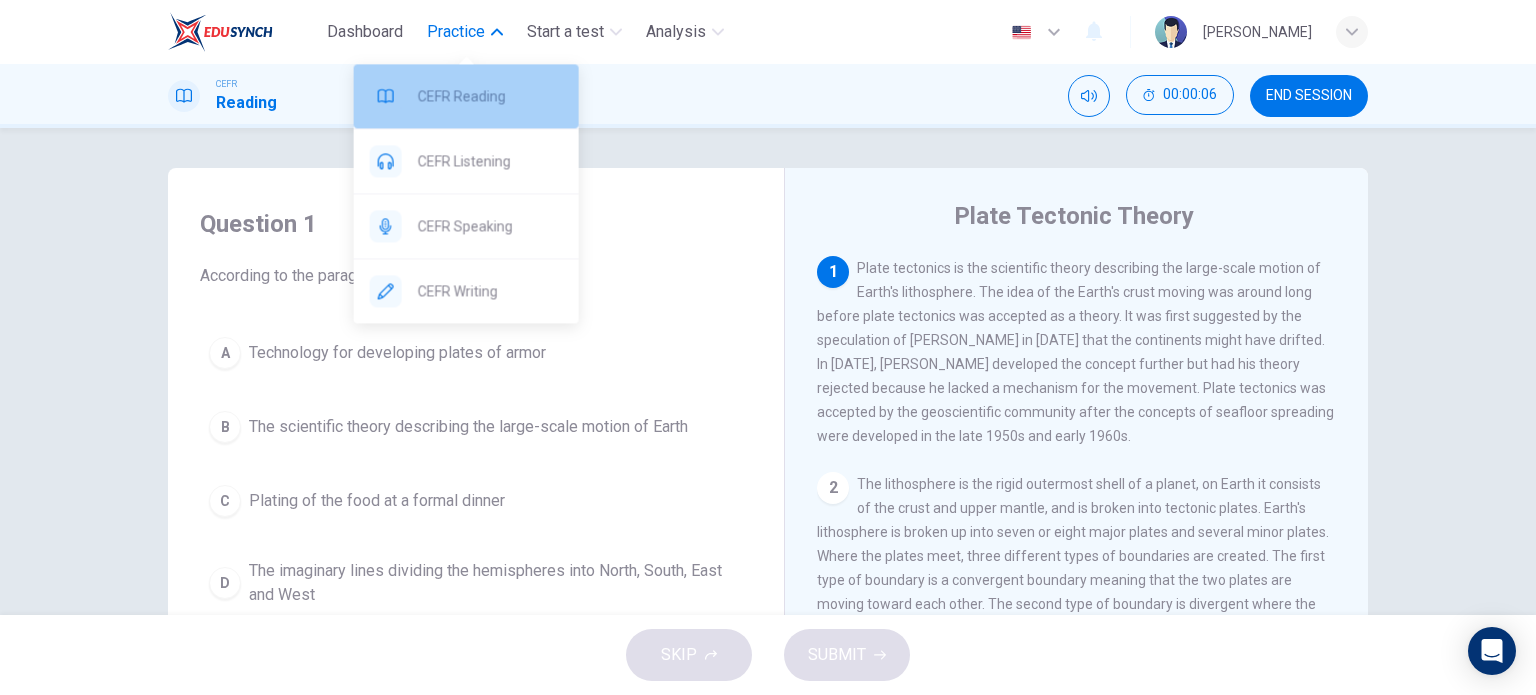 click on "CEFR Reading" at bounding box center (490, 96) 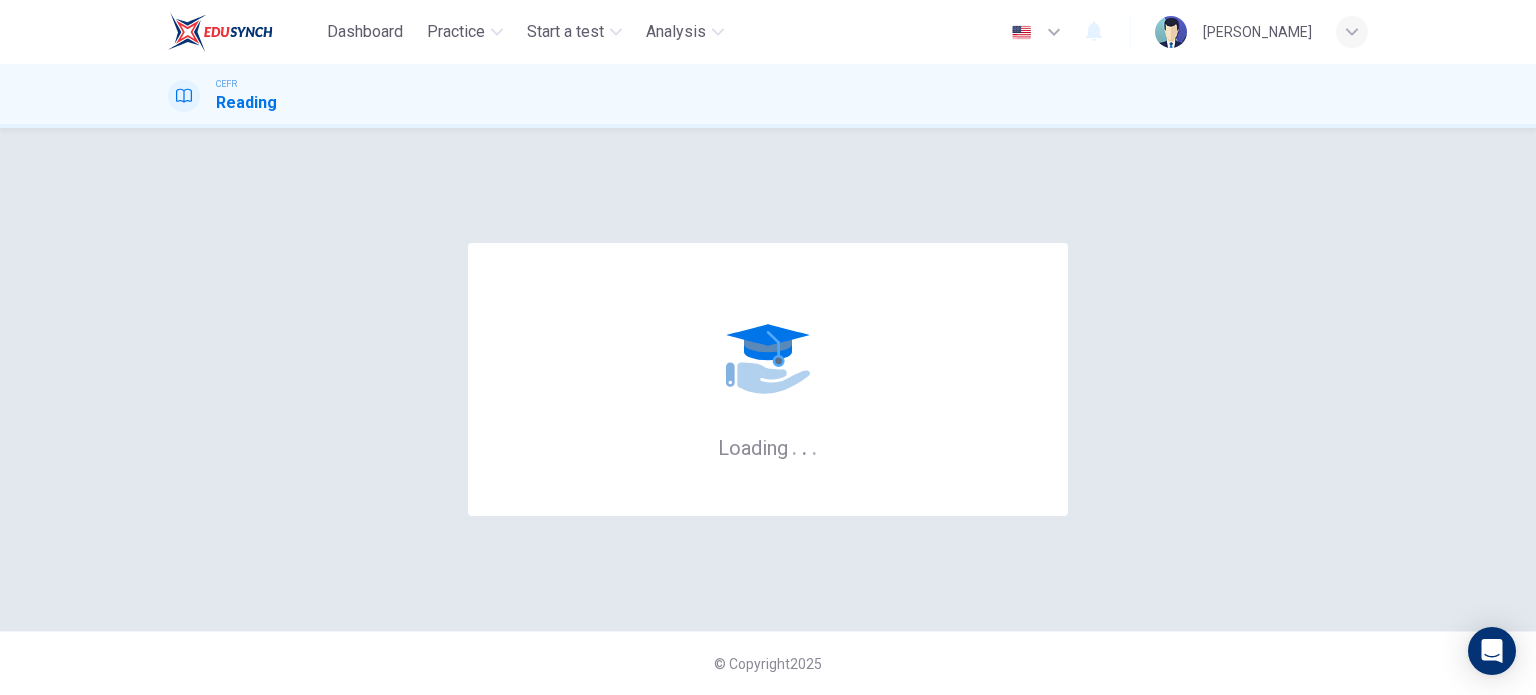 scroll, scrollTop: 0, scrollLeft: 0, axis: both 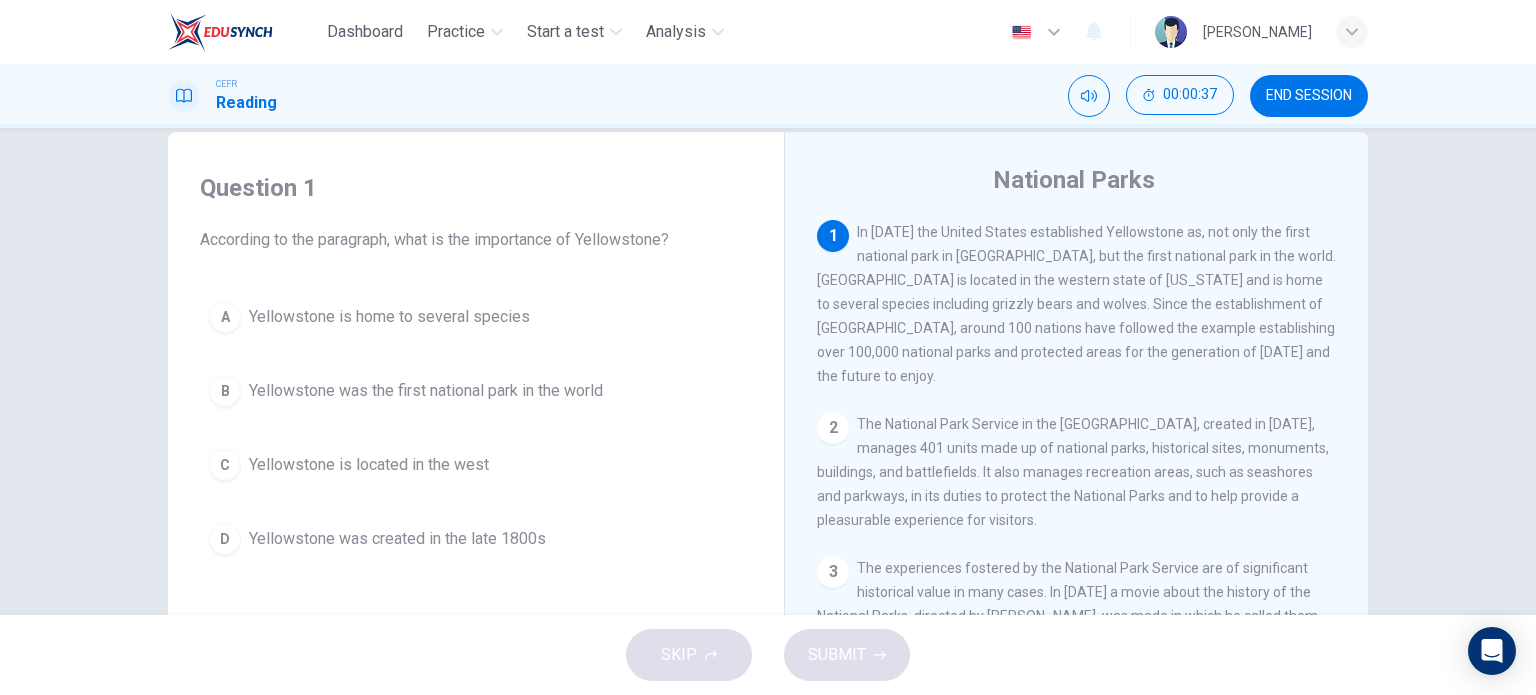 click on "Question 1 According to the paragraph, what is the importance of Yellowstone? A [GEOGRAPHIC_DATA] is home to several species B Yellowstone was the first national park in the world C Yellowstone is located in the west D [GEOGRAPHIC_DATA] was created in the late 1800s" at bounding box center [476, 368] 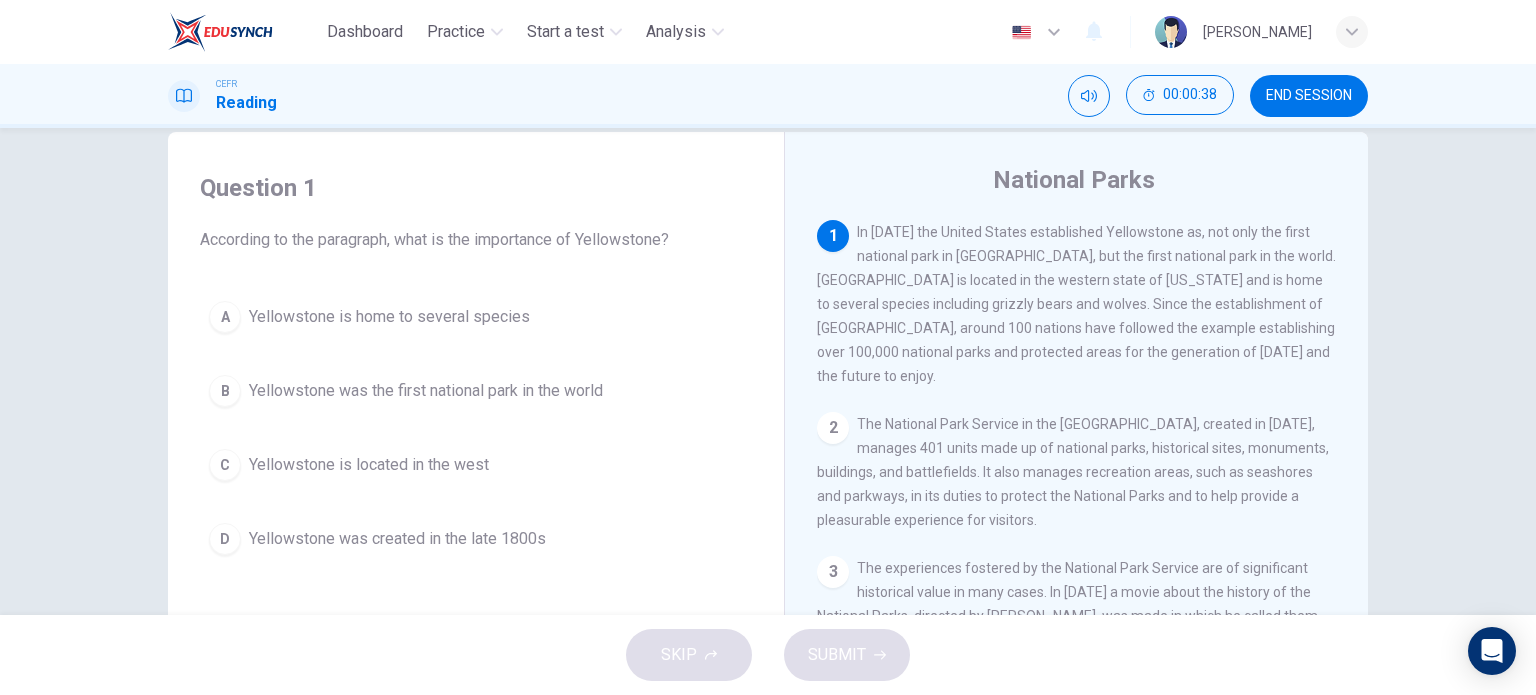 click on "Question 1 According to the paragraph, what is the importance of Yellowstone? A [GEOGRAPHIC_DATA] is home to several species B Yellowstone was the first national park in the world C Yellowstone is located in the west D [GEOGRAPHIC_DATA] was created in the late 1800s" at bounding box center (476, 368) 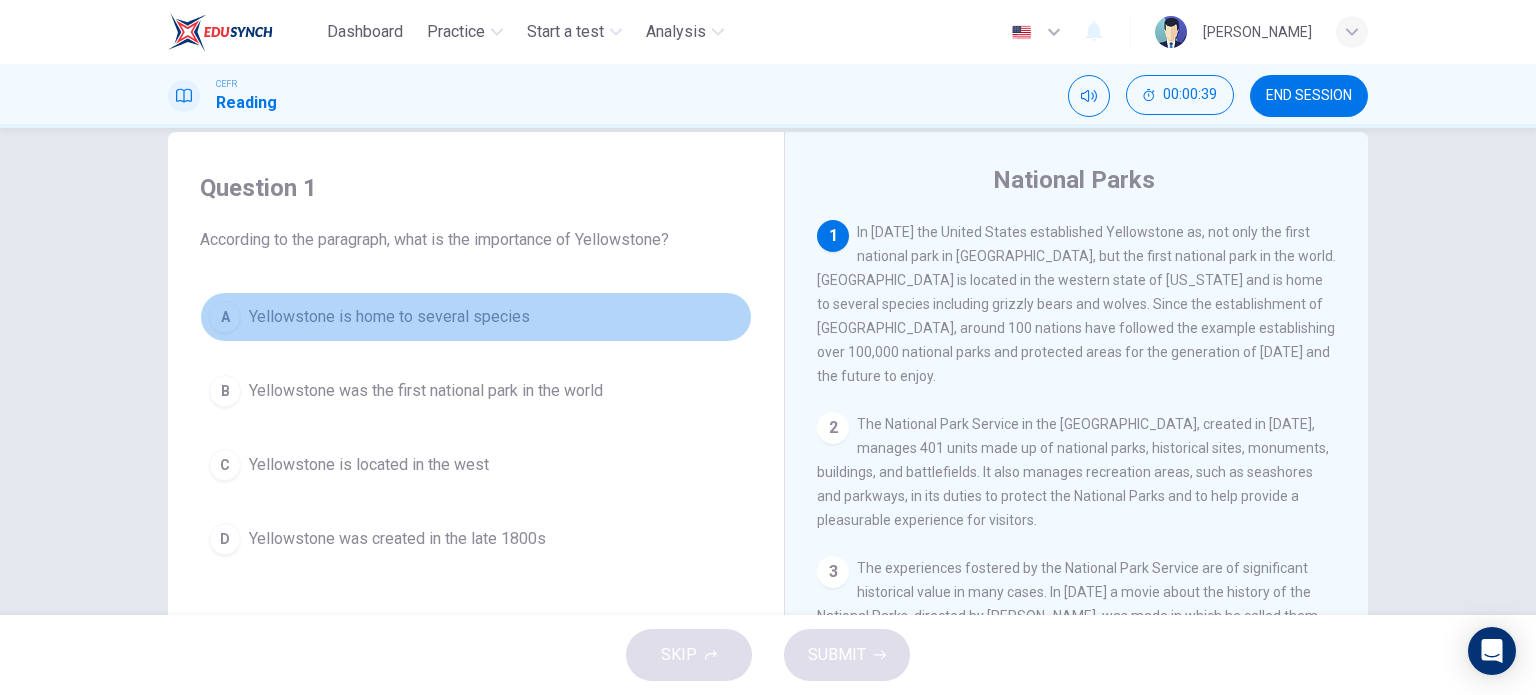 click on "Yellowstone is home to several species" at bounding box center (389, 317) 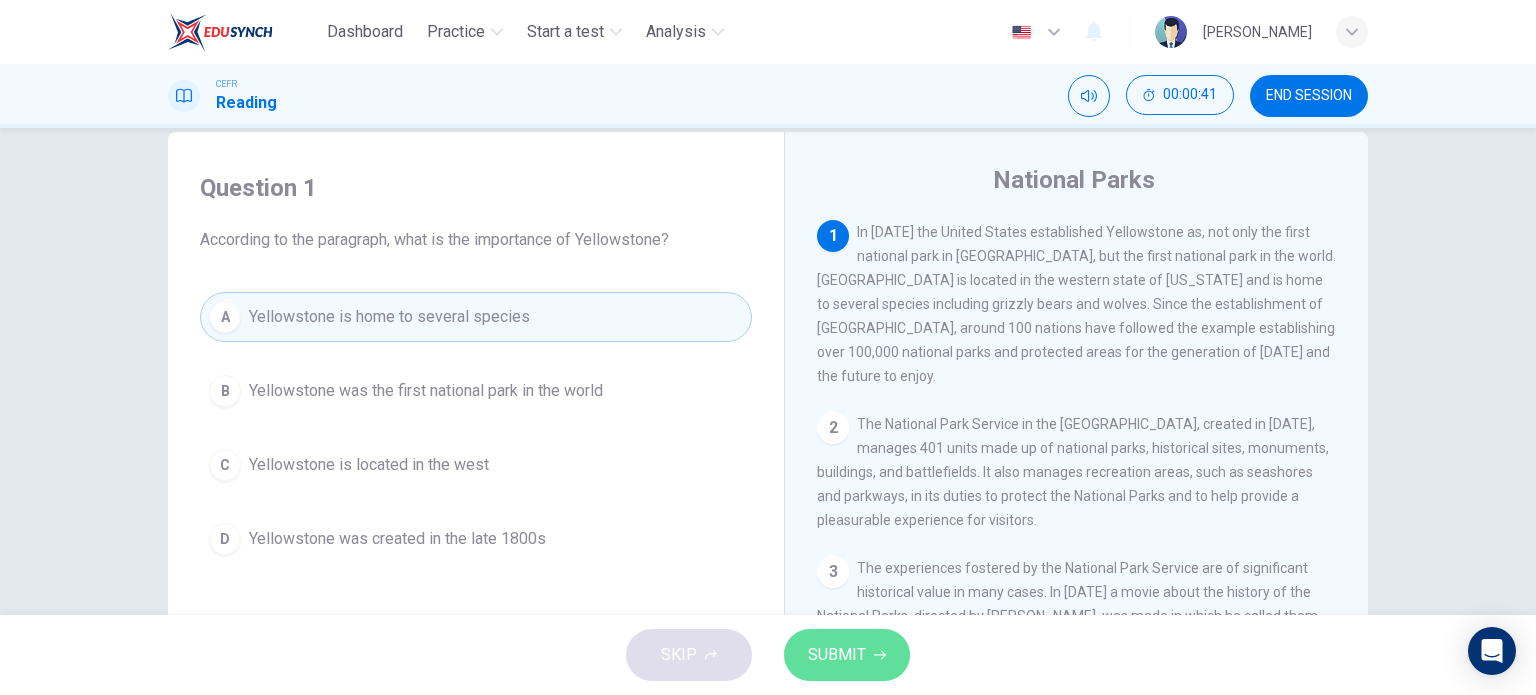 click on "SUBMIT" at bounding box center [837, 655] 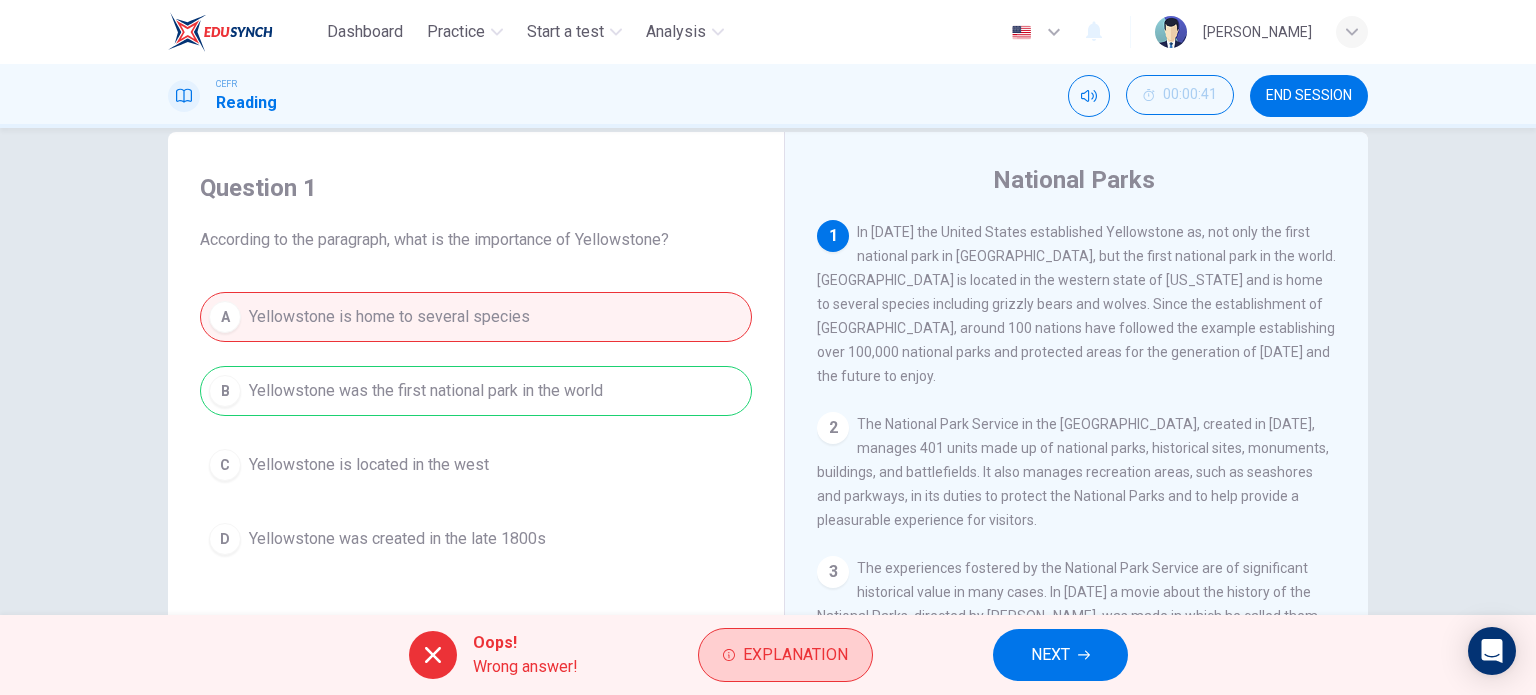 click on "Explanation" at bounding box center [785, 655] 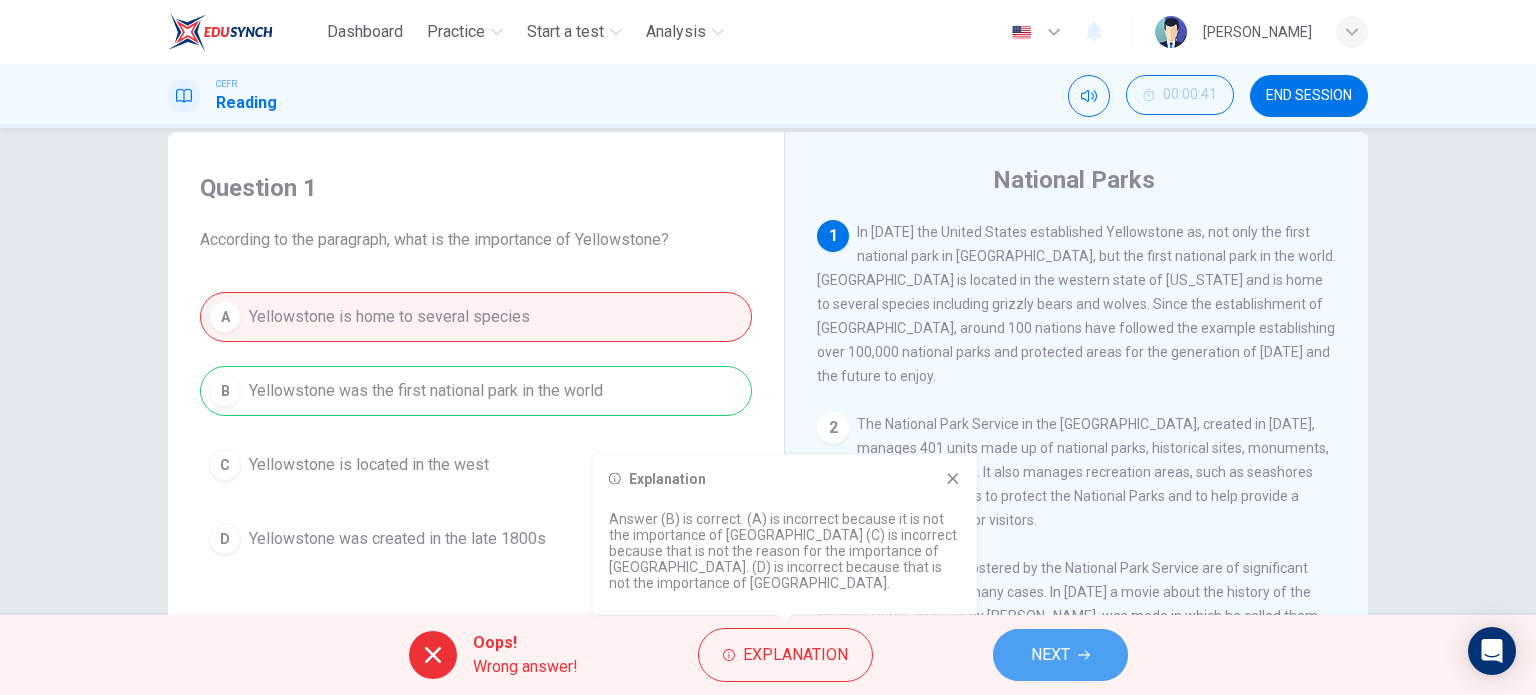 click on "NEXT" at bounding box center (1060, 655) 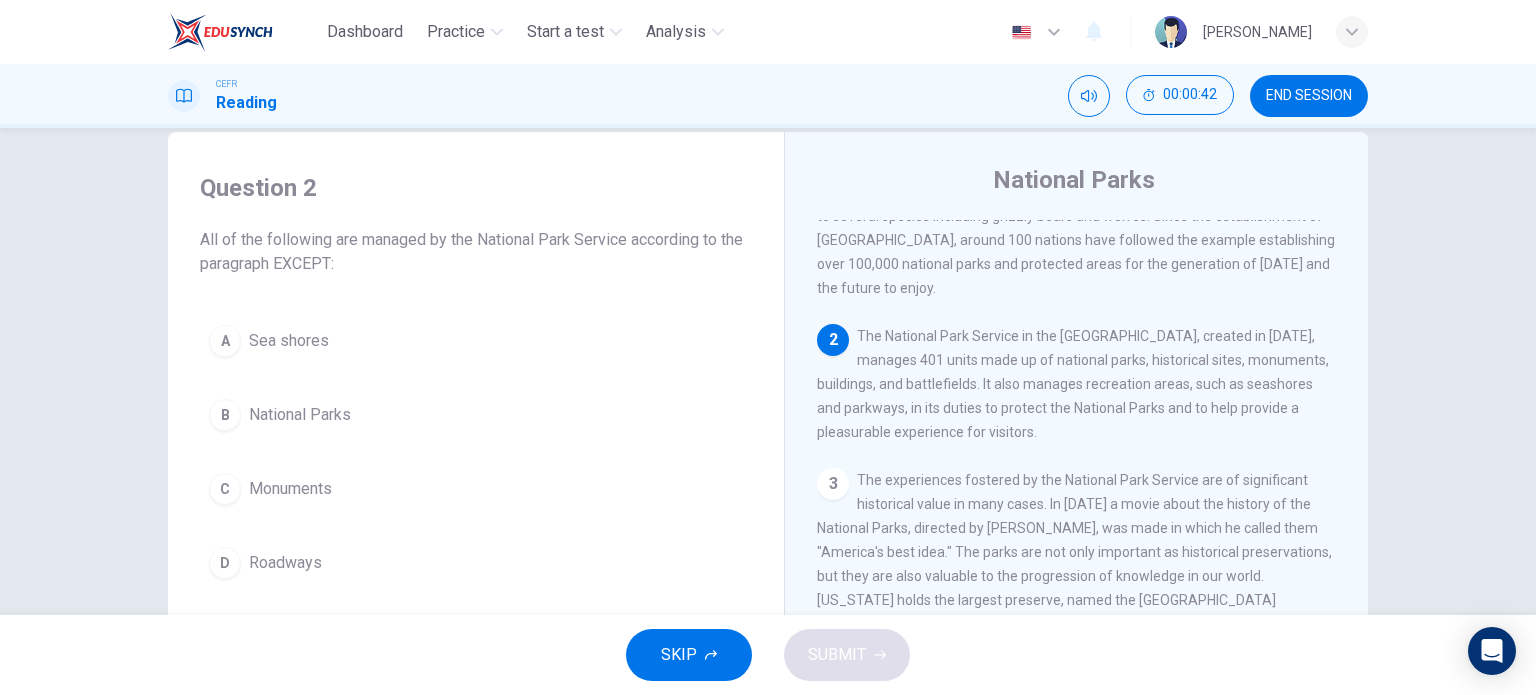 scroll, scrollTop: 95, scrollLeft: 0, axis: vertical 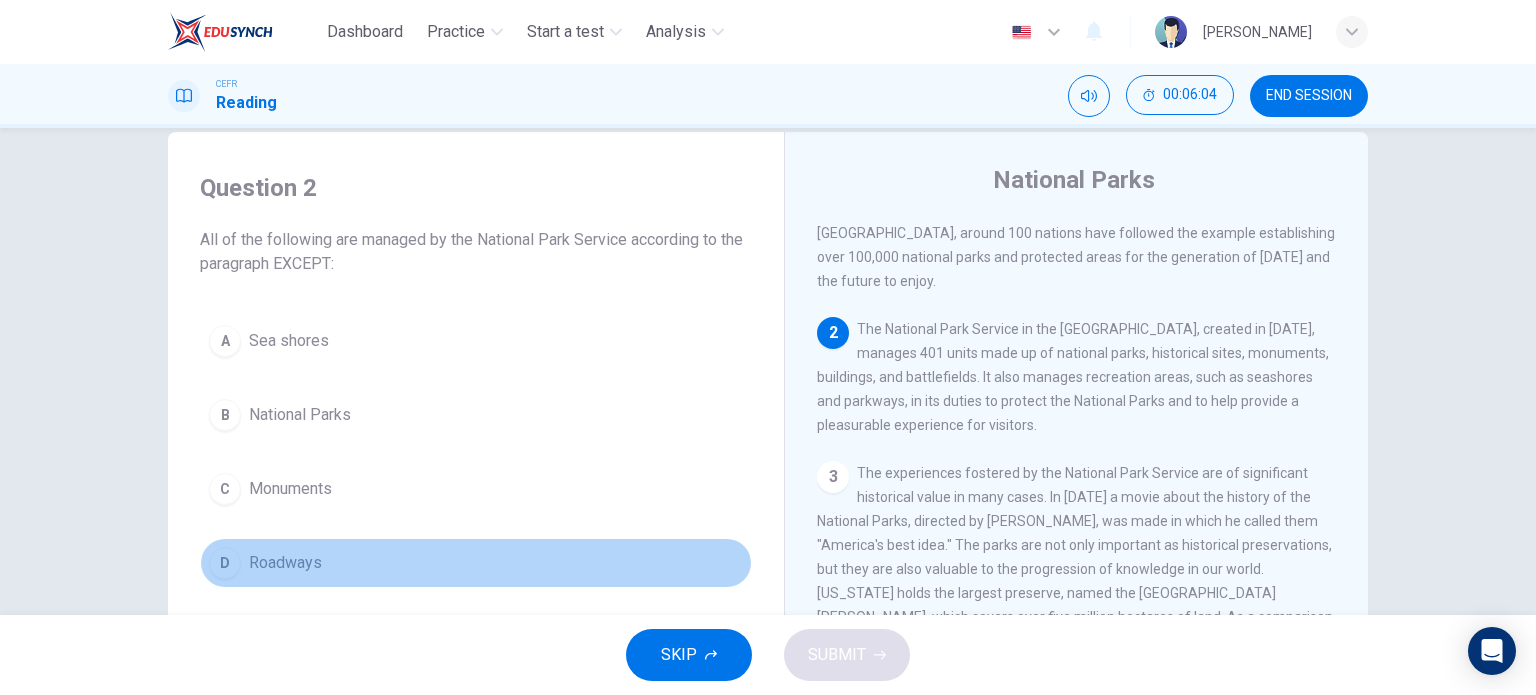 click on "Roadways" at bounding box center [285, 563] 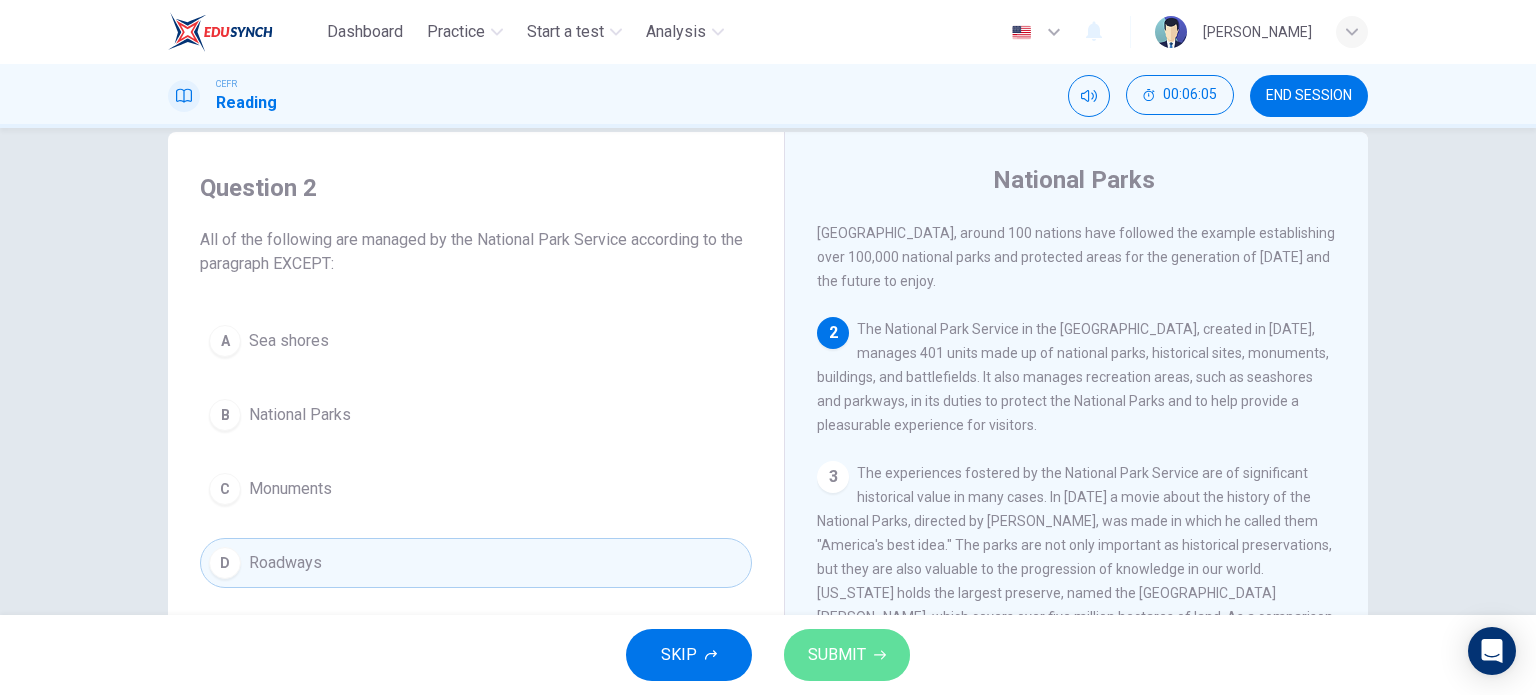 click on "SUBMIT" at bounding box center (847, 655) 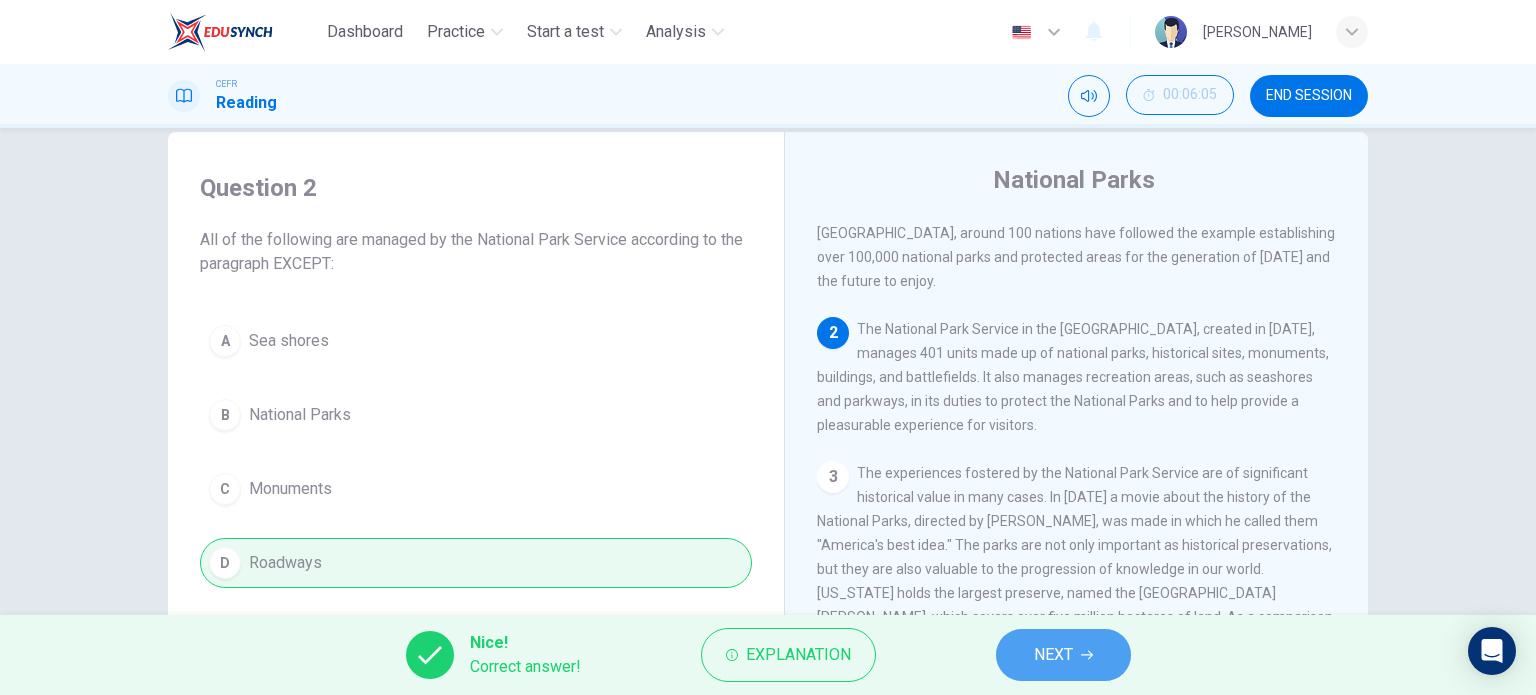 click on "NEXT" at bounding box center (1053, 655) 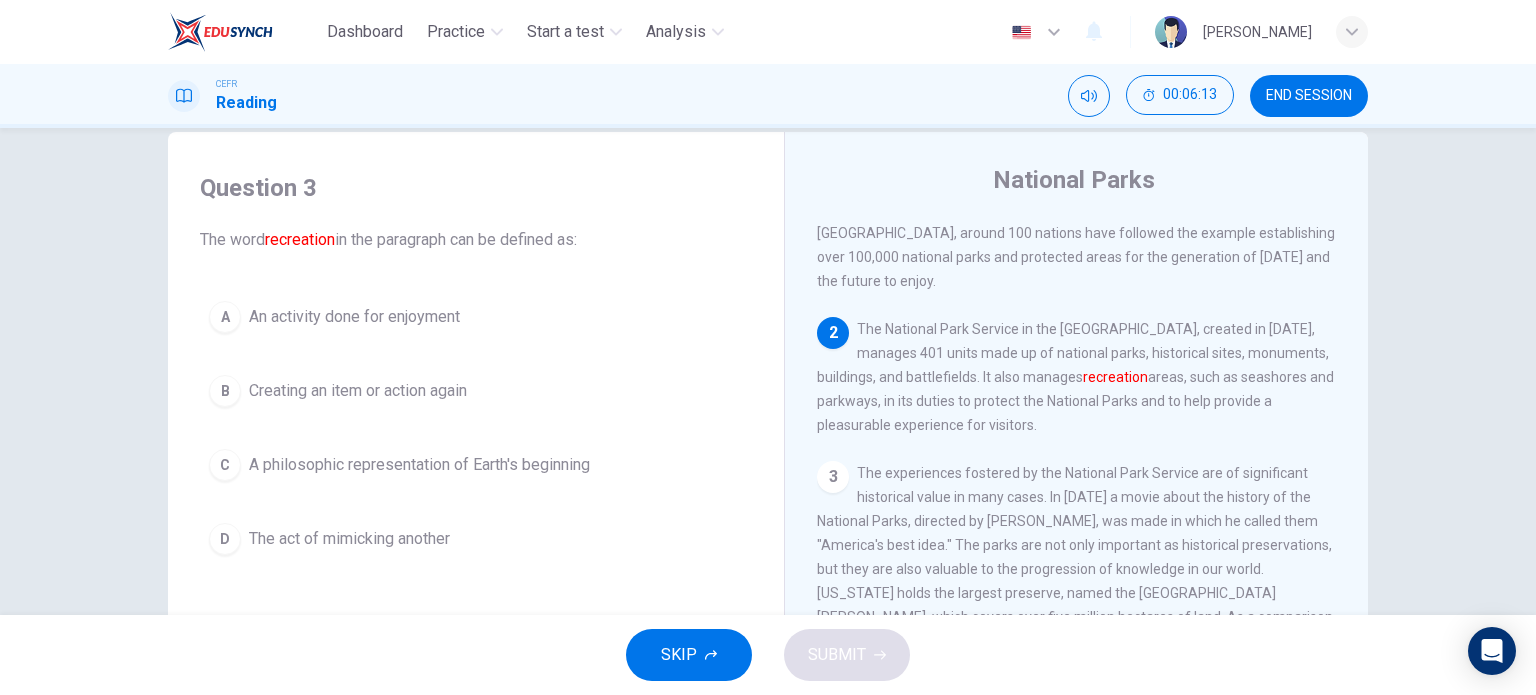 drag, startPoint x: 391, startPoint y: 326, endPoint x: 813, endPoint y: 575, distance: 489.98468 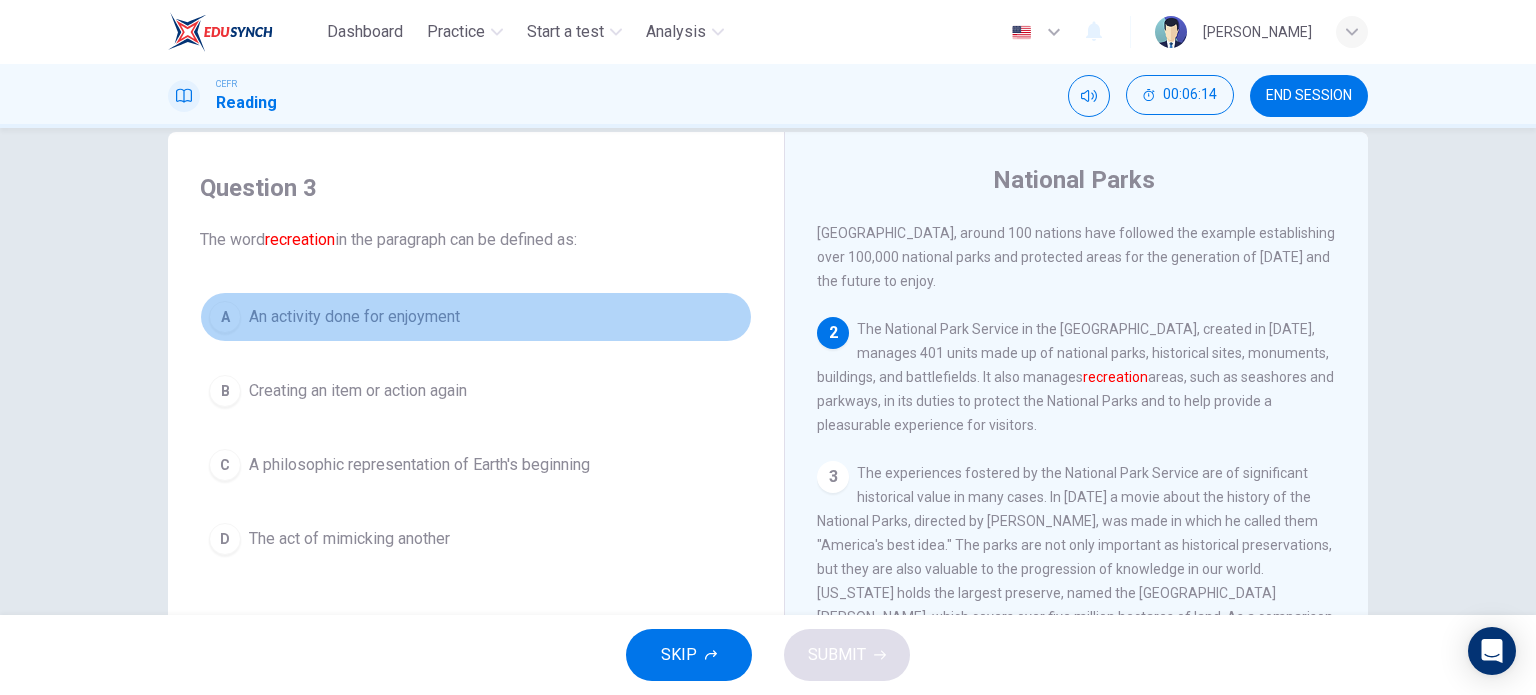click on "A An activity done for enjoyment" at bounding box center [476, 317] 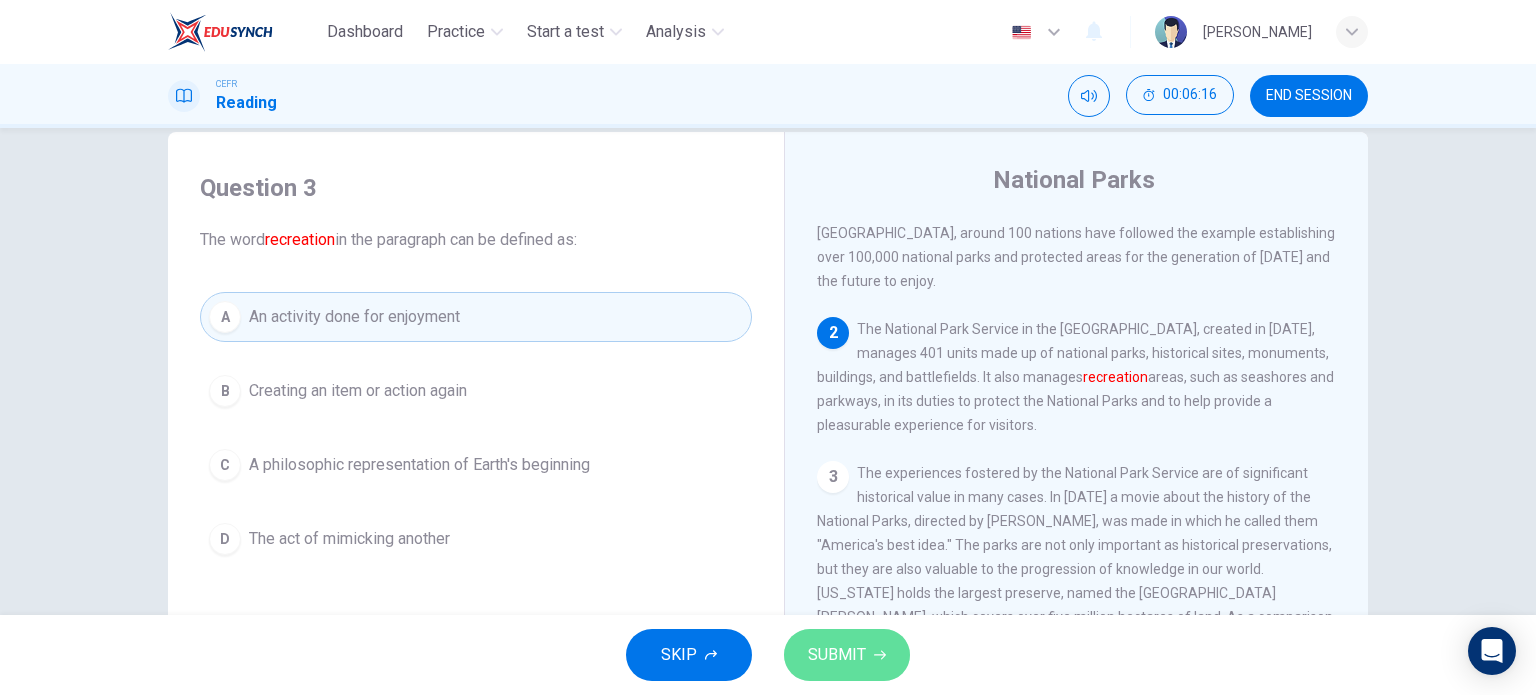click on "SUBMIT" at bounding box center [837, 655] 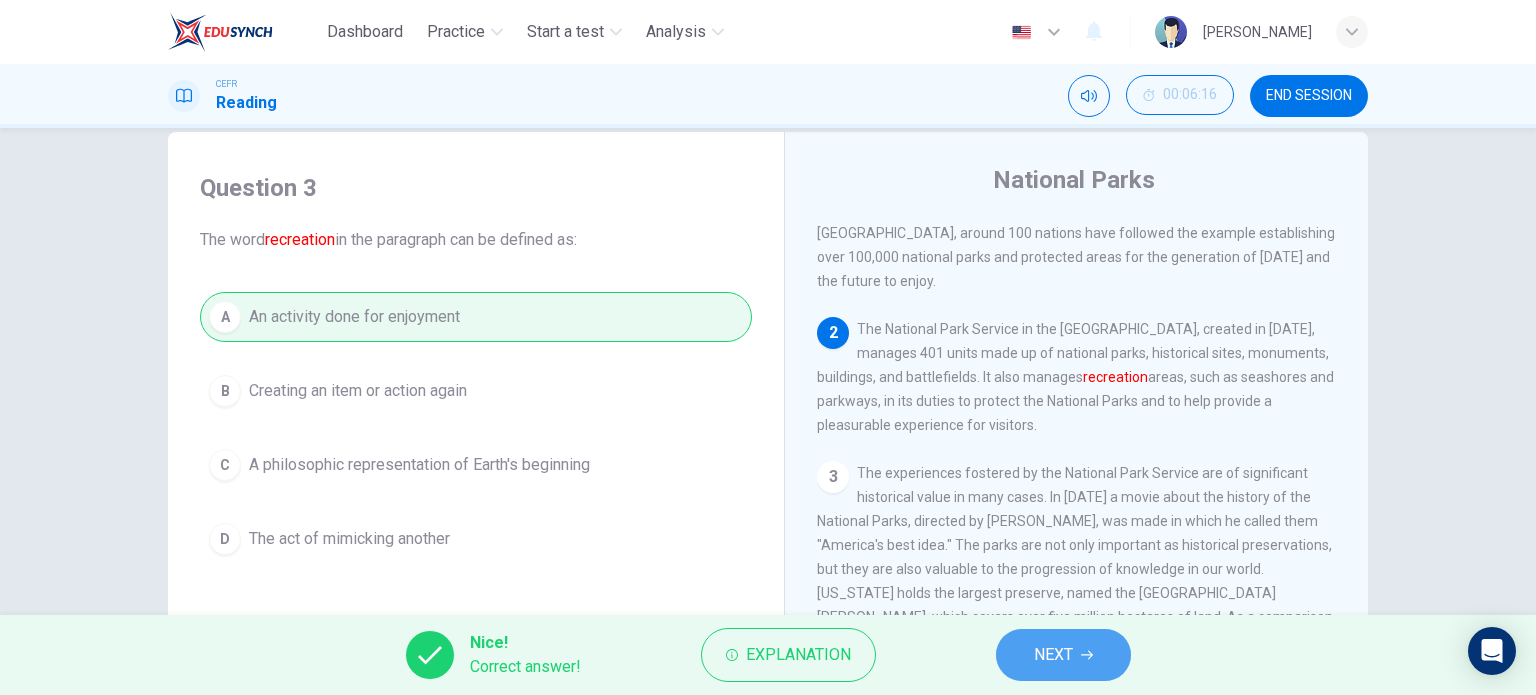 click on "NEXT" at bounding box center [1063, 655] 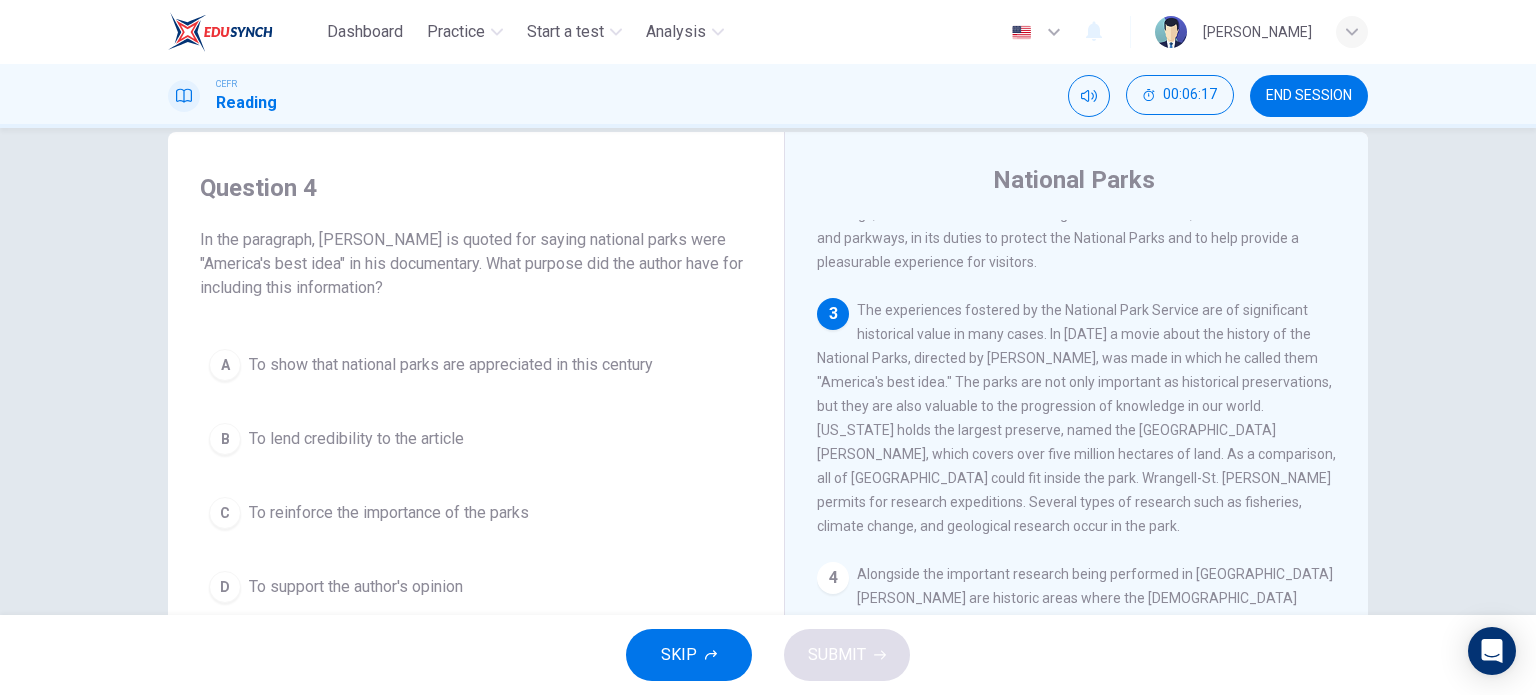 scroll, scrollTop: 268, scrollLeft: 0, axis: vertical 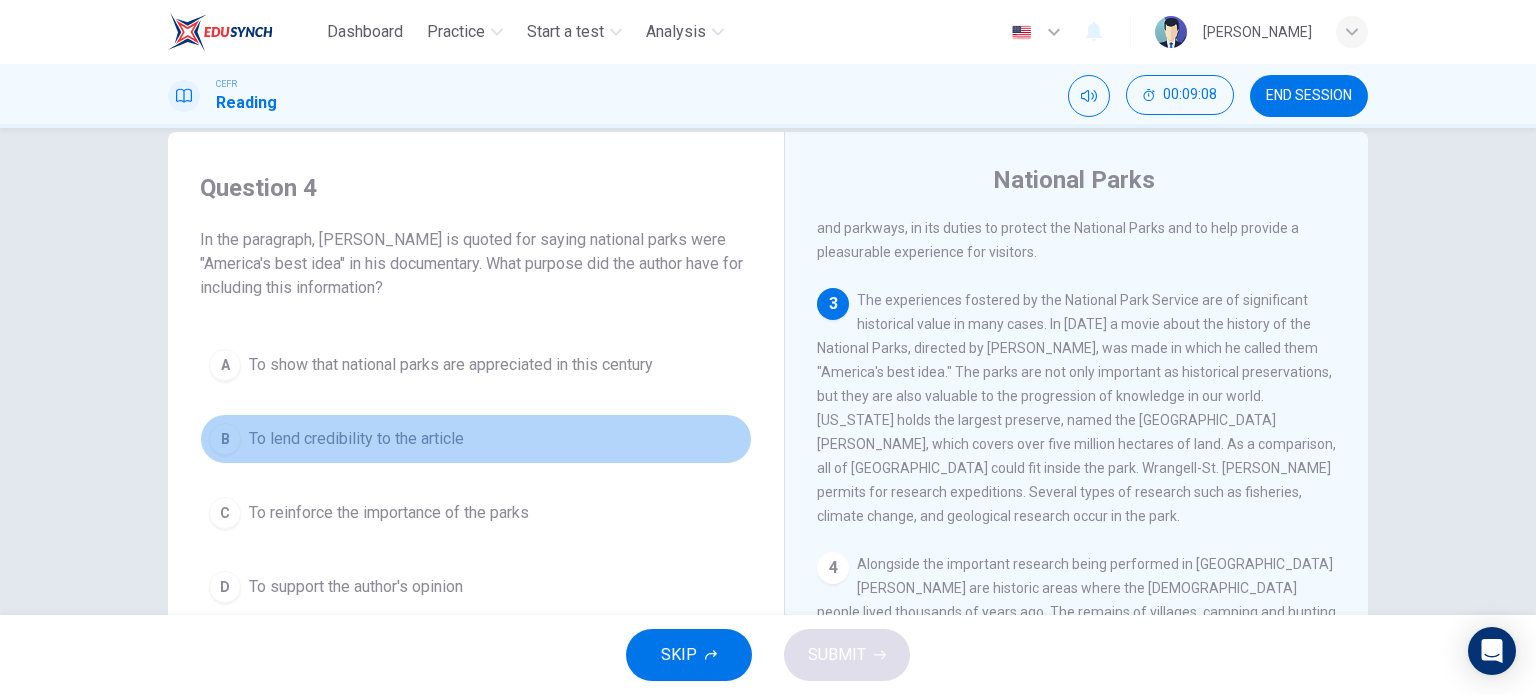 click on "B To lend credibility to the article" at bounding box center [476, 439] 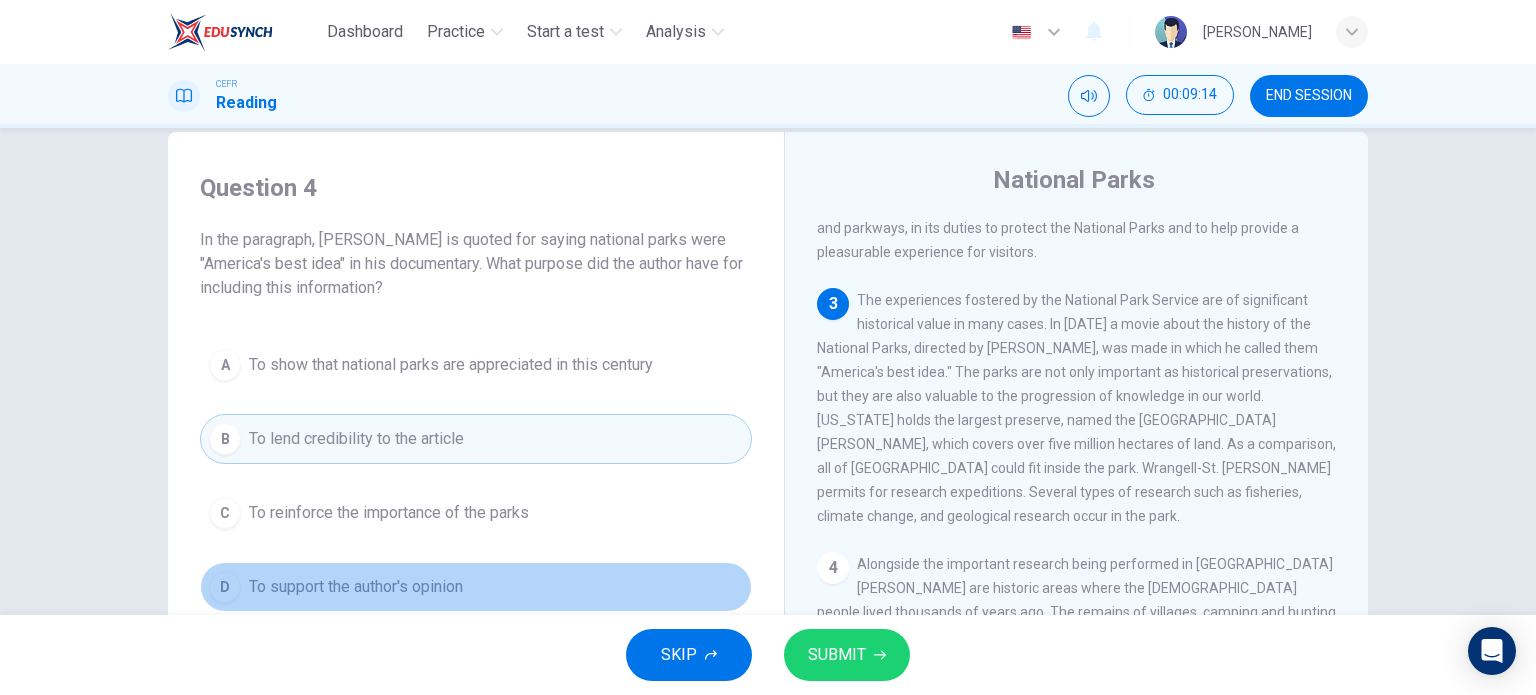click on "D To support the author's opinion" at bounding box center (476, 587) 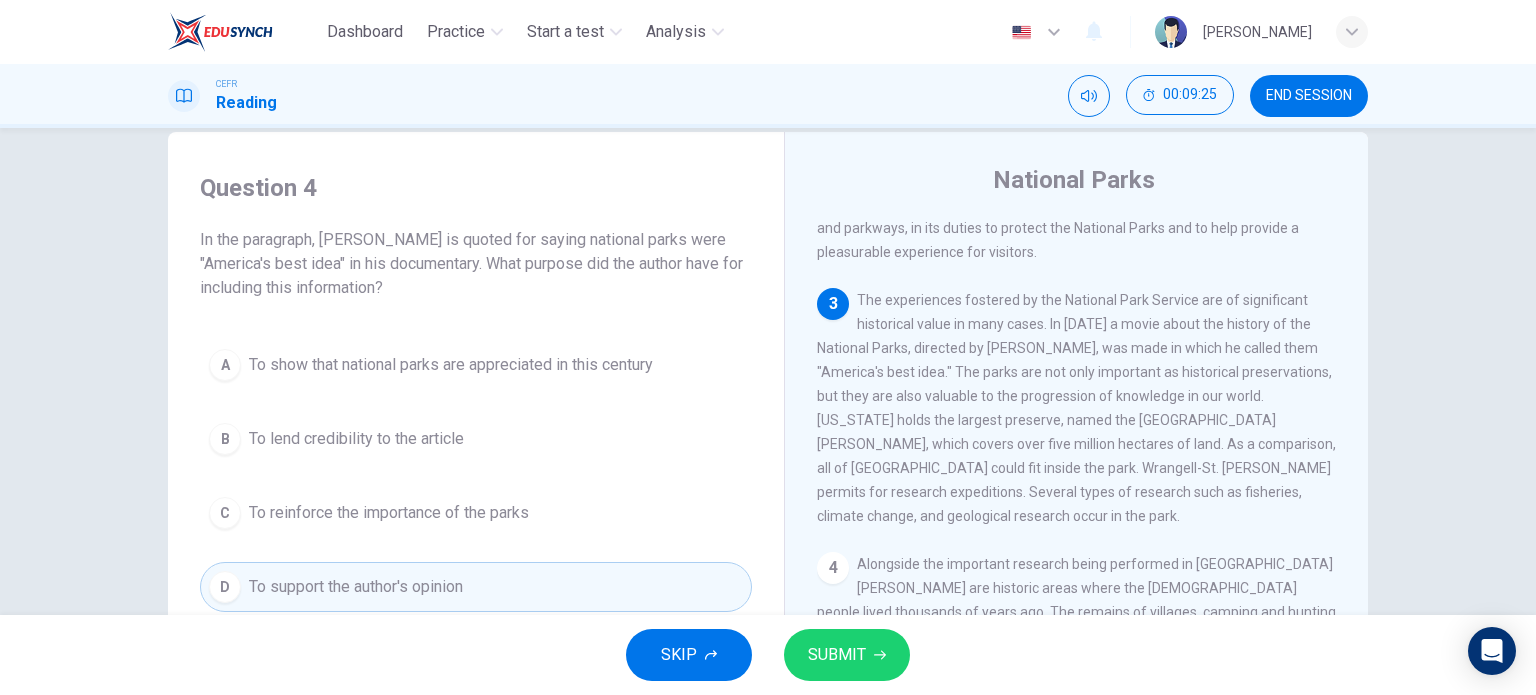 click on "To show that national parks are appreciated in this century" at bounding box center (451, 365) 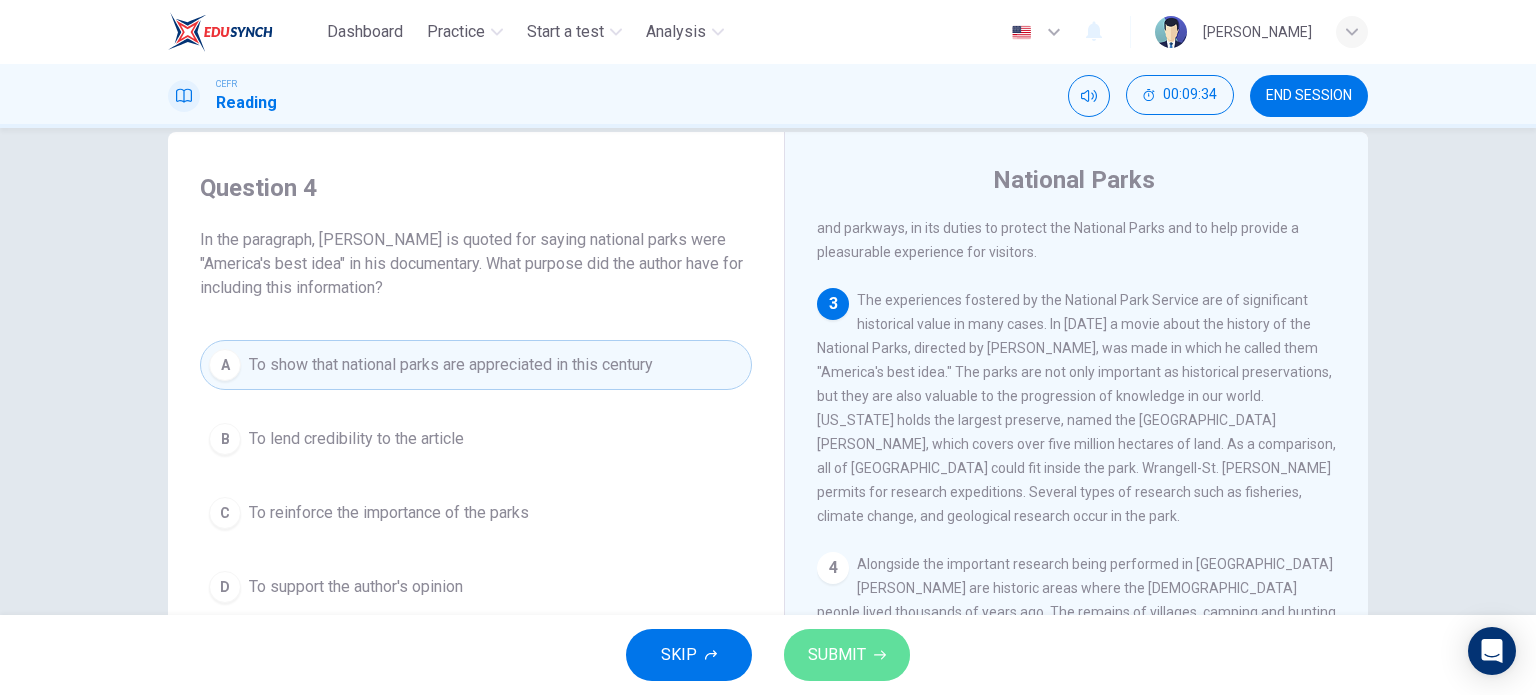 click on "SUBMIT" at bounding box center (847, 655) 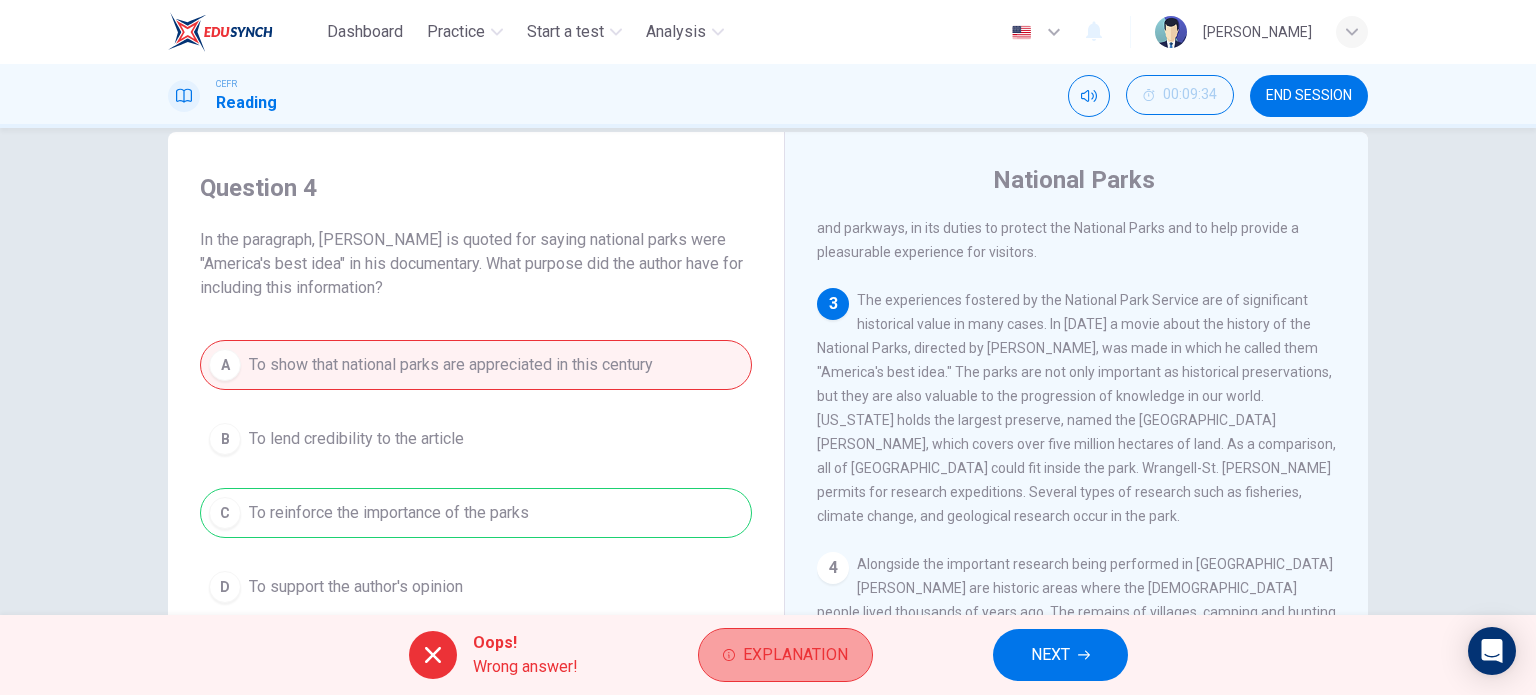 click on "Explanation" at bounding box center (785, 655) 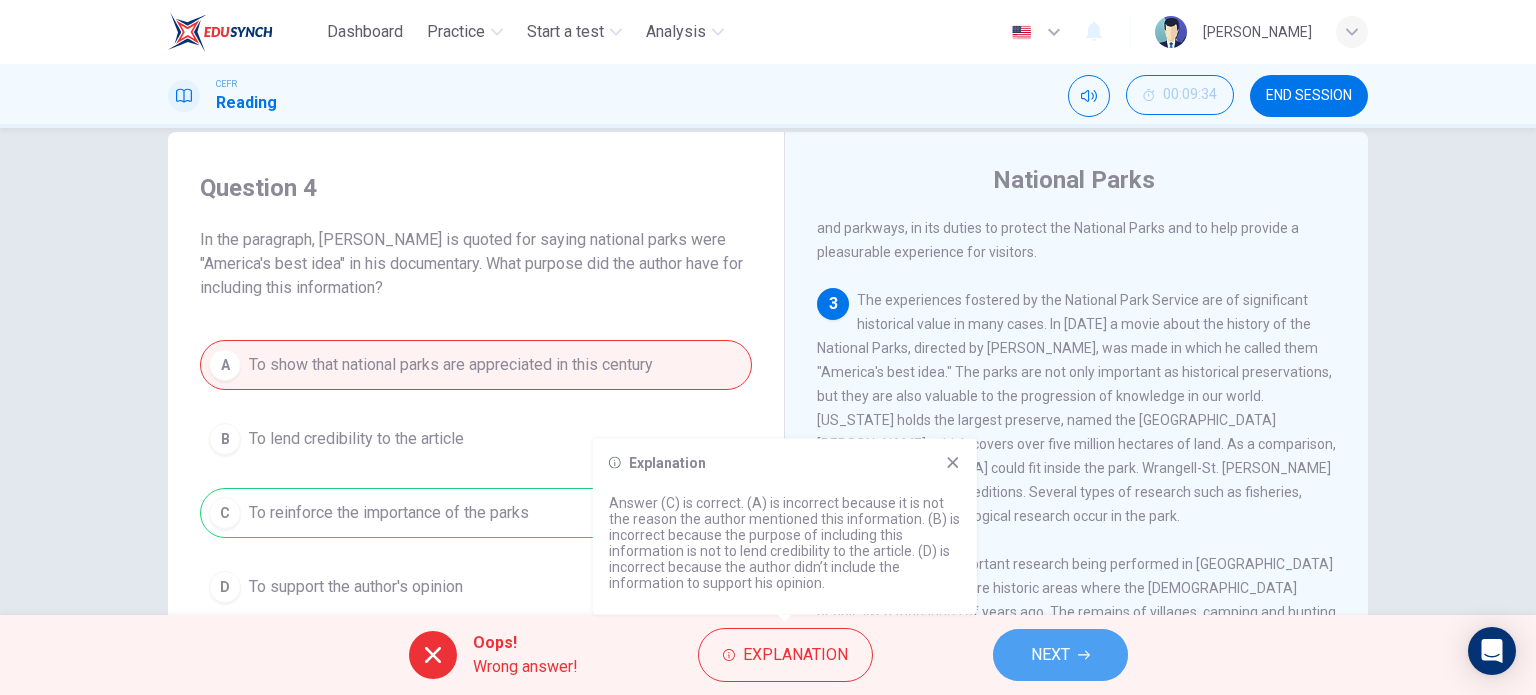 click on "NEXT" at bounding box center [1060, 655] 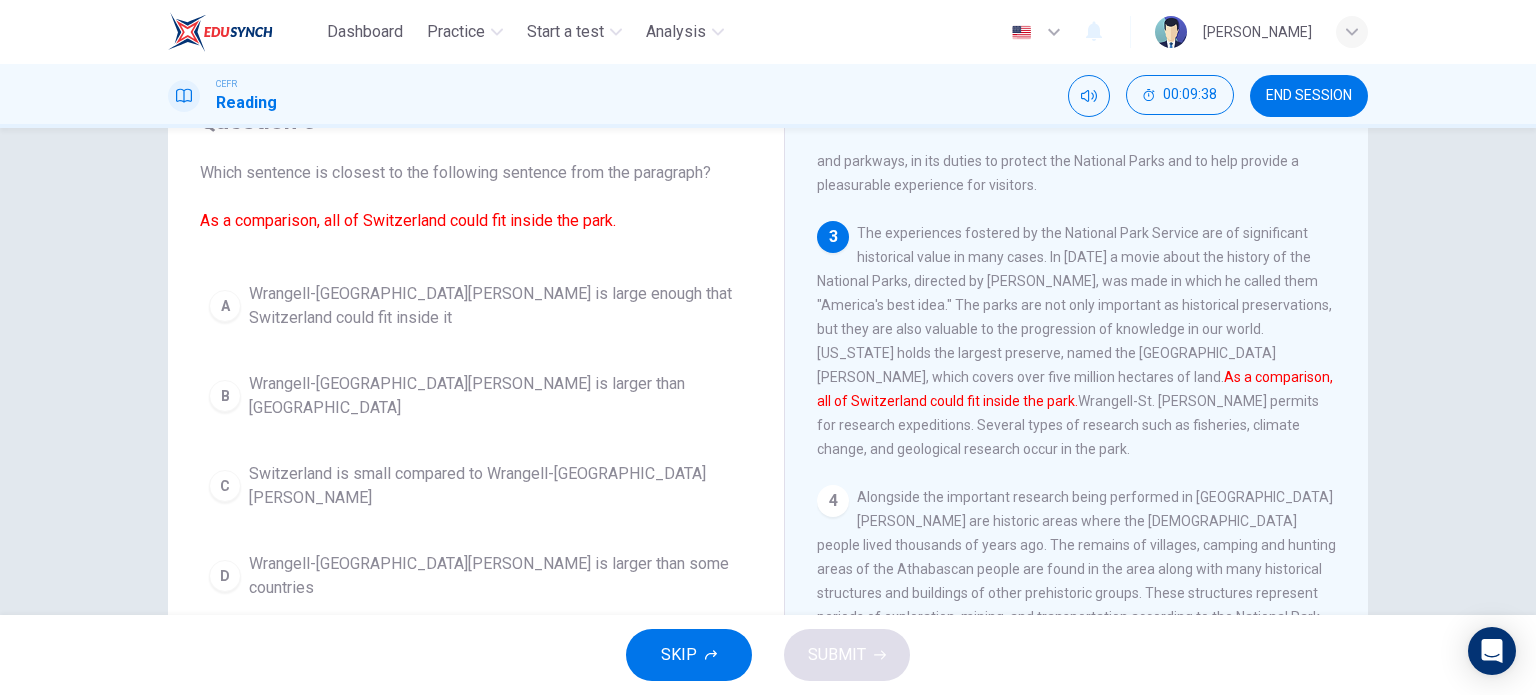 scroll, scrollTop: 104, scrollLeft: 0, axis: vertical 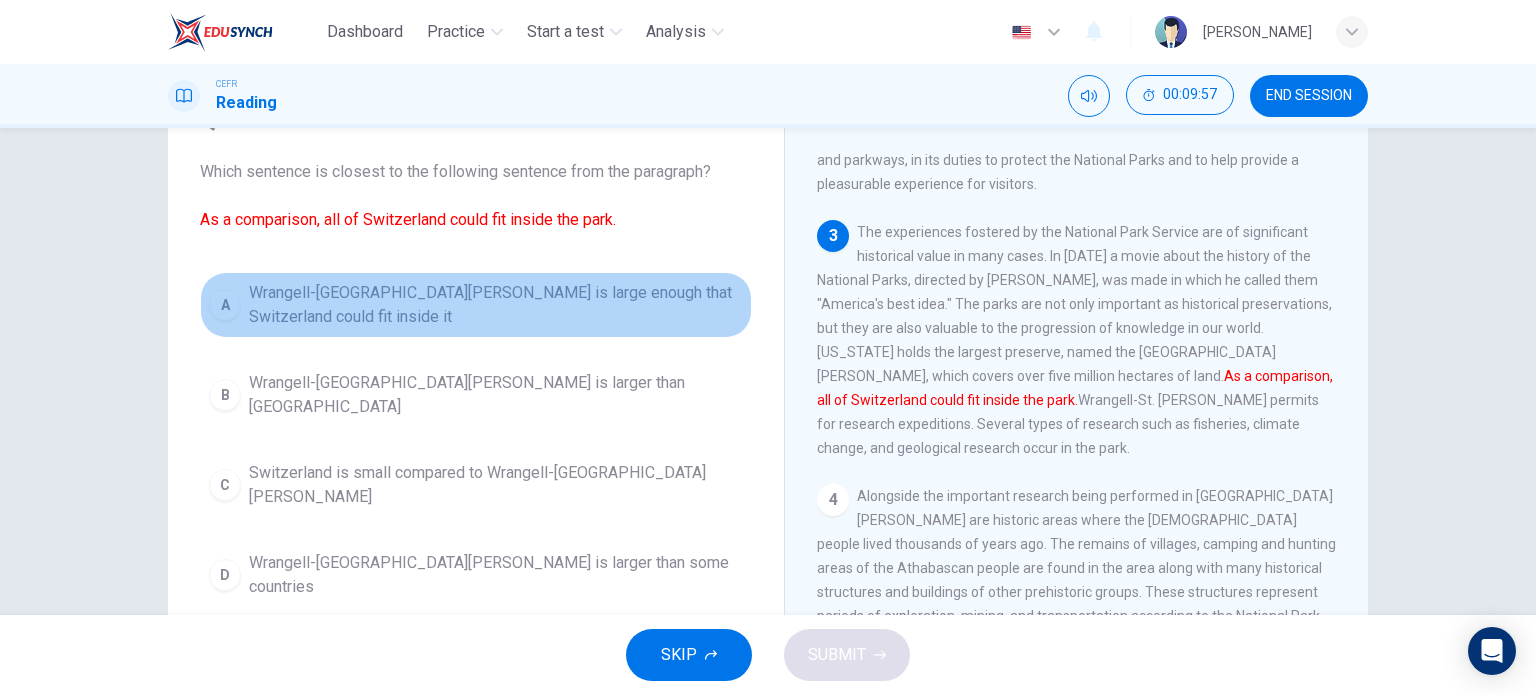 click on "Wrangell-[GEOGRAPHIC_DATA][PERSON_NAME] is large enough that Switzerland could fit inside it" at bounding box center [496, 305] 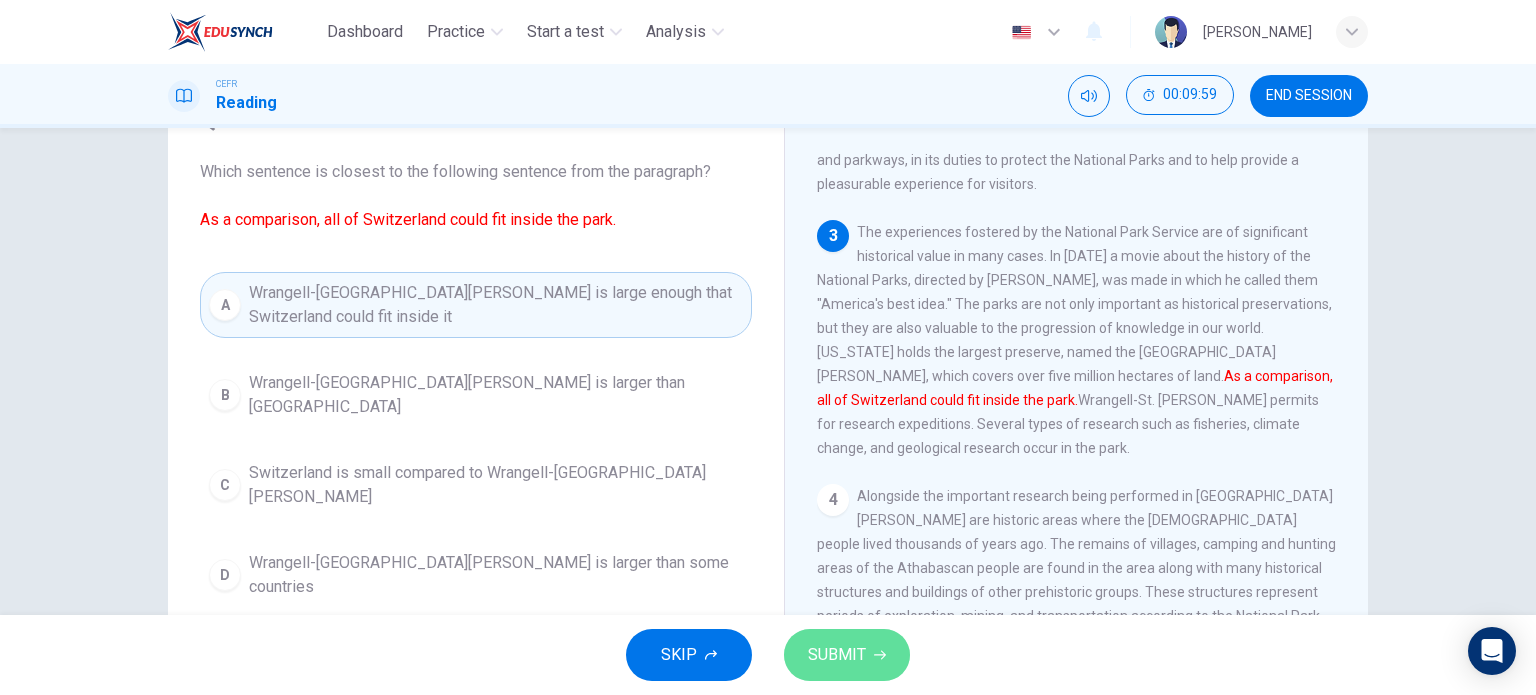 click on "SUBMIT" at bounding box center [837, 655] 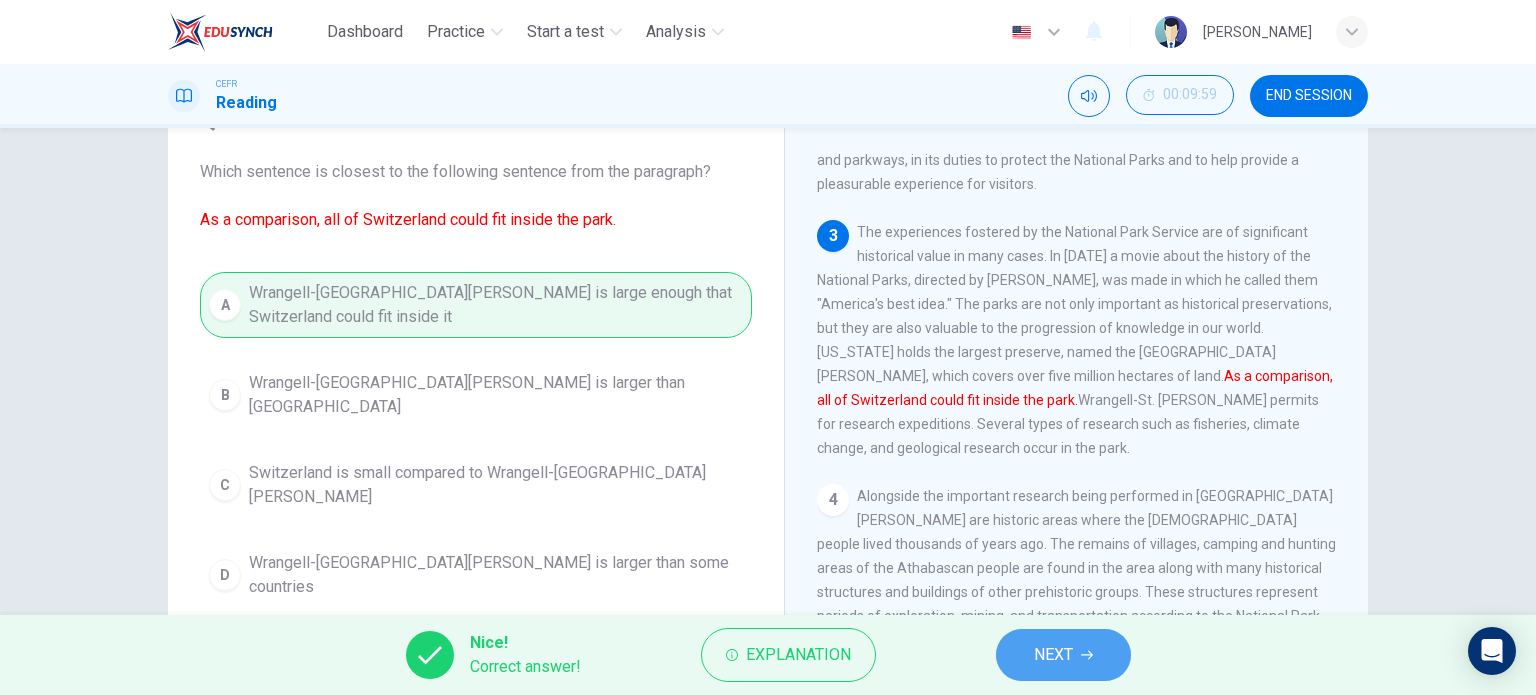 click on "NEXT" at bounding box center (1063, 655) 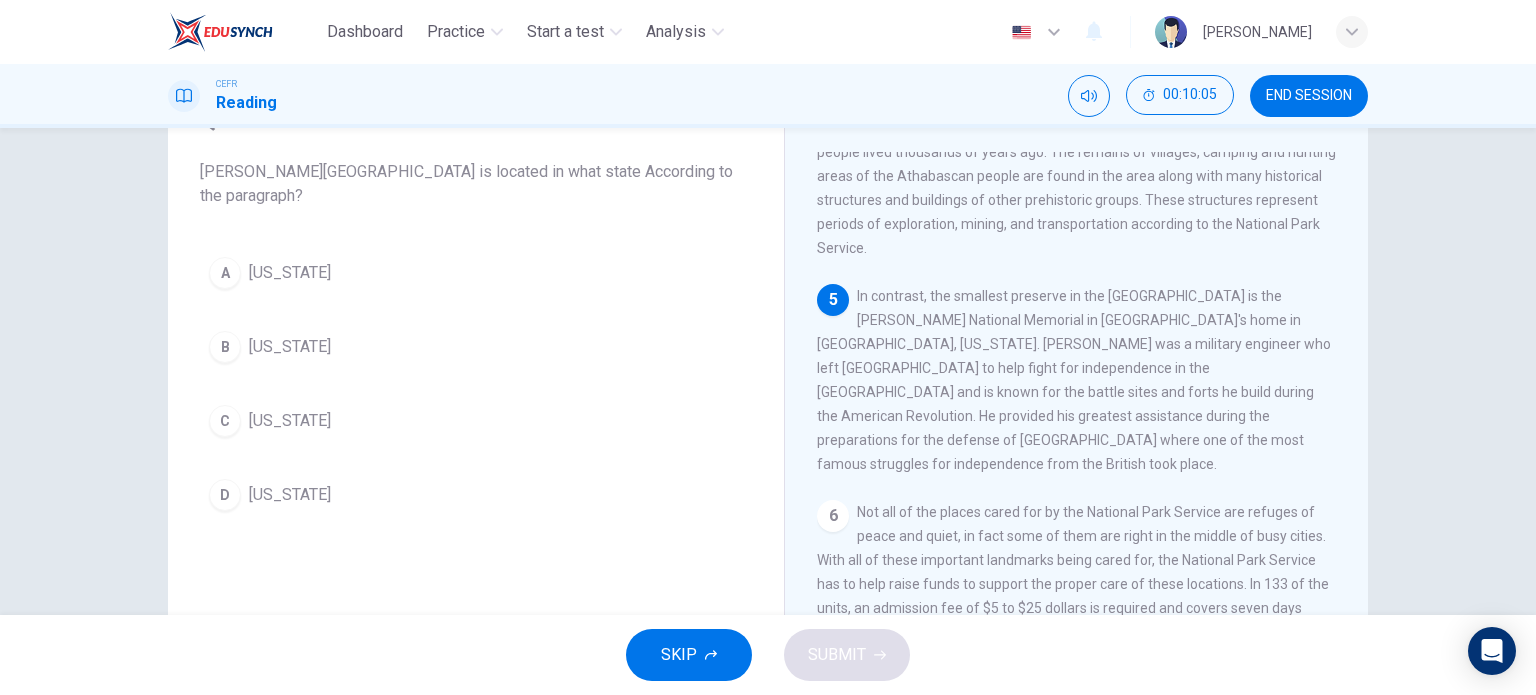 scroll, scrollTop: 655, scrollLeft: 0, axis: vertical 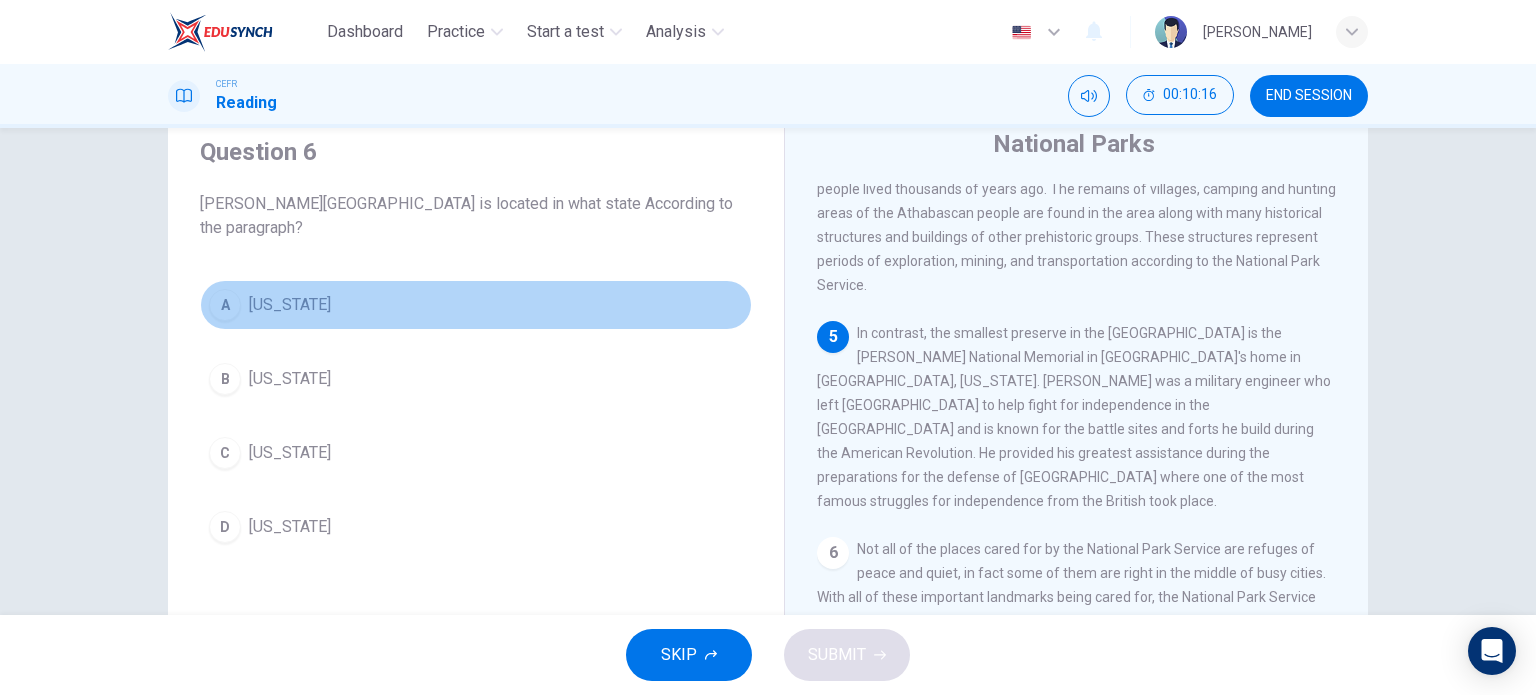 click on "A [US_STATE]" at bounding box center (476, 305) 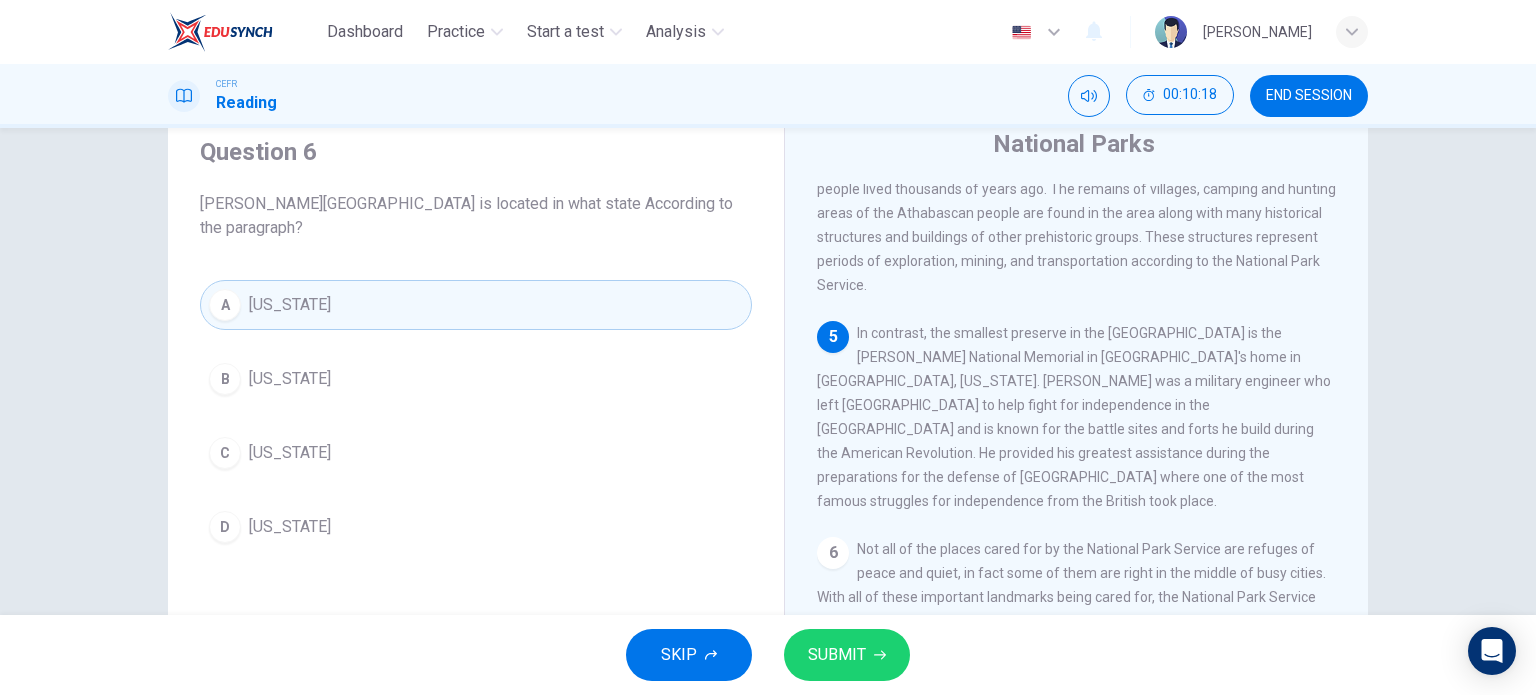 click on "SUBMIT" at bounding box center (837, 655) 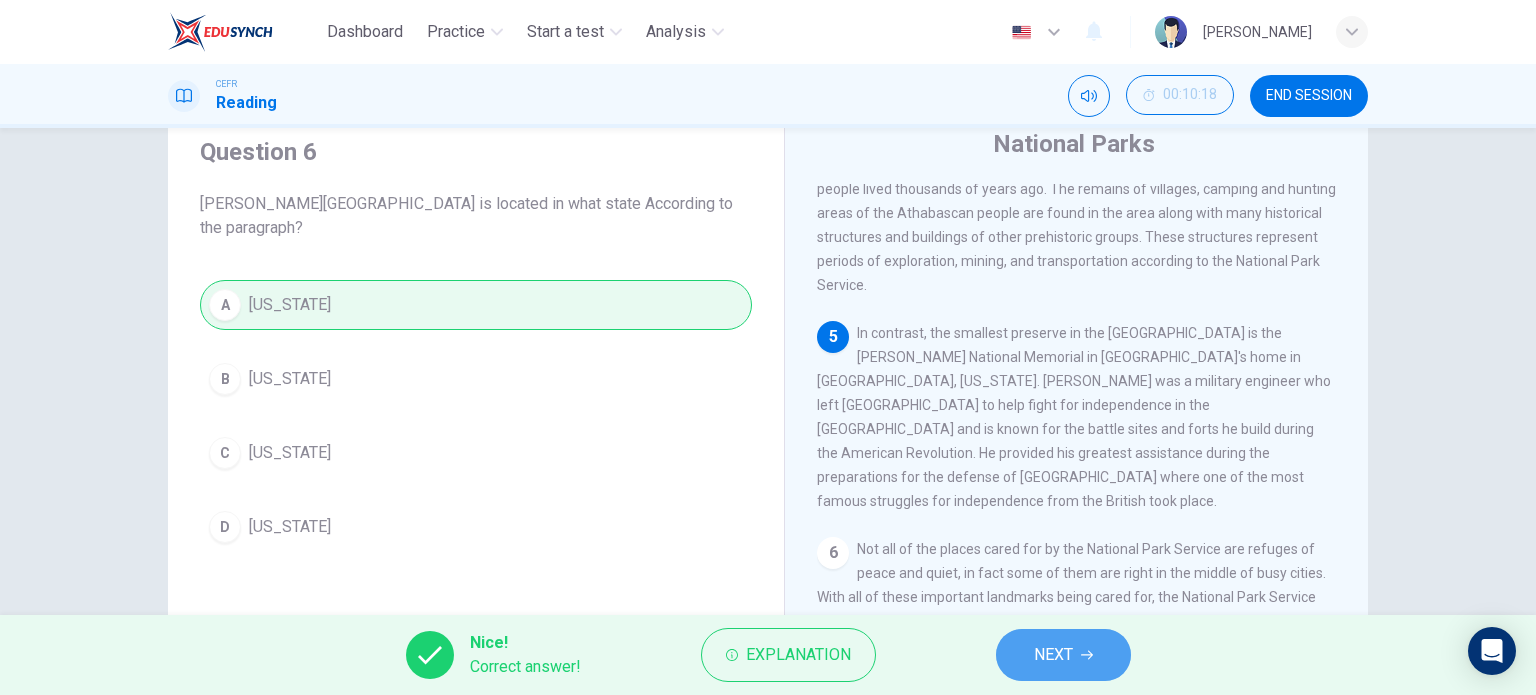 click on "NEXT" at bounding box center (1053, 655) 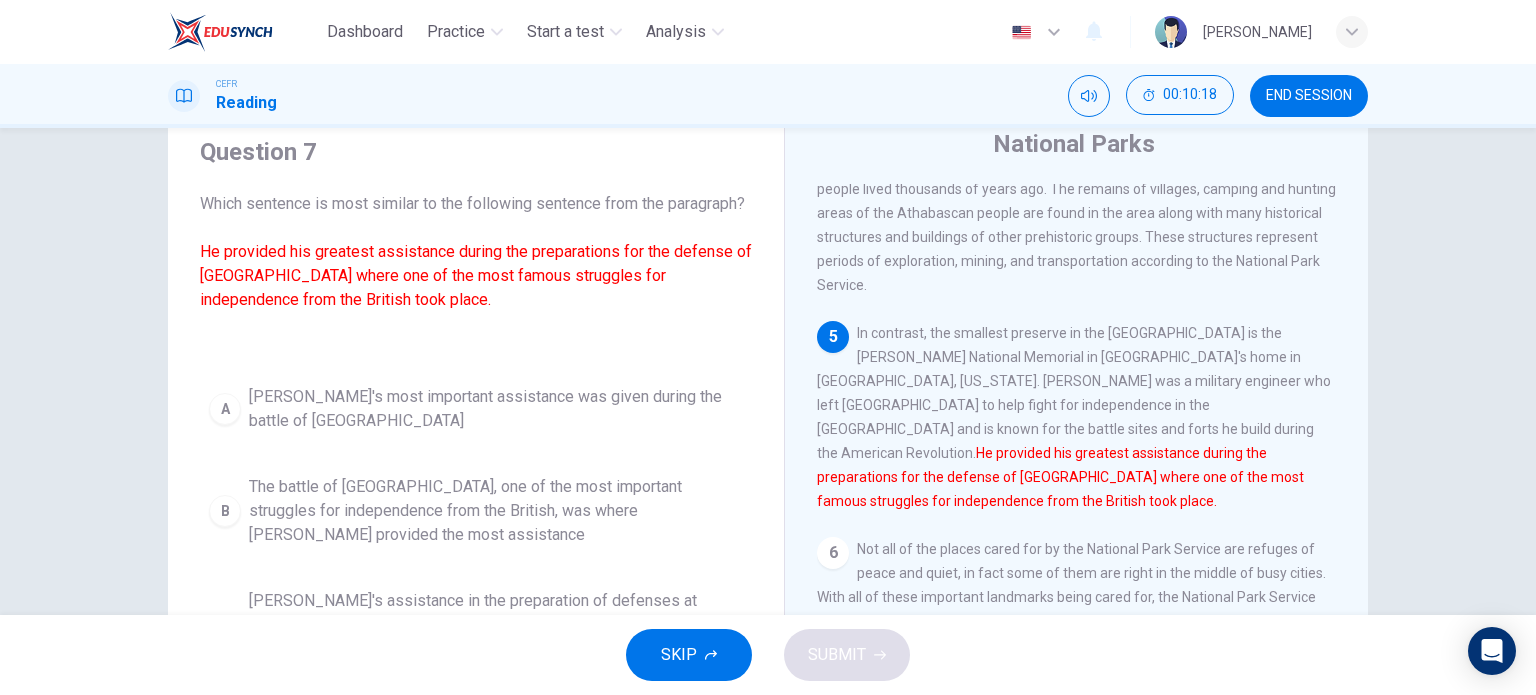 scroll, scrollTop: 15, scrollLeft: 0, axis: vertical 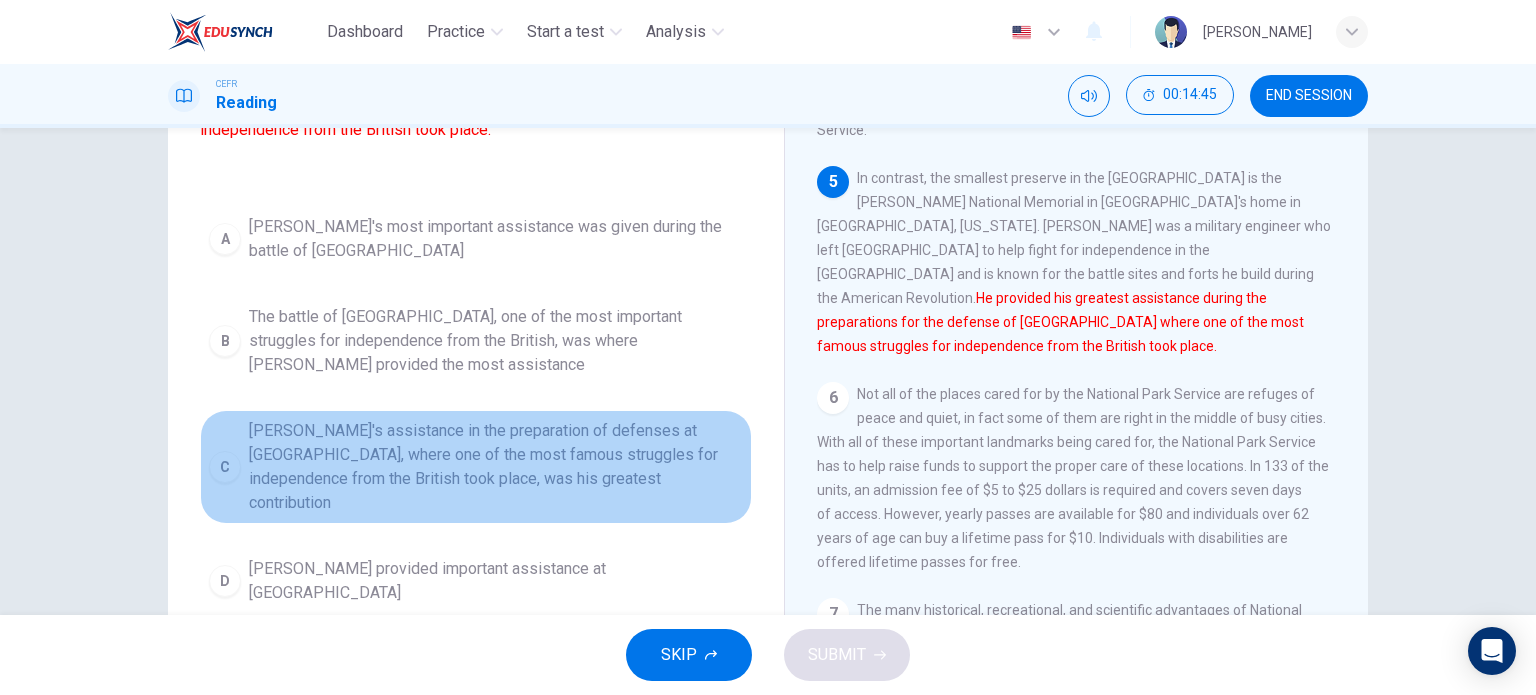 click on "[PERSON_NAME]'s assistance in the preparation of defenses at [GEOGRAPHIC_DATA], where one of the most famous struggles for independence from the British took place, was his greatest contribution" at bounding box center (496, 467) 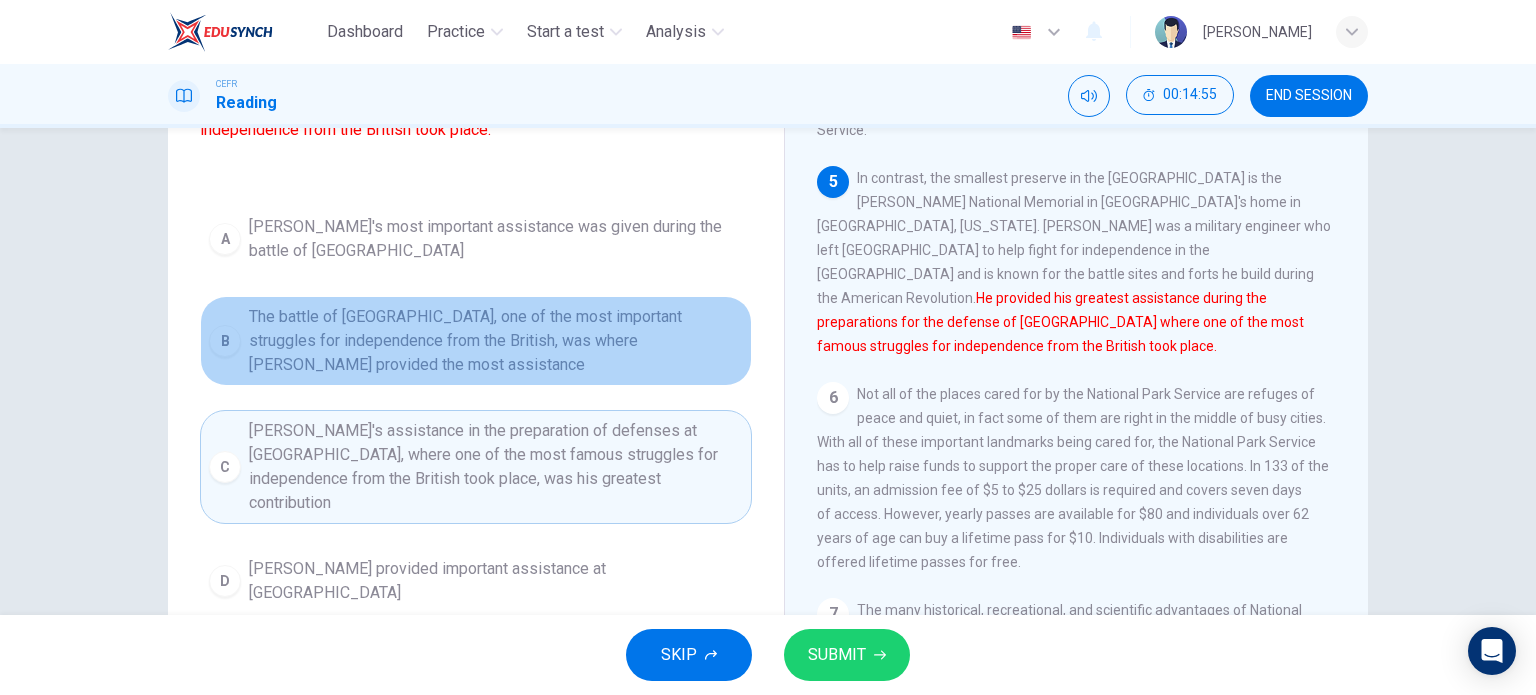 click on "The battle of [GEOGRAPHIC_DATA], one of the most important struggles for independence from the British, was where [PERSON_NAME] provided the most assistance" at bounding box center (496, 341) 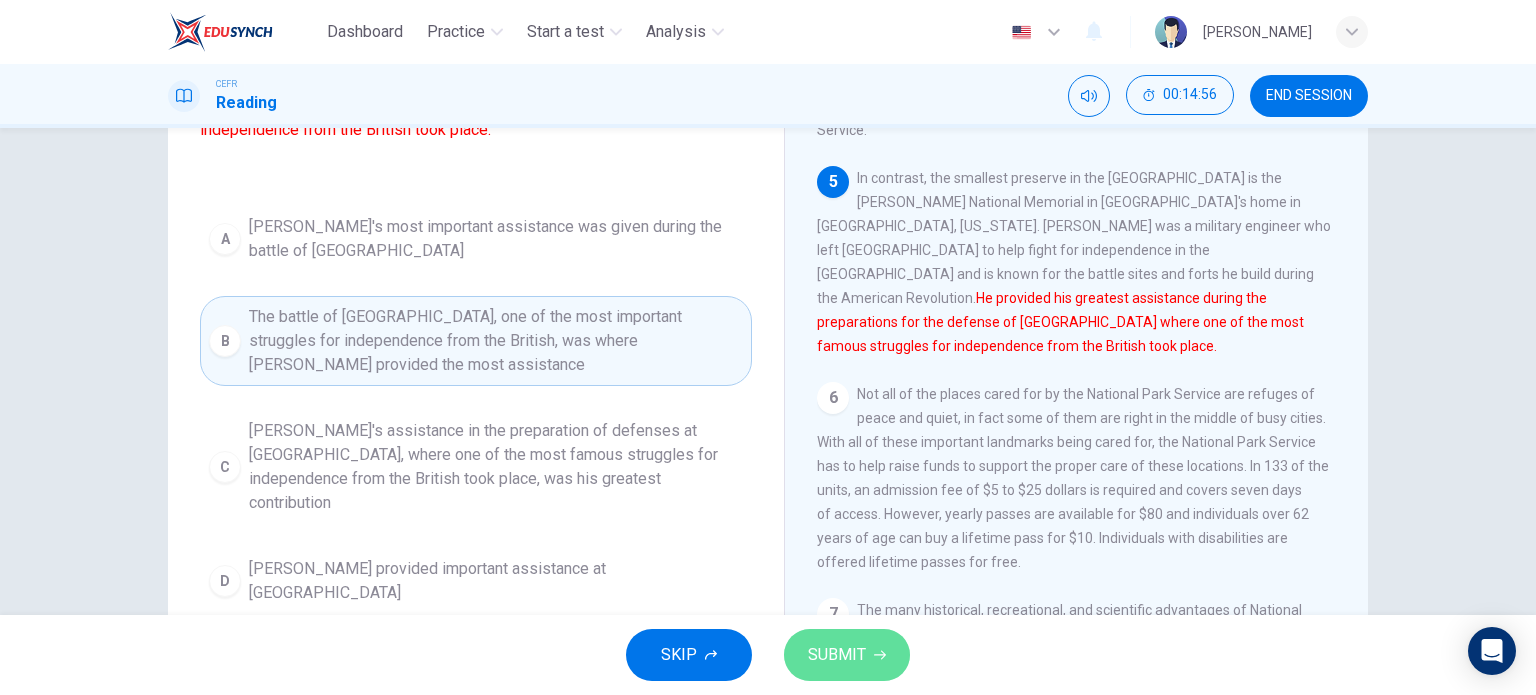 click on "SUBMIT" at bounding box center [837, 655] 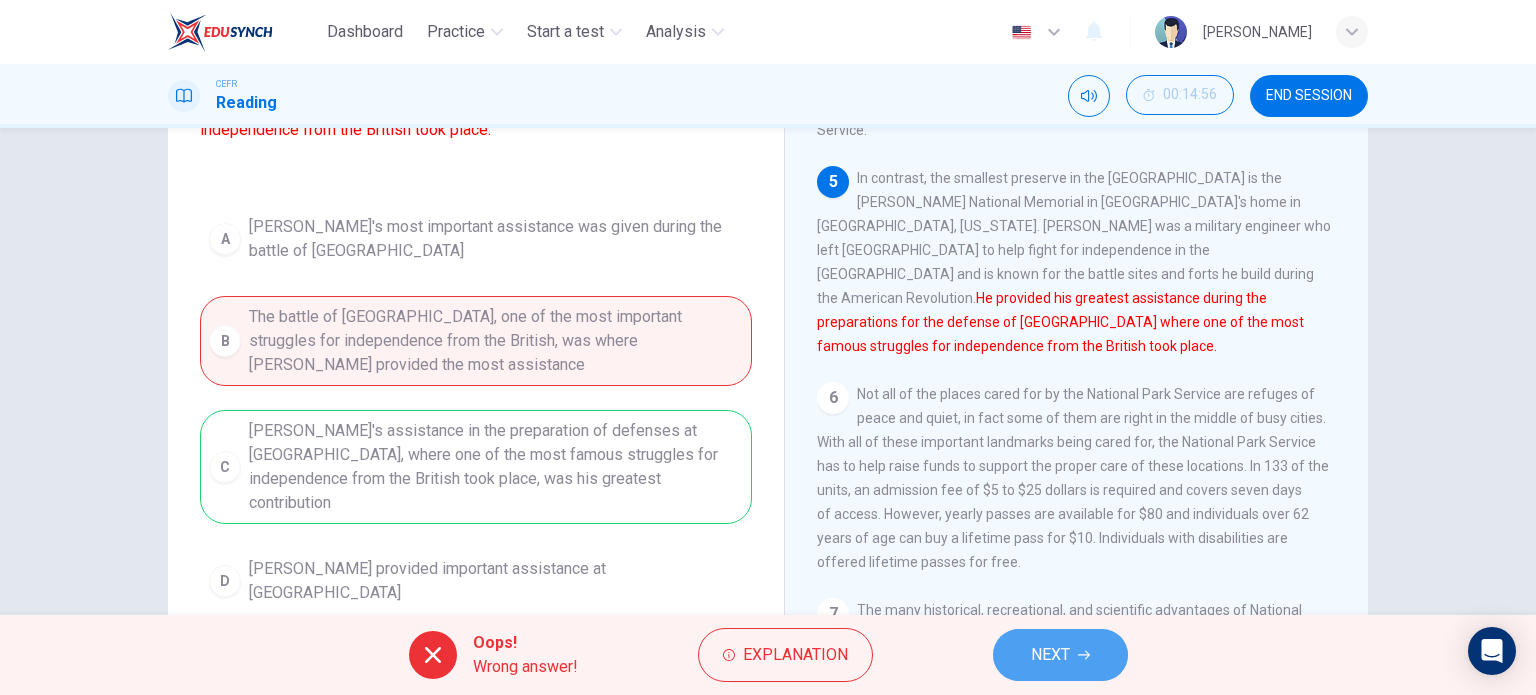 click on "NEXT" at bounding box center (1060, 655) 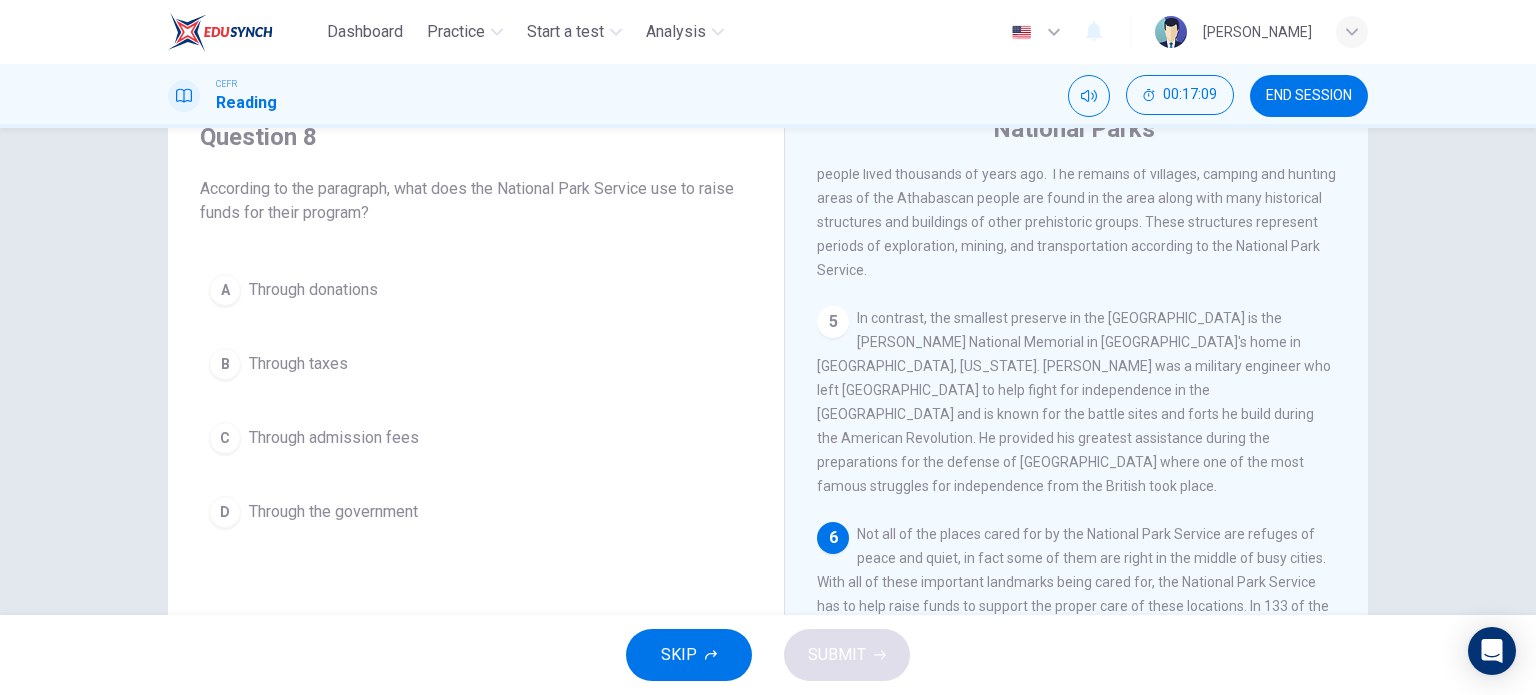 scroll, scrollTop: 91, scrollLeft: 0, axis: vertical 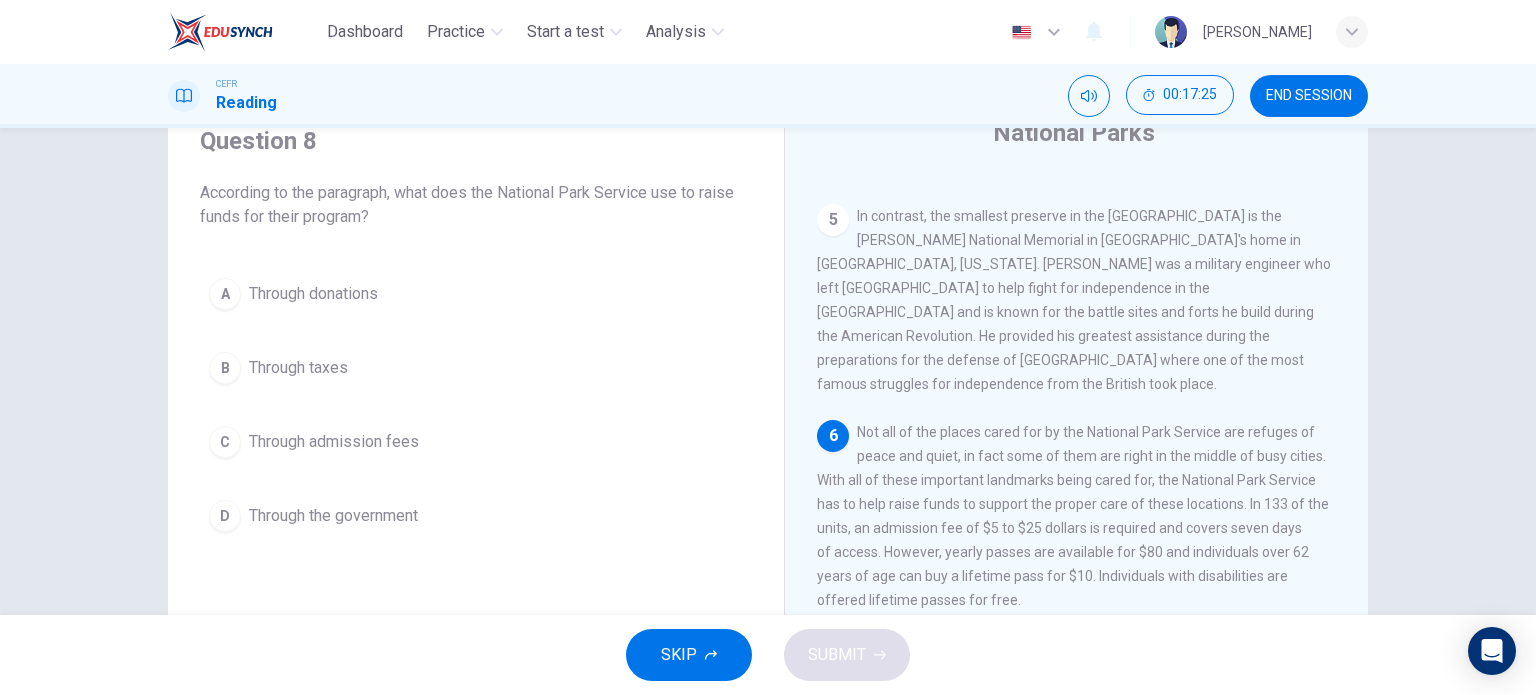 click on "C Through admission fees" at bounding box center [476, 442] 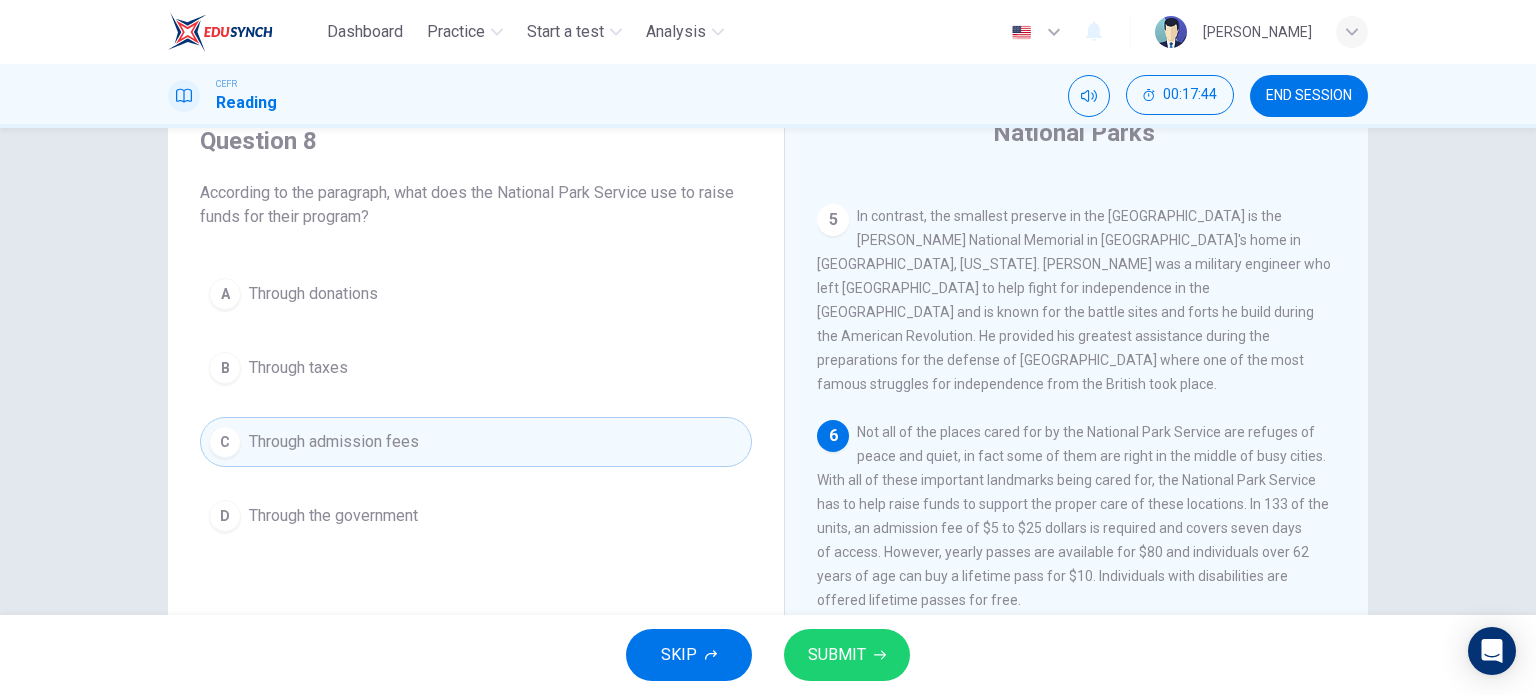 click on "Not all of the places cared for by the National Park Service are refuges of peace and quiet, in fact some of them are right in the middle of busy cities. With all of these important landmarks being cared for, the National Park Service has to help raise funds to support the proper care of these locations. In 133 of the units, an admission fee of $5 to $25 dollars is required and covers seven days of access. However, yearly passes are available for $80 and individuals over 62 years of age can buy a lifetime pass for $10. Individuals with disabilities are offered lifetime passes for free." at bounding box center (1073, 516) 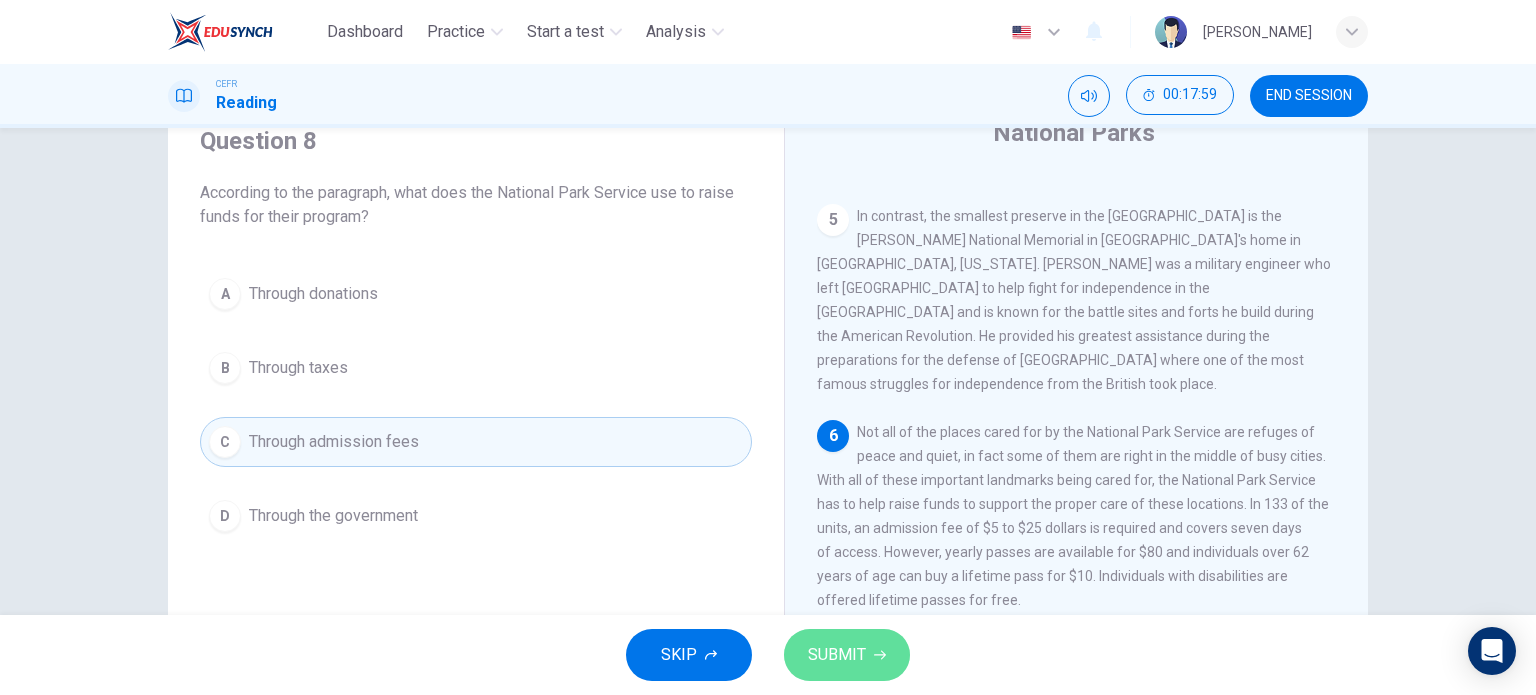 click on "SUBMIT" at bounding box center (847, 655) 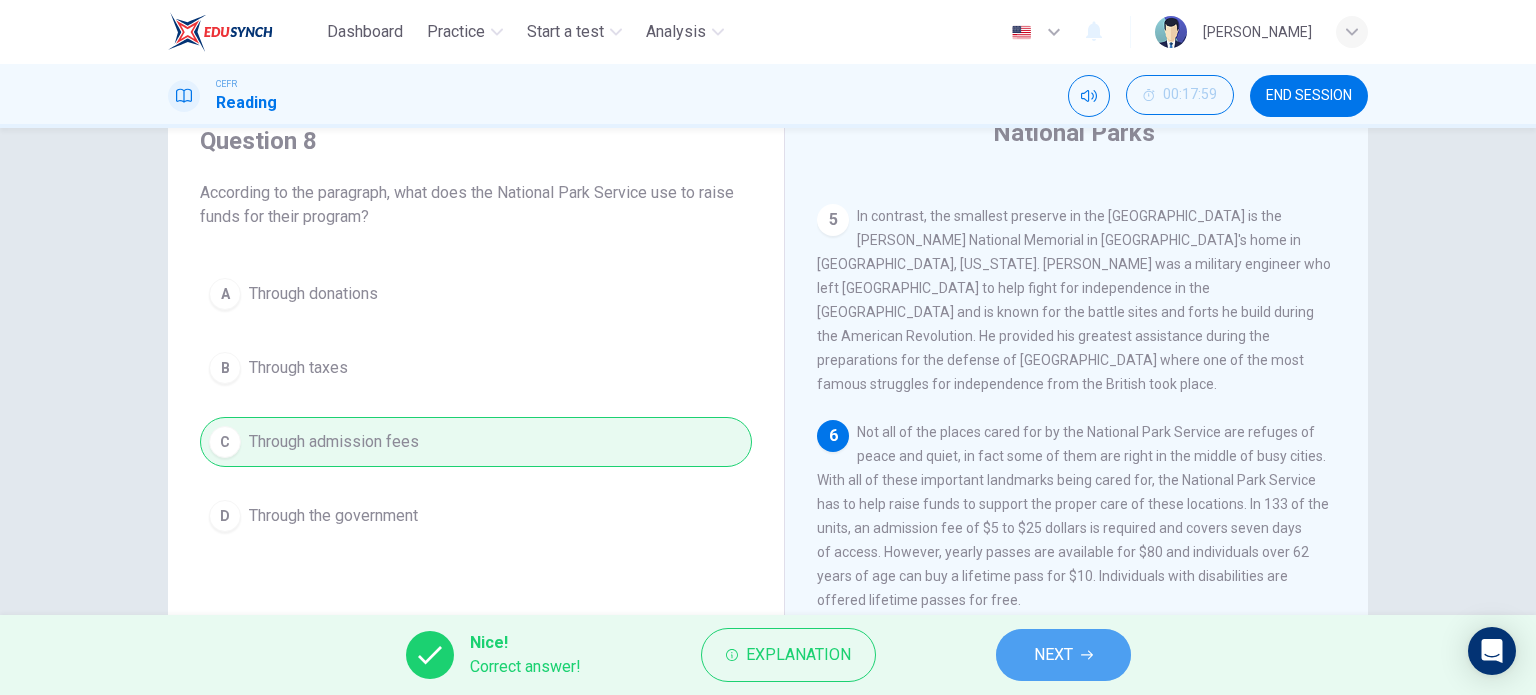 click on "NEXT" at bounding box center [1053, 655] 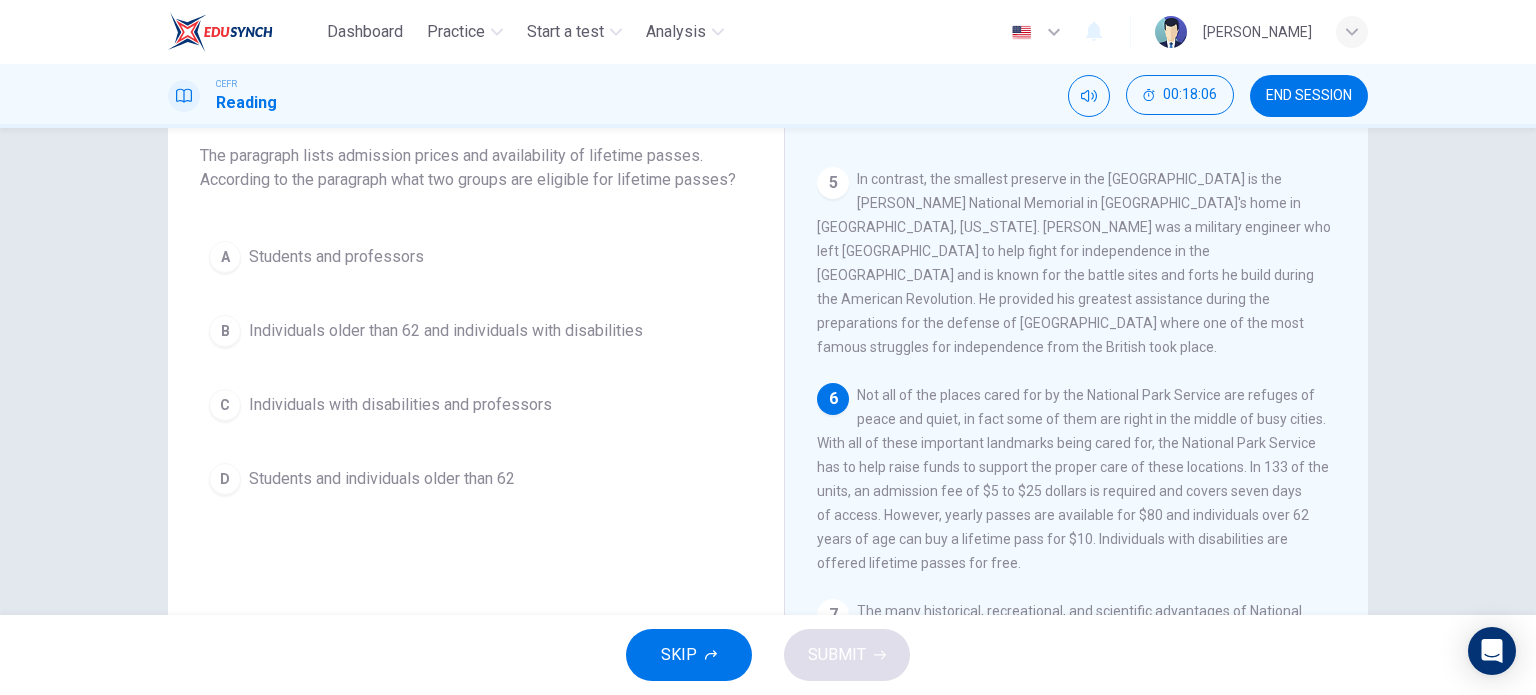 scroll, scrollTop: 121, scrollLeft: 0, axis: vertical 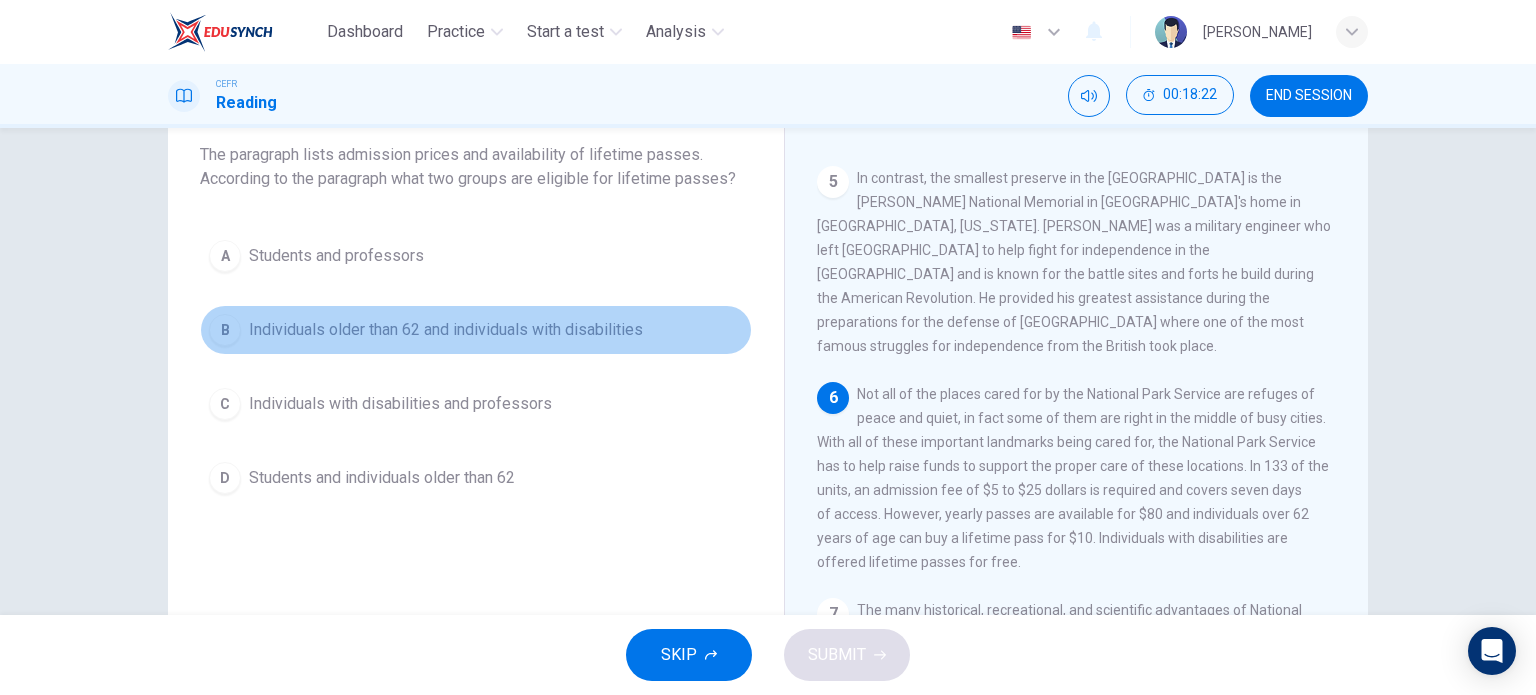 click on "Individuals older than 62 and individuals with disabilities" at bounding box center (446, 330) 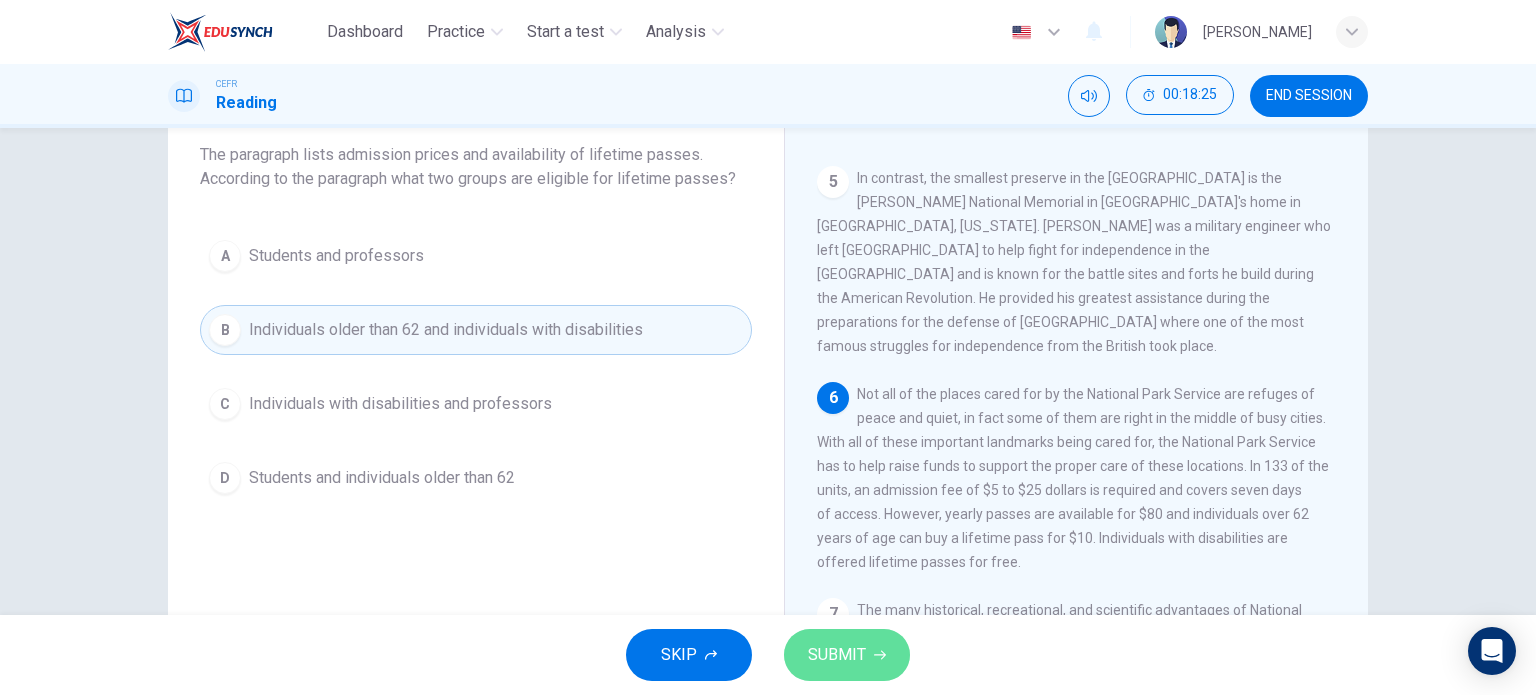 click on "SUBMIT" at bounding box center [837, 655] 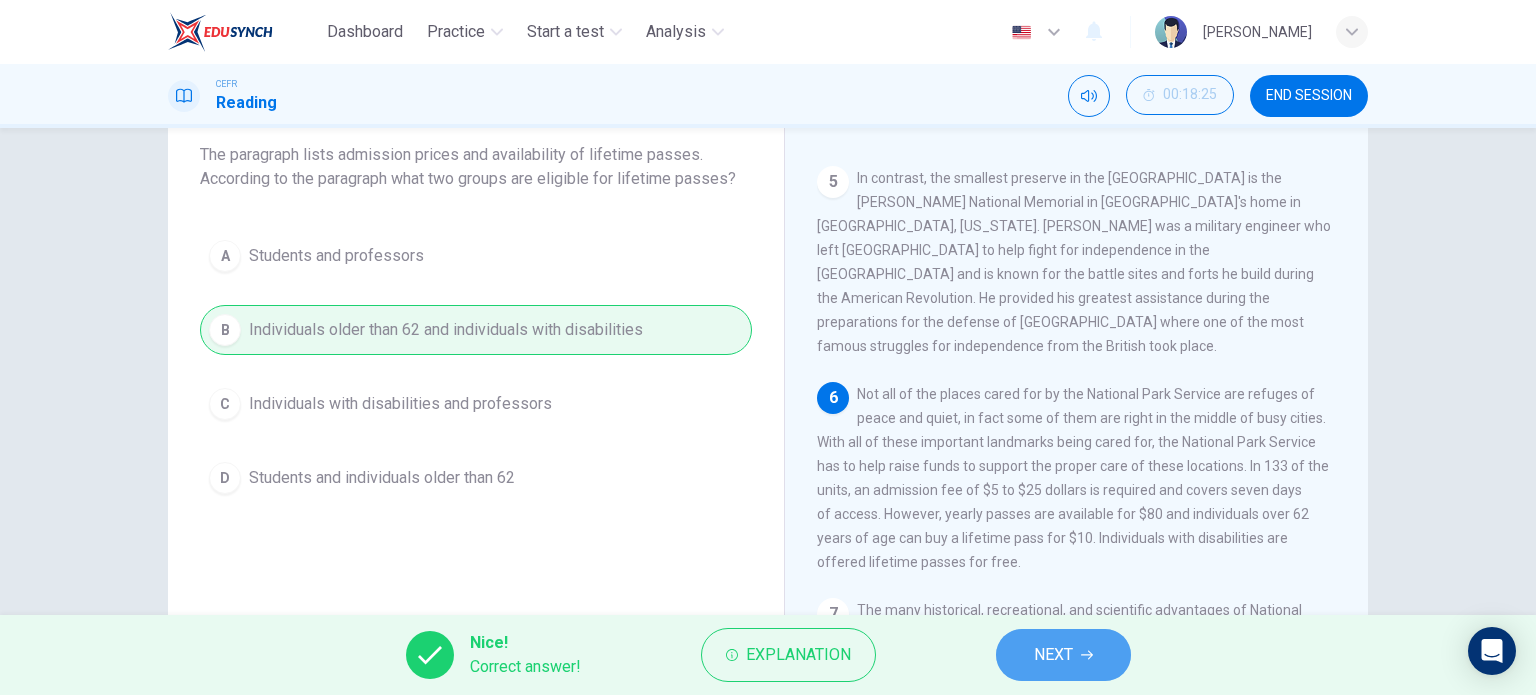 click on "NEXT" at bounding box center (1053, 655) 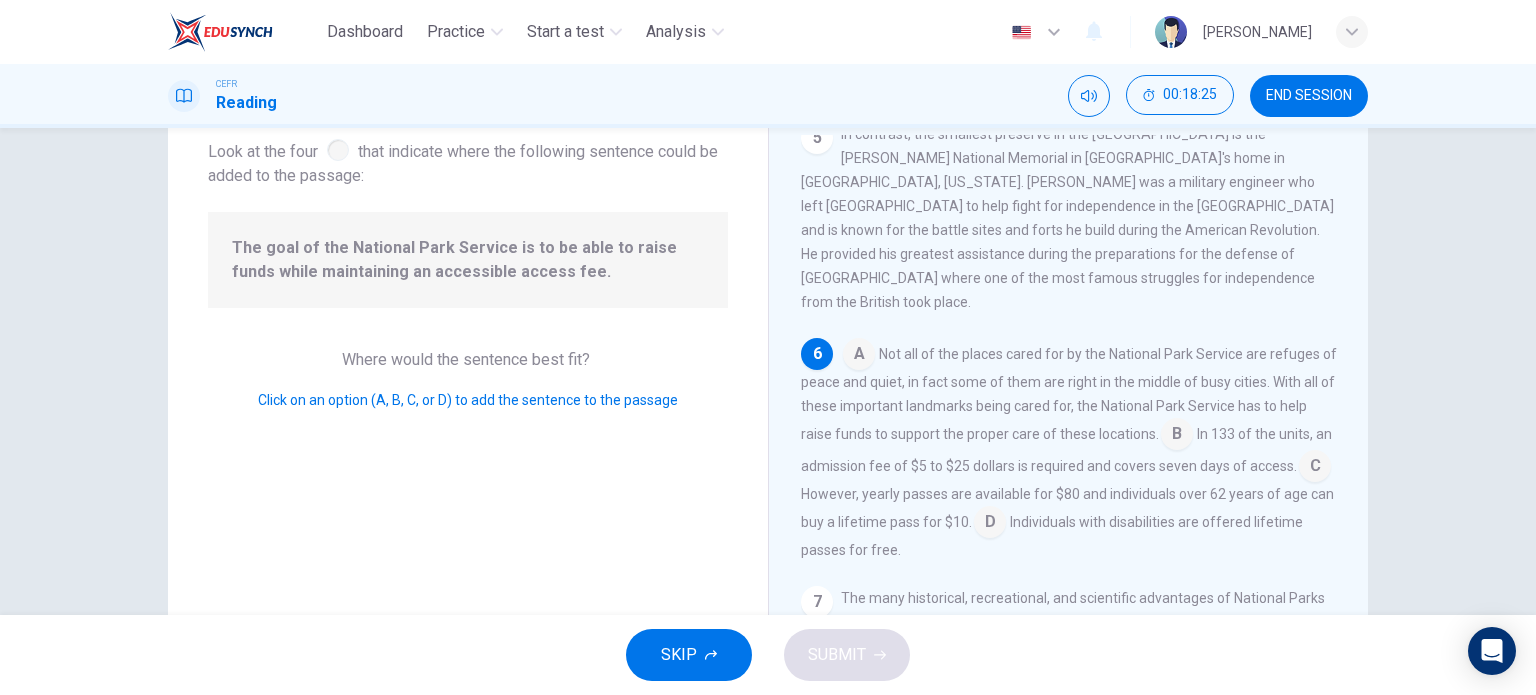 scroll, scrollTop: 784, scrollLeft: 0, axis: vertical 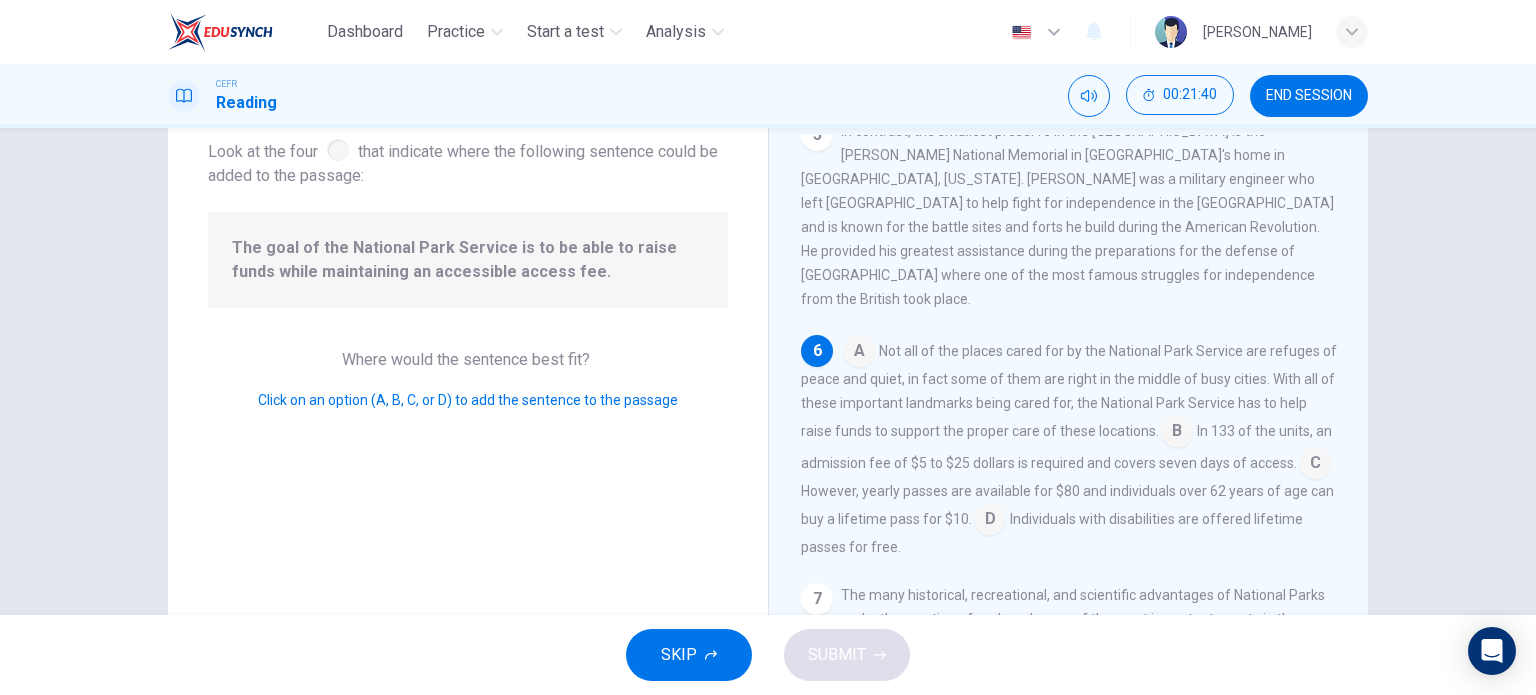 click at bounding box center [1177, 433] 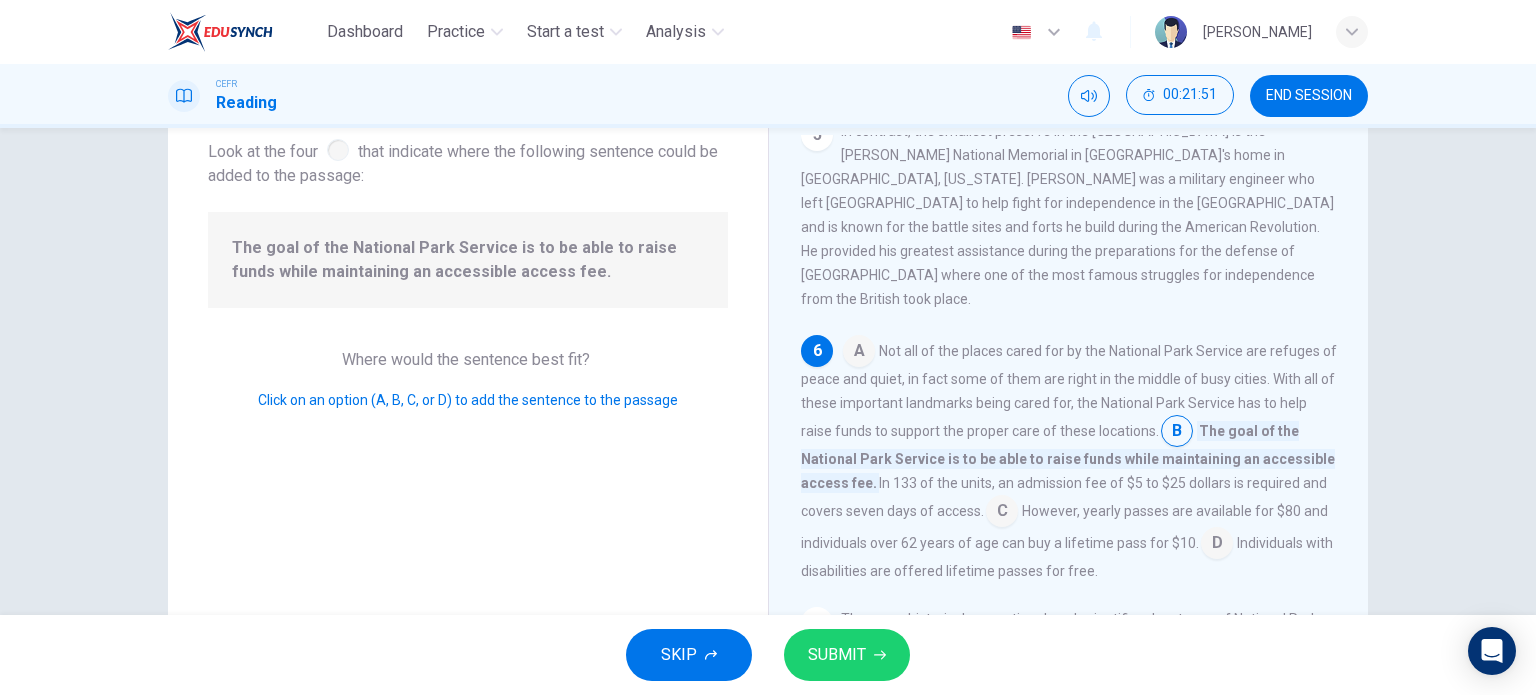 click on "SUBMIT" at bounding box center [837, 655] 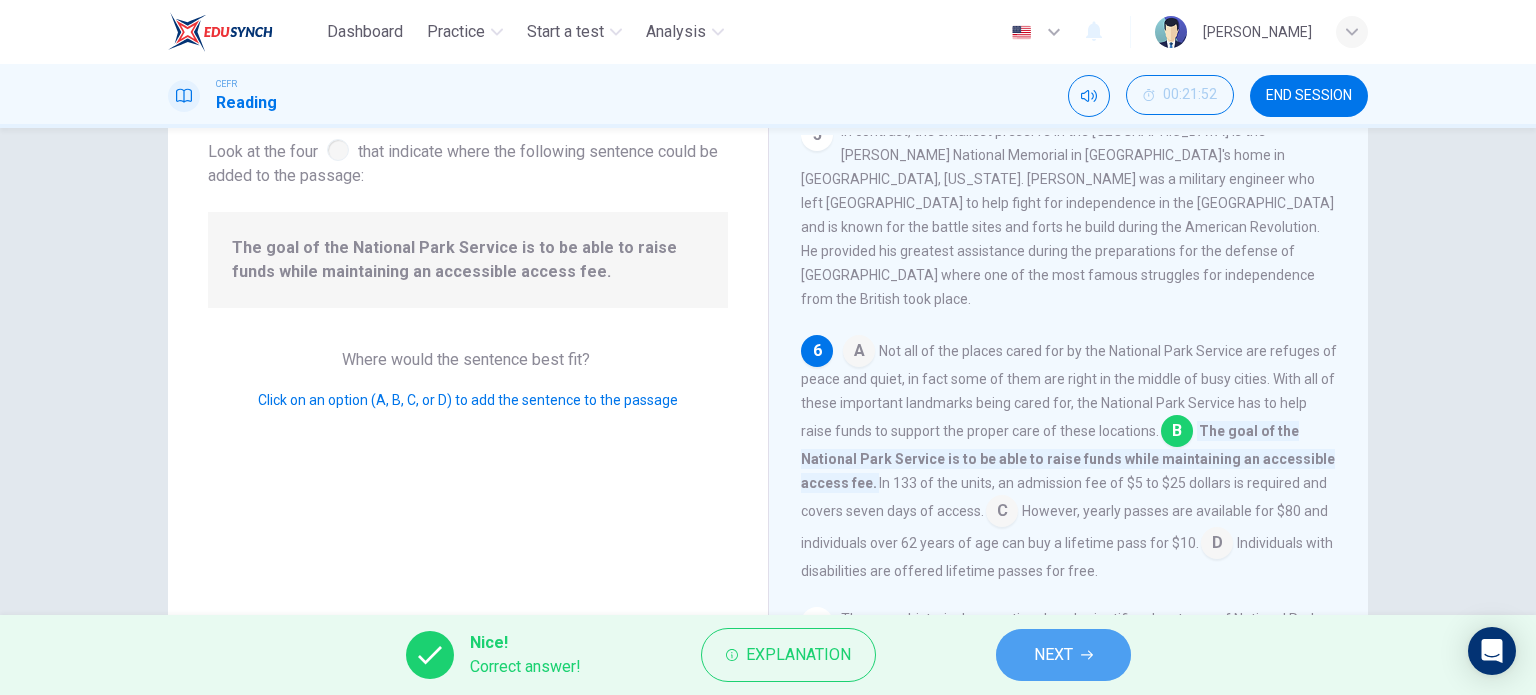 click 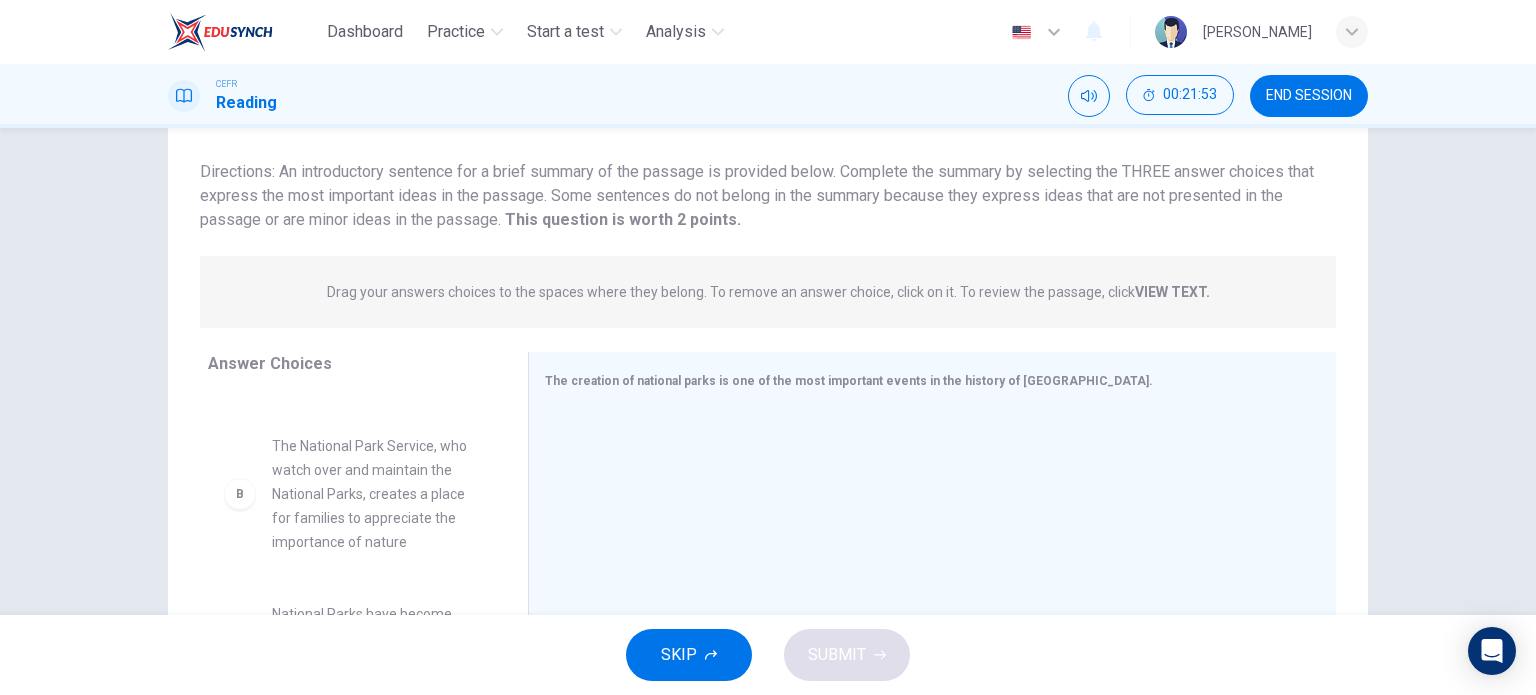 scroll, scrollTop: 0, scrollLeft: 0, axis: both 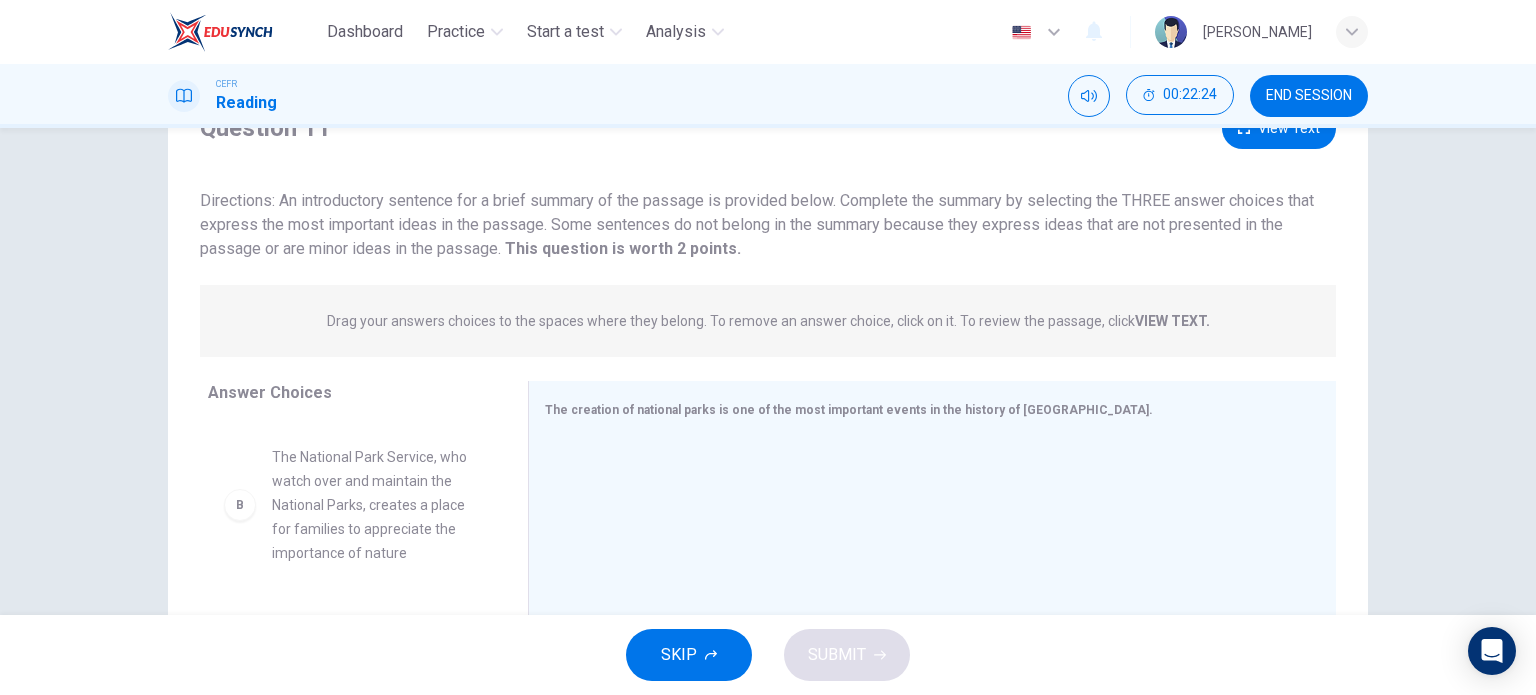 click on "The National Park Service, who watch over and maintain the National Parks, creates a place for families to appreciate the importance of nature" at bounding box center (376, 505) 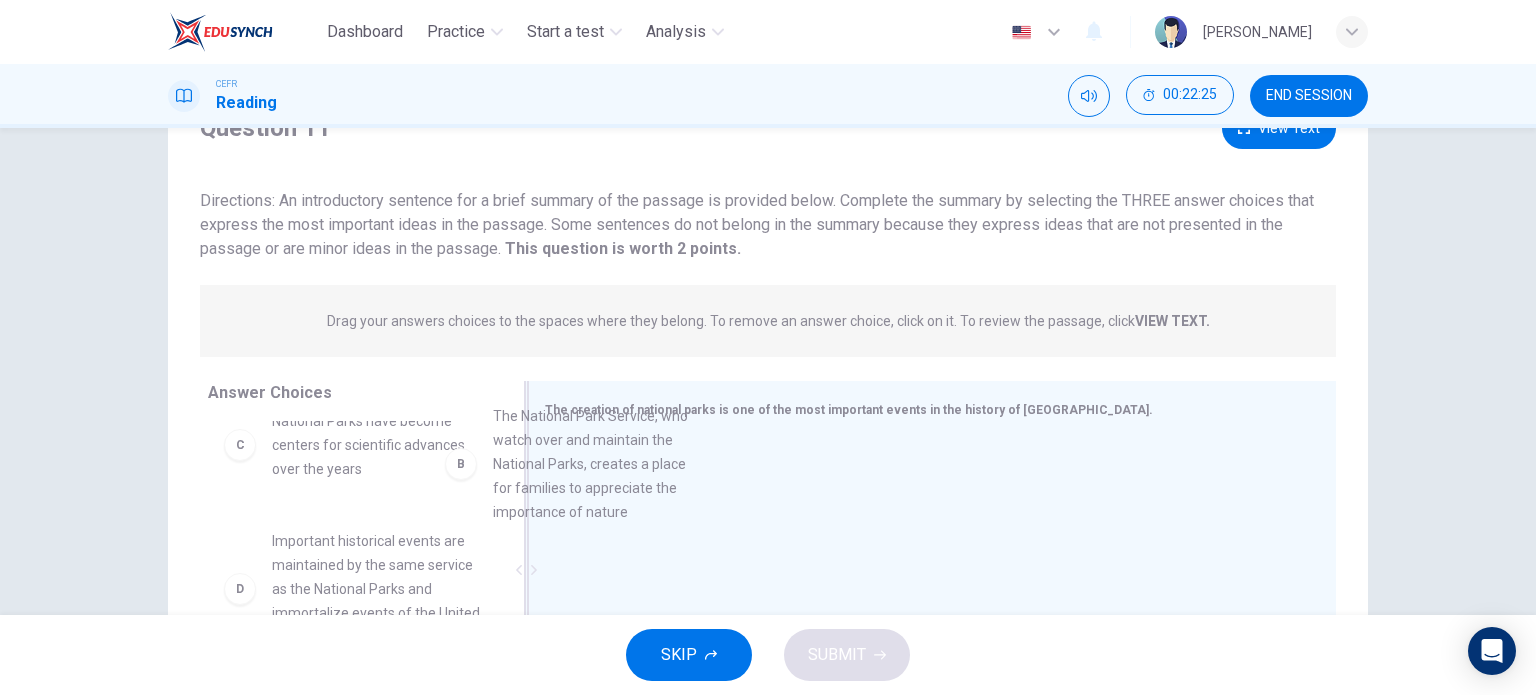 scroll, scrollTop: 140, scrollLeft: 0, axis: vertical 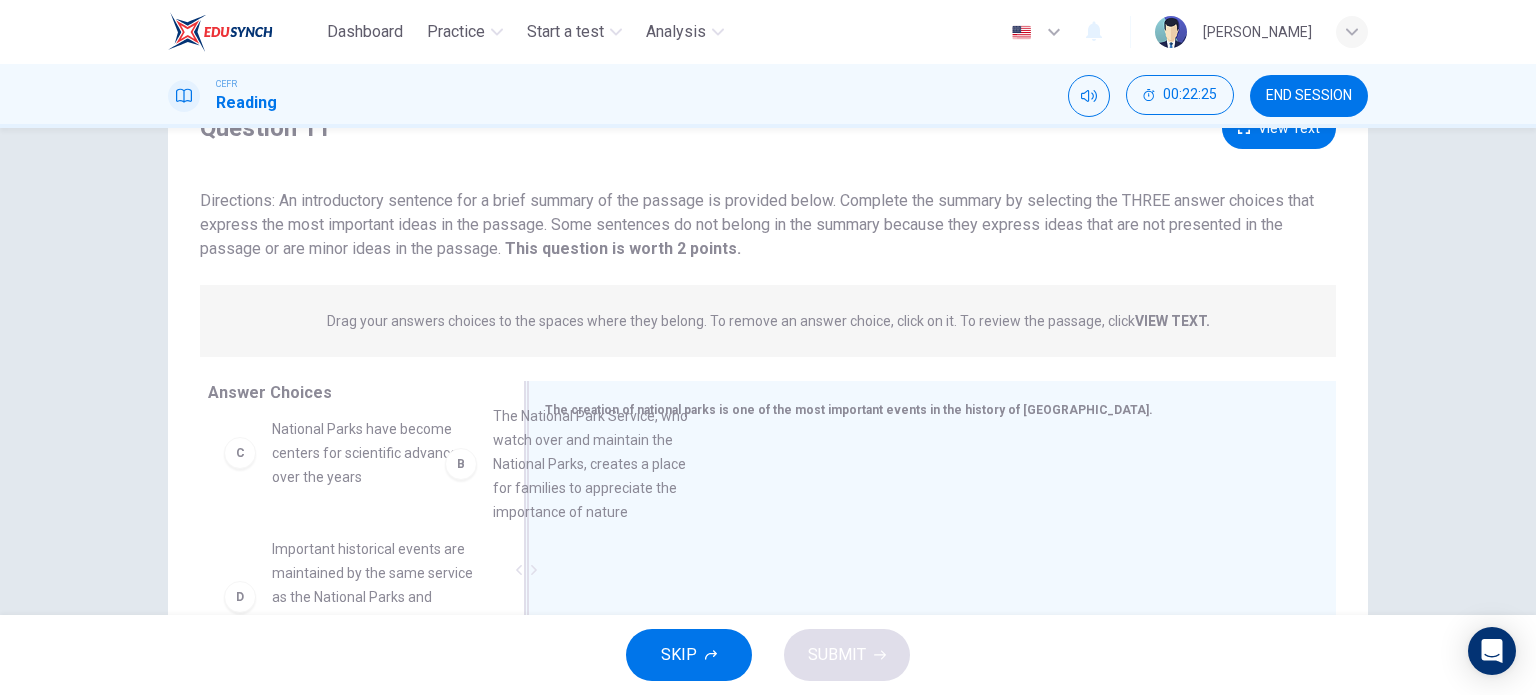 drag, startPoint x: 390, startPoint y: 527, endPoint x: 644, endPoint y: 523, distance: 254.0315 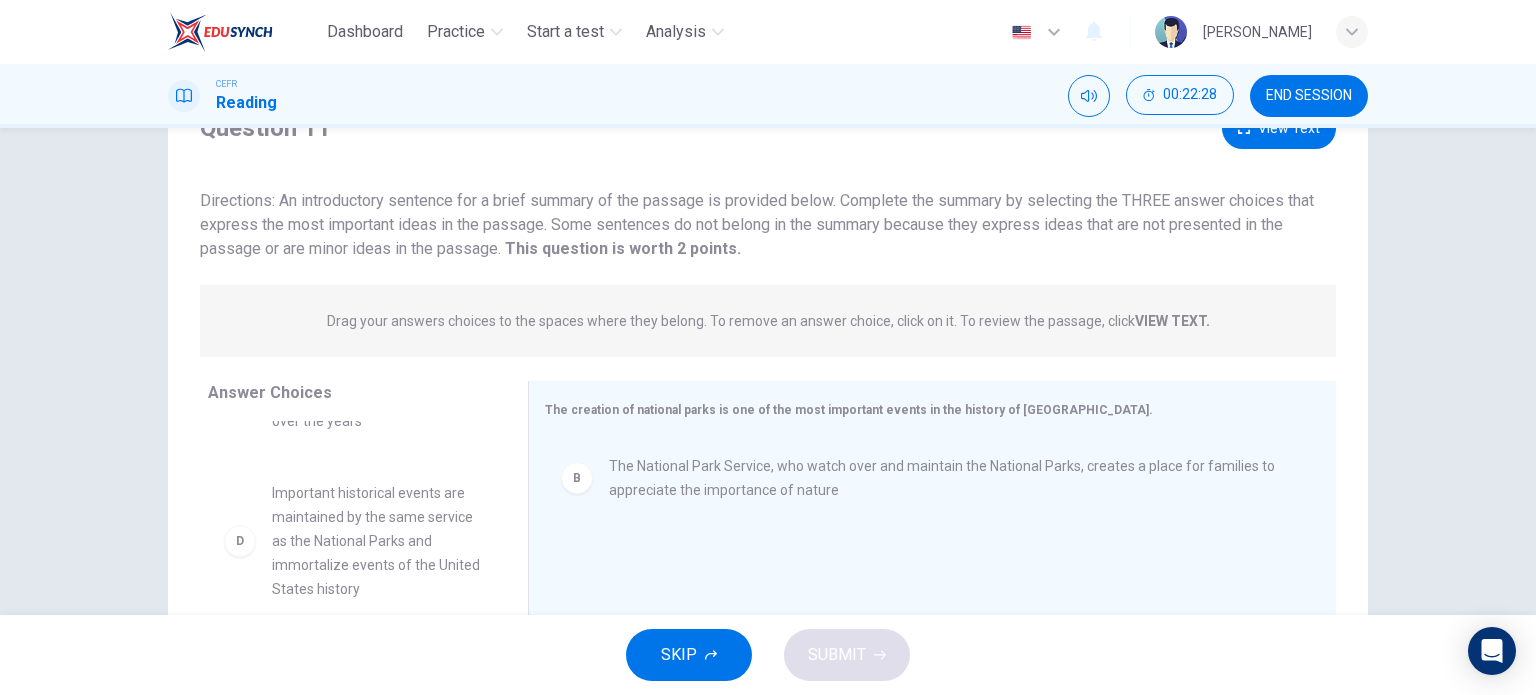 scroll, scrollTop: 220, scrollLeft: 0, axis: vertical 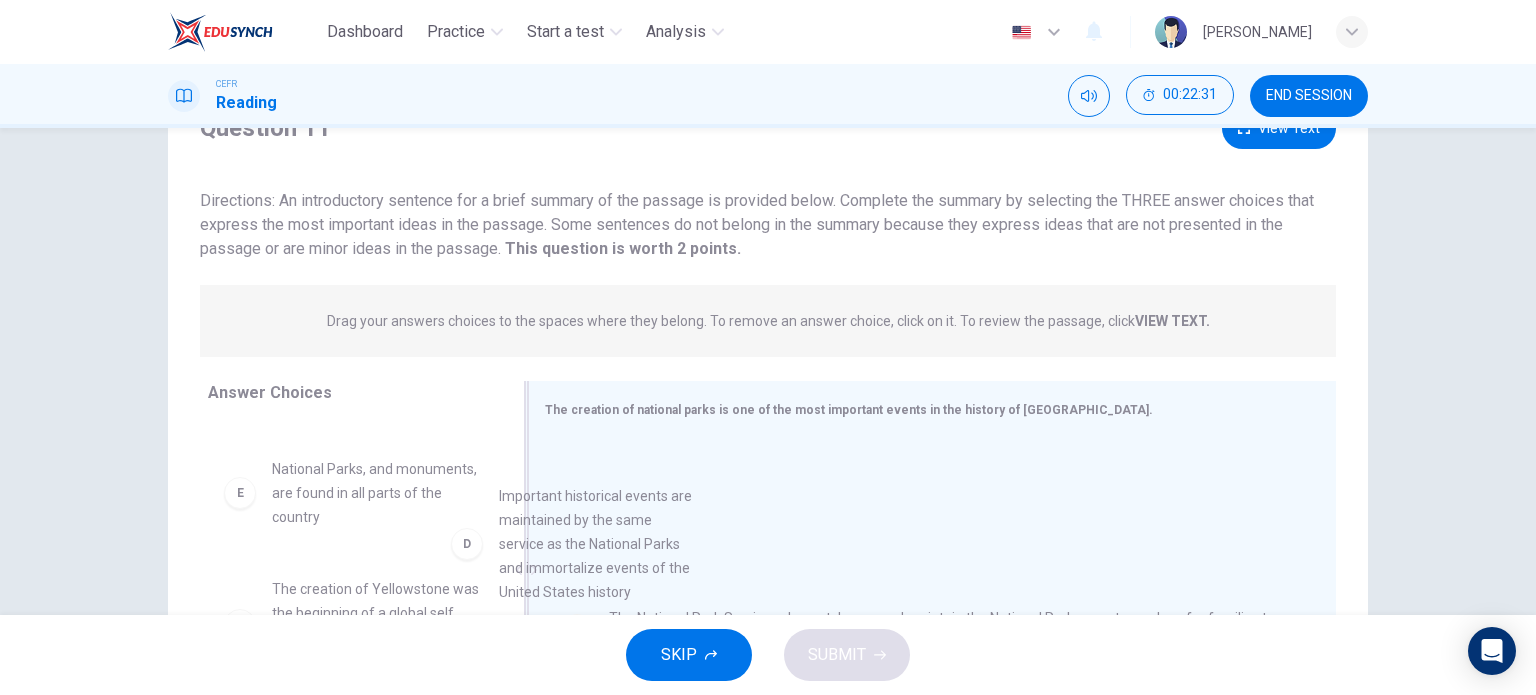 drag, startPoint x: 401, startPoint y: 497, endPoint x: 659, endPoint y: 535, distance: 260.78345 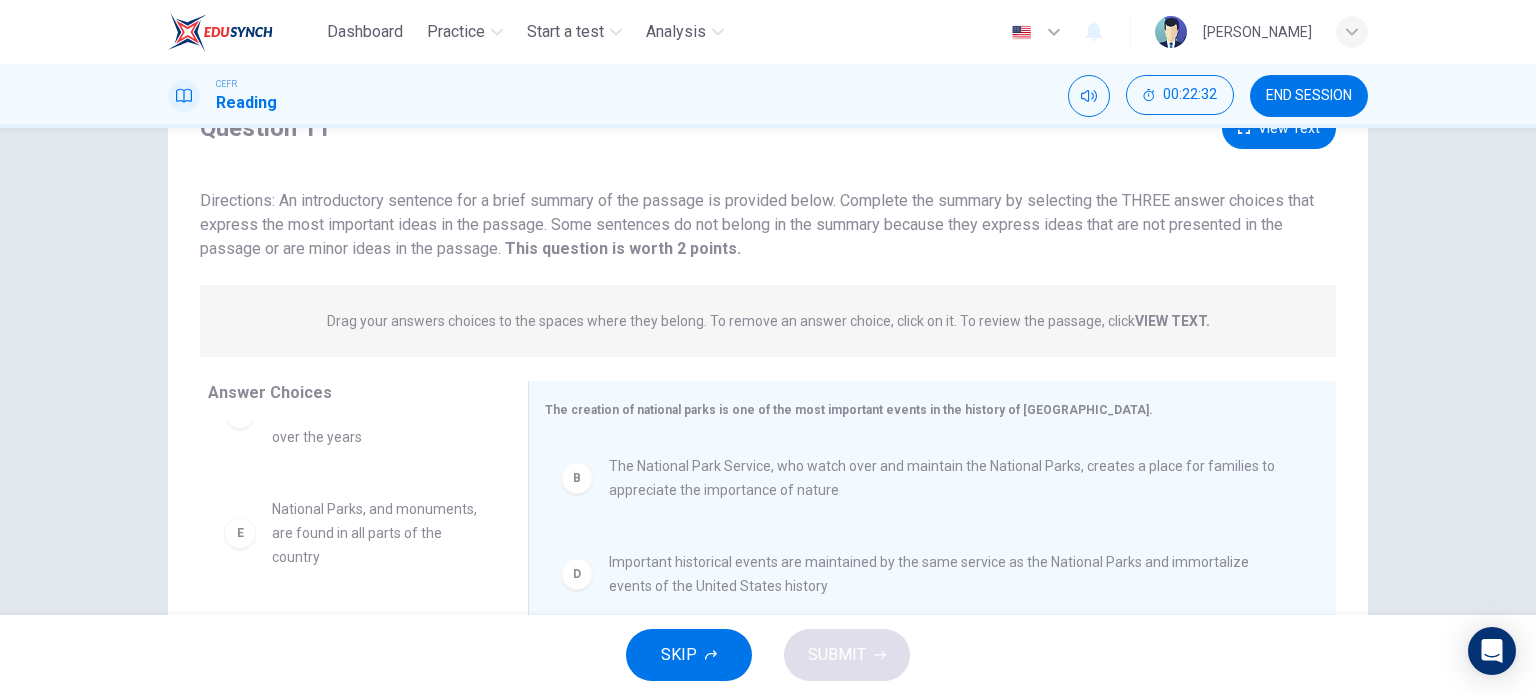scroll, scrollTop: 180, scrollLeft: 0, axis: vertical 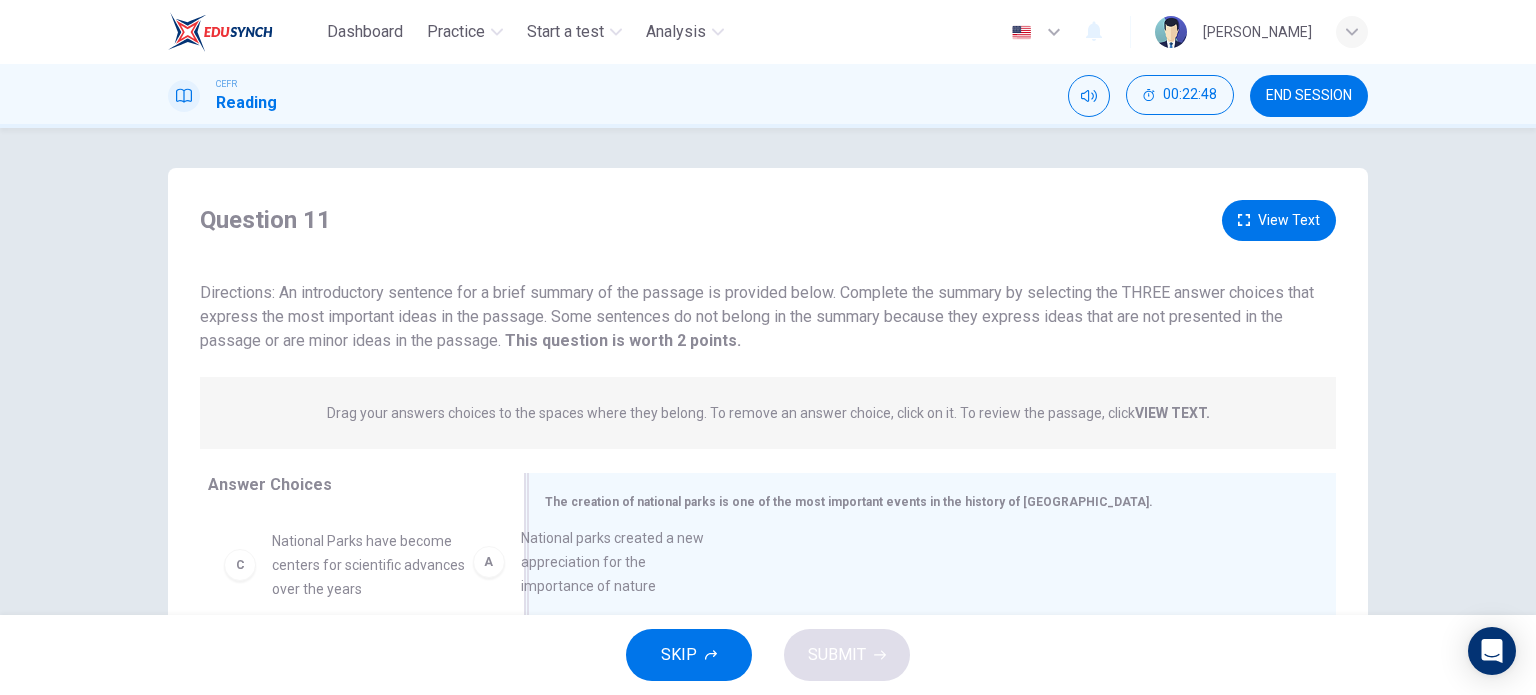 drag, startPoint x: 359, startPoint y: 582, endPoint x: 725, endPoint y: 588, distance: 366.04916 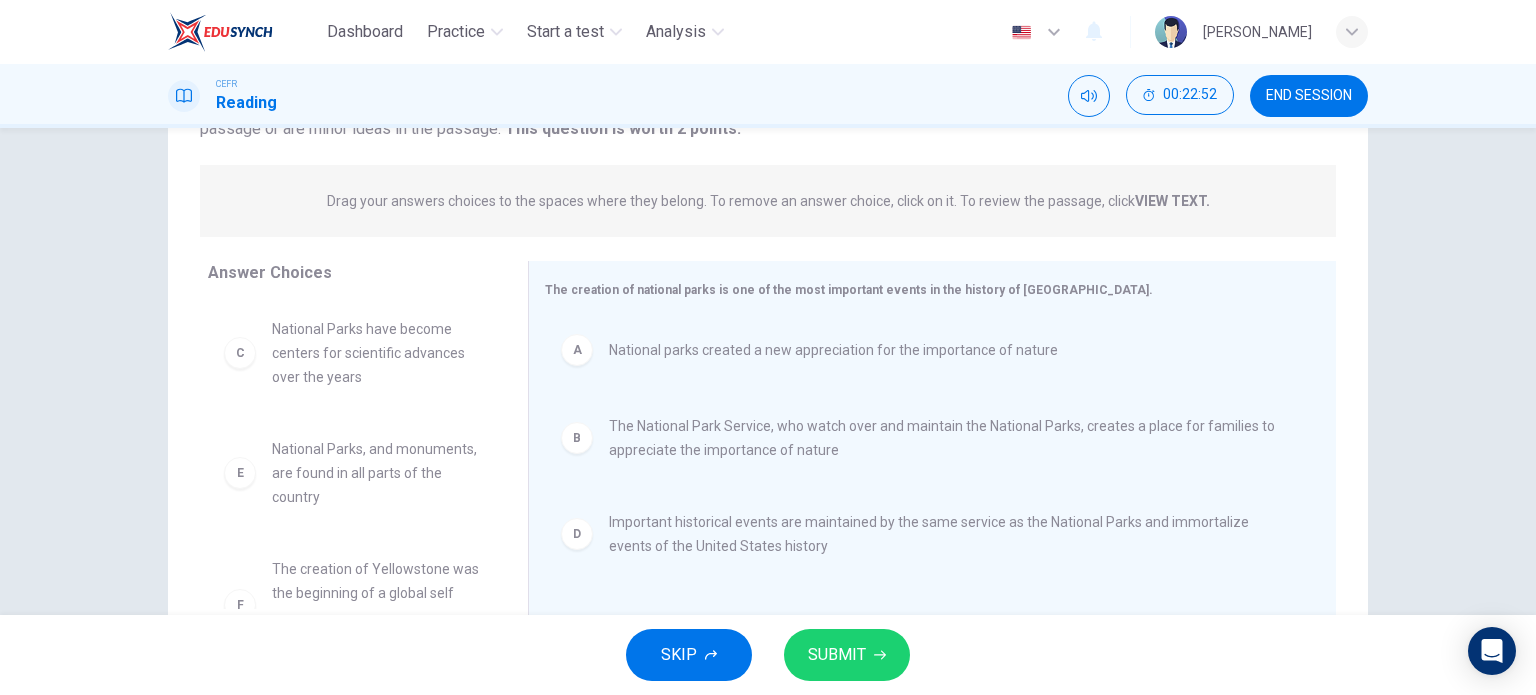 scroll, scrollTop: 214, scrollLeft: 0, axis: vertical 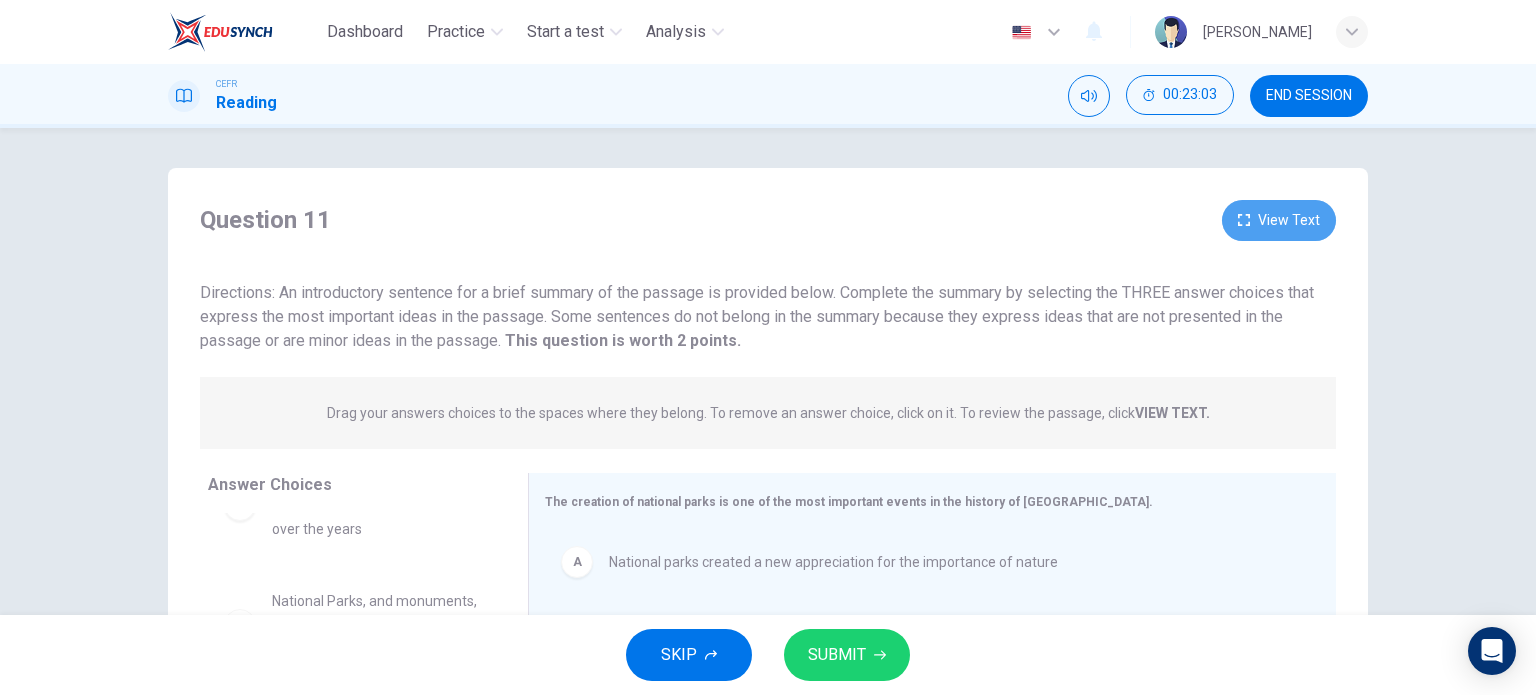 click on "View Text" at bounding box center (1279, 220) 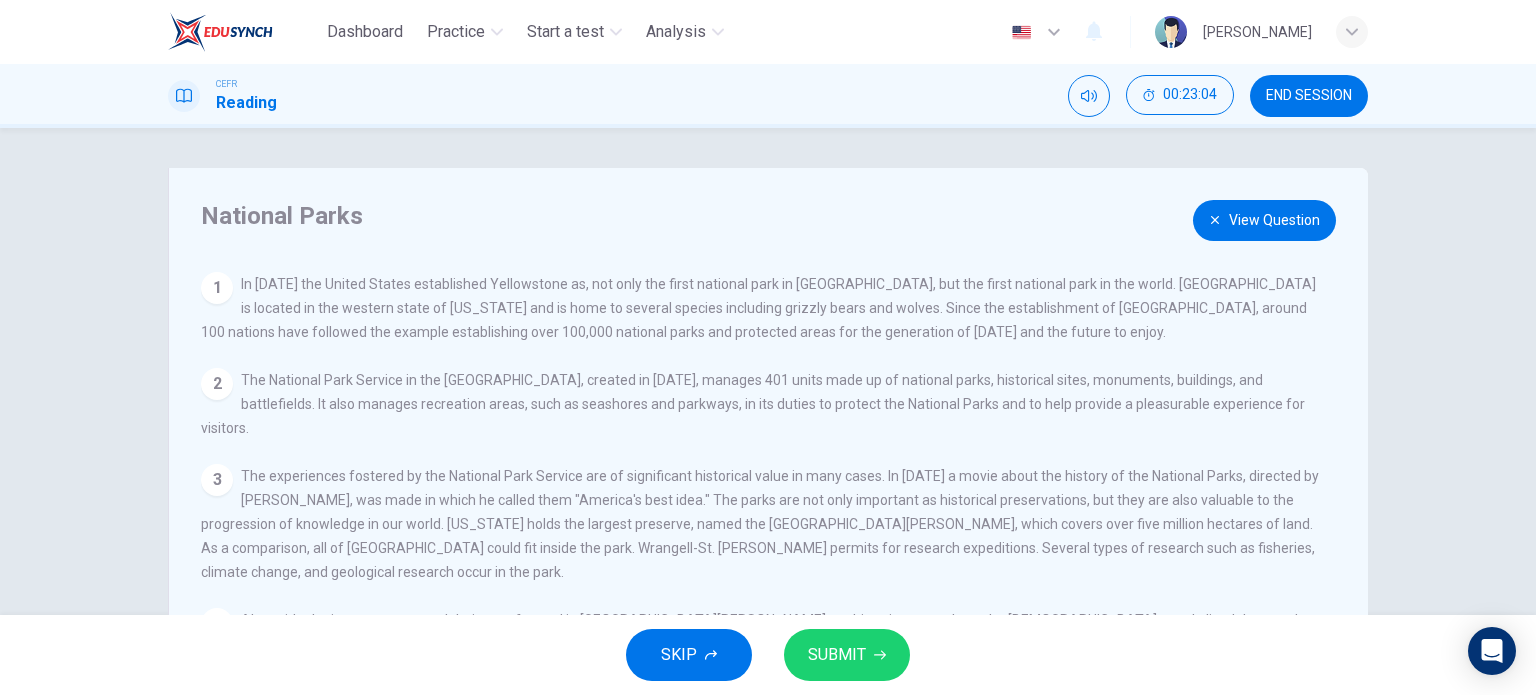 scroll, scrollTop: 163, scrollLeft: 0, axis: vertical 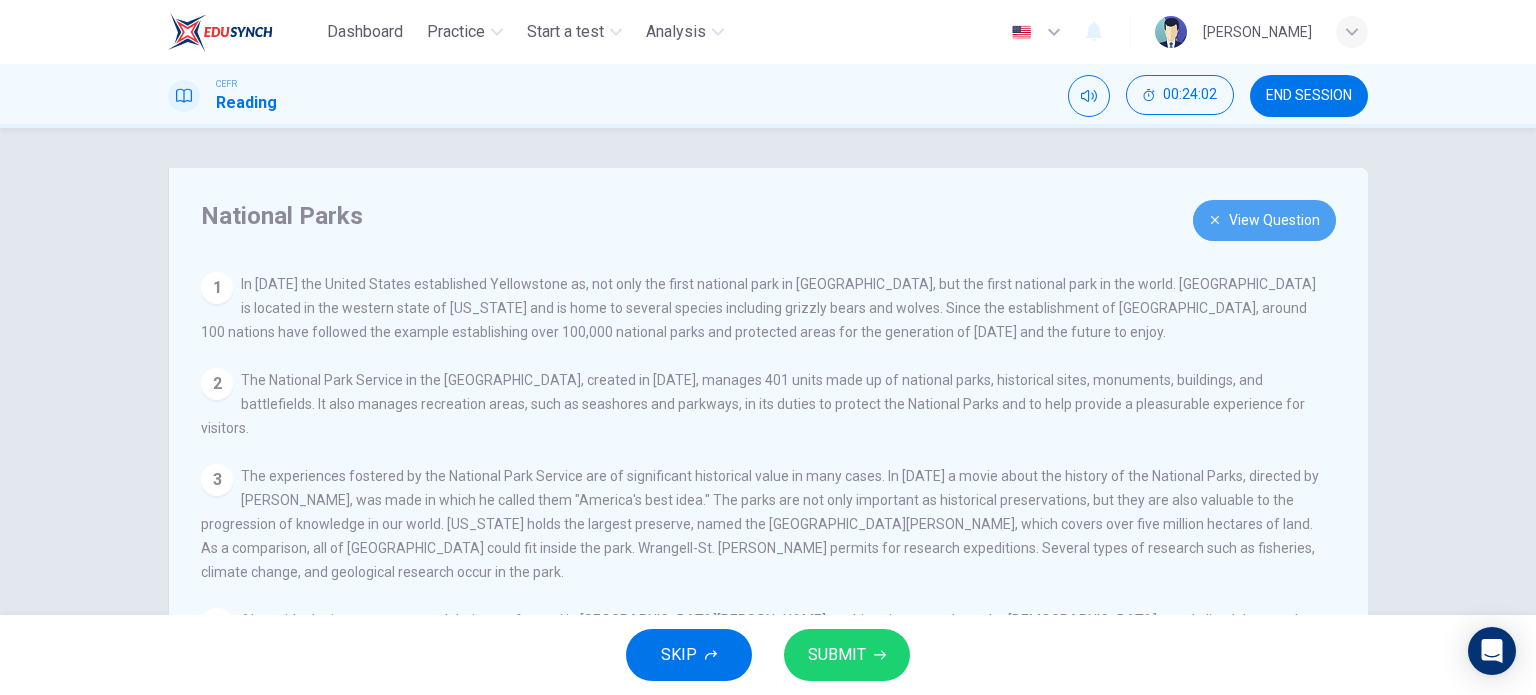 click 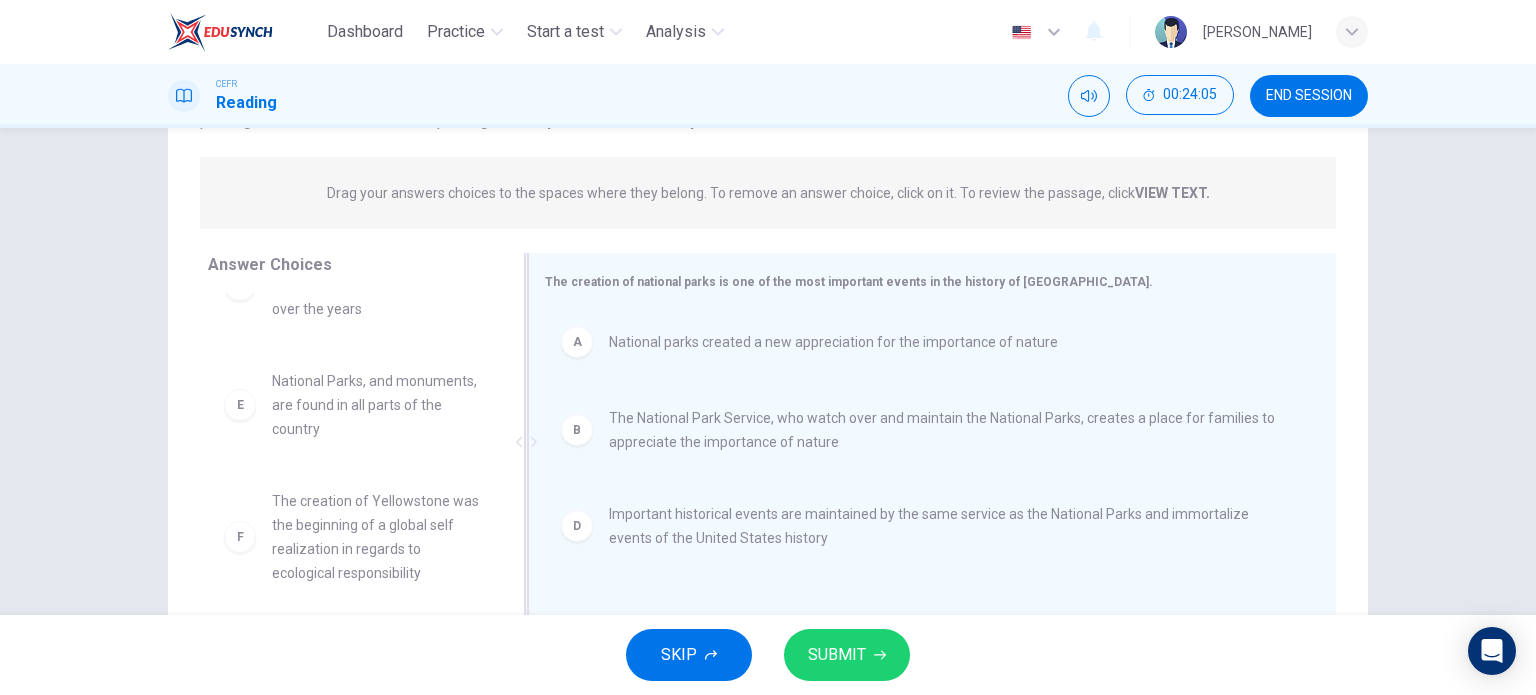 scroll, scrollTop: 0, scrollLeft: 0, axis: both 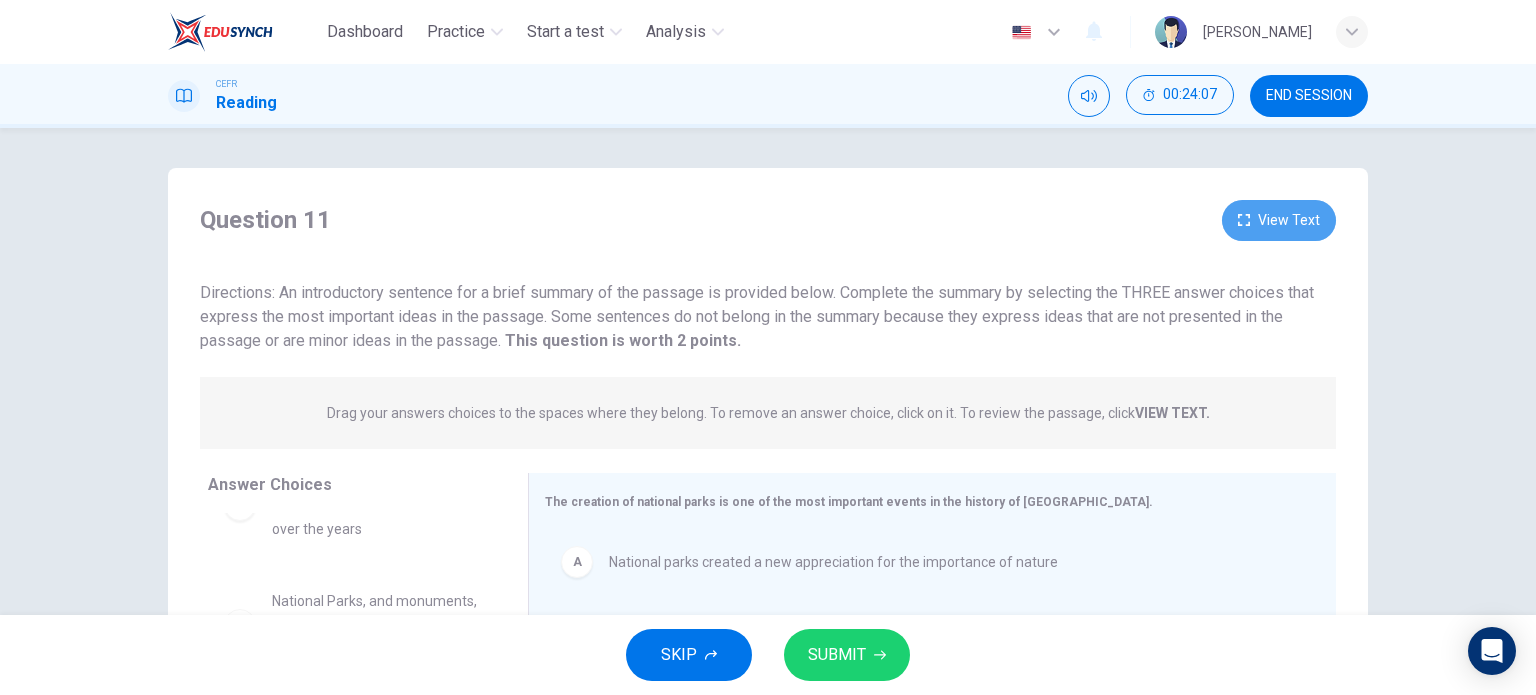 click on "View Text" at bounding box center (1279, 220) 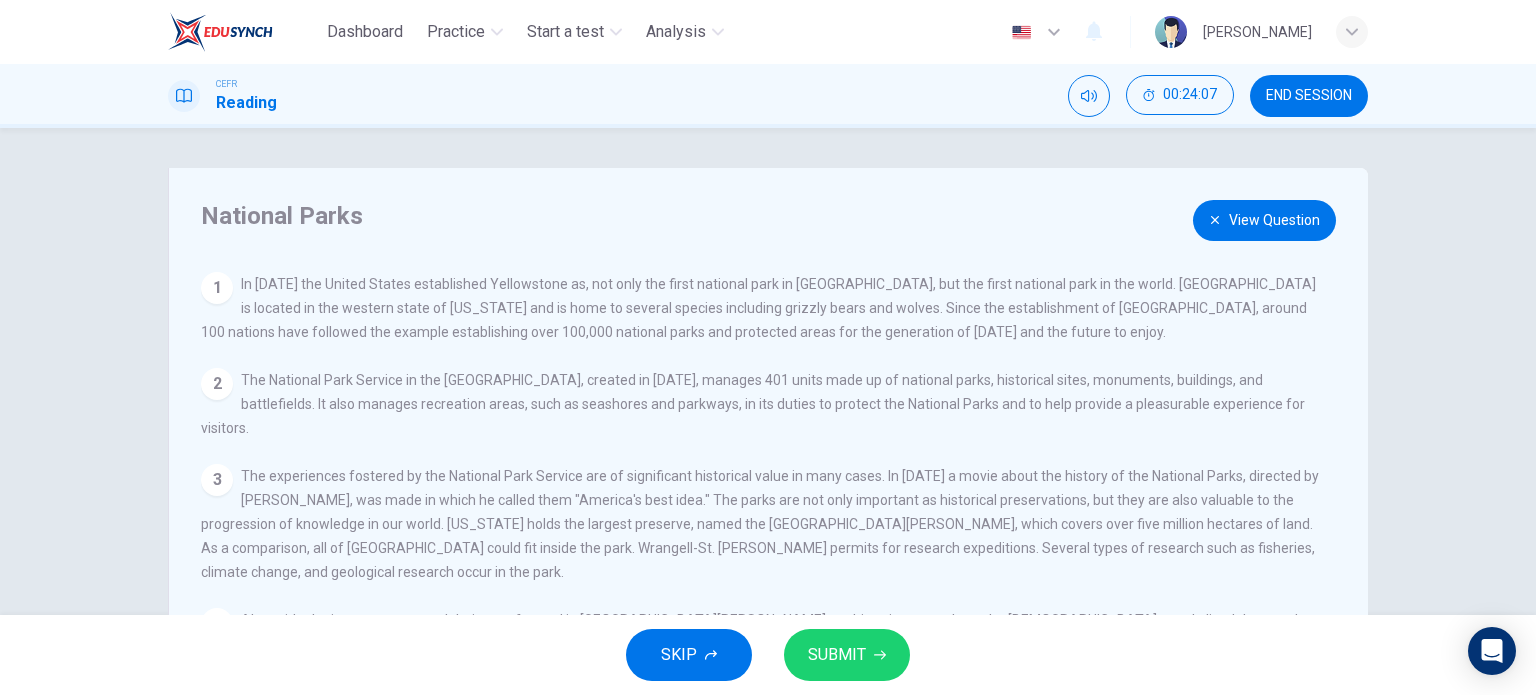 scroll, scrollTop: 163, scrollLeft: 0, axis: vertical 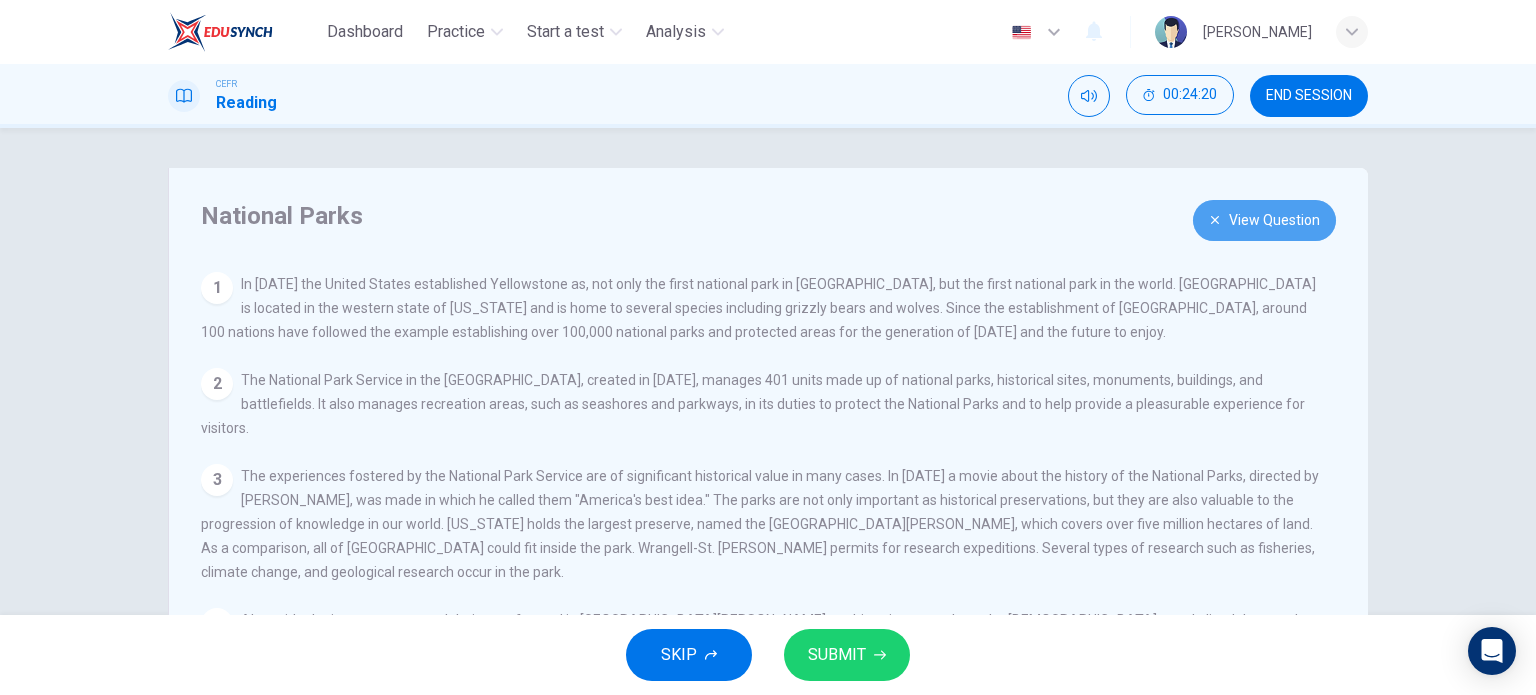 click on "View Question" at bounding box center [1264, 220] 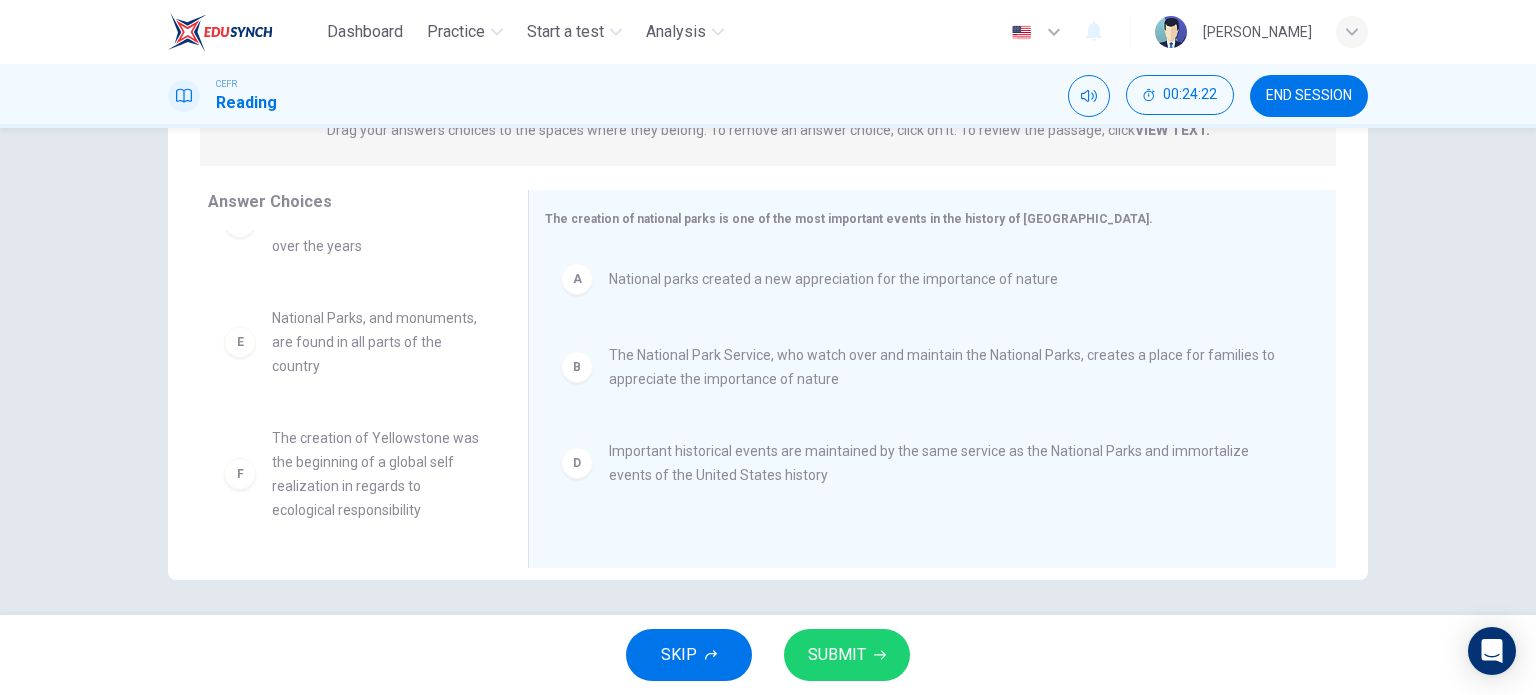 scroll, scrollTop: 288, scrollLeft: 0, axis: vertical 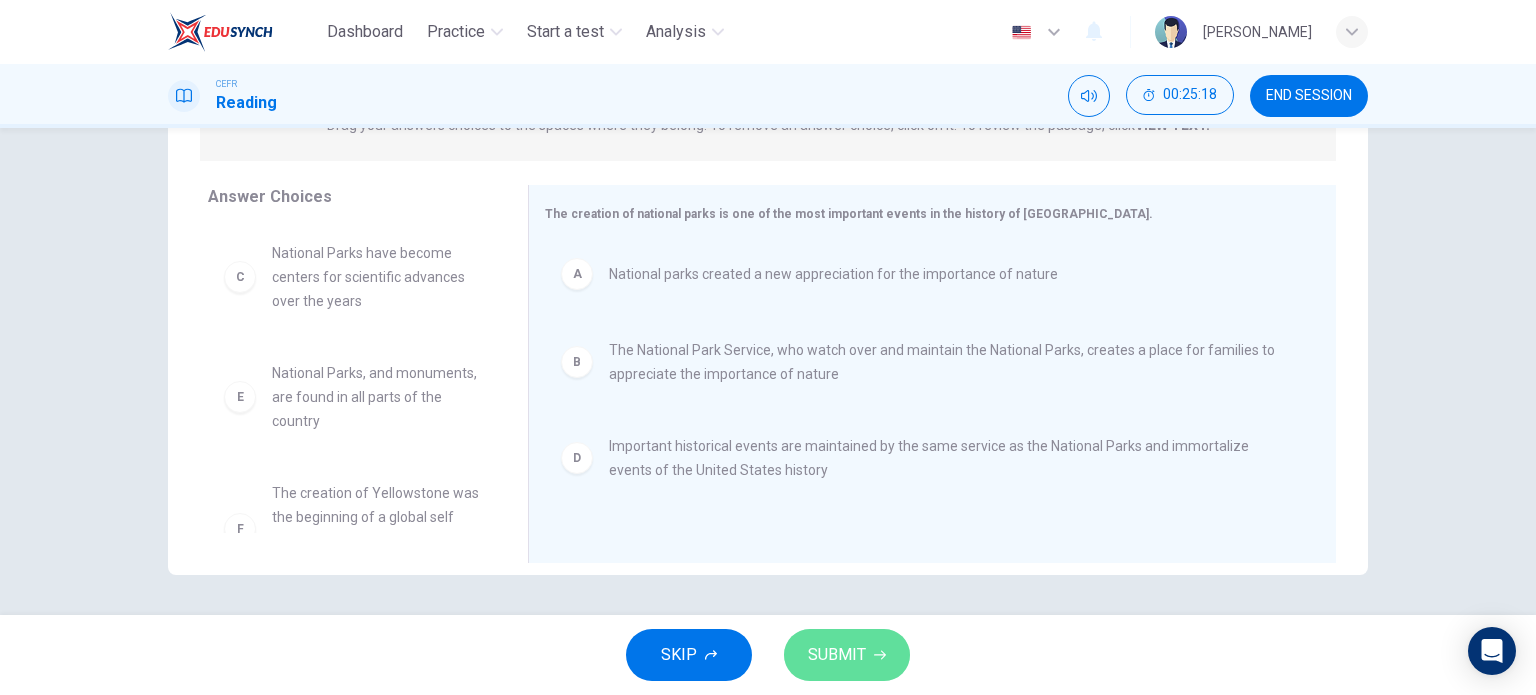 click on "SUBMIT" at bounding box center [837, 655] 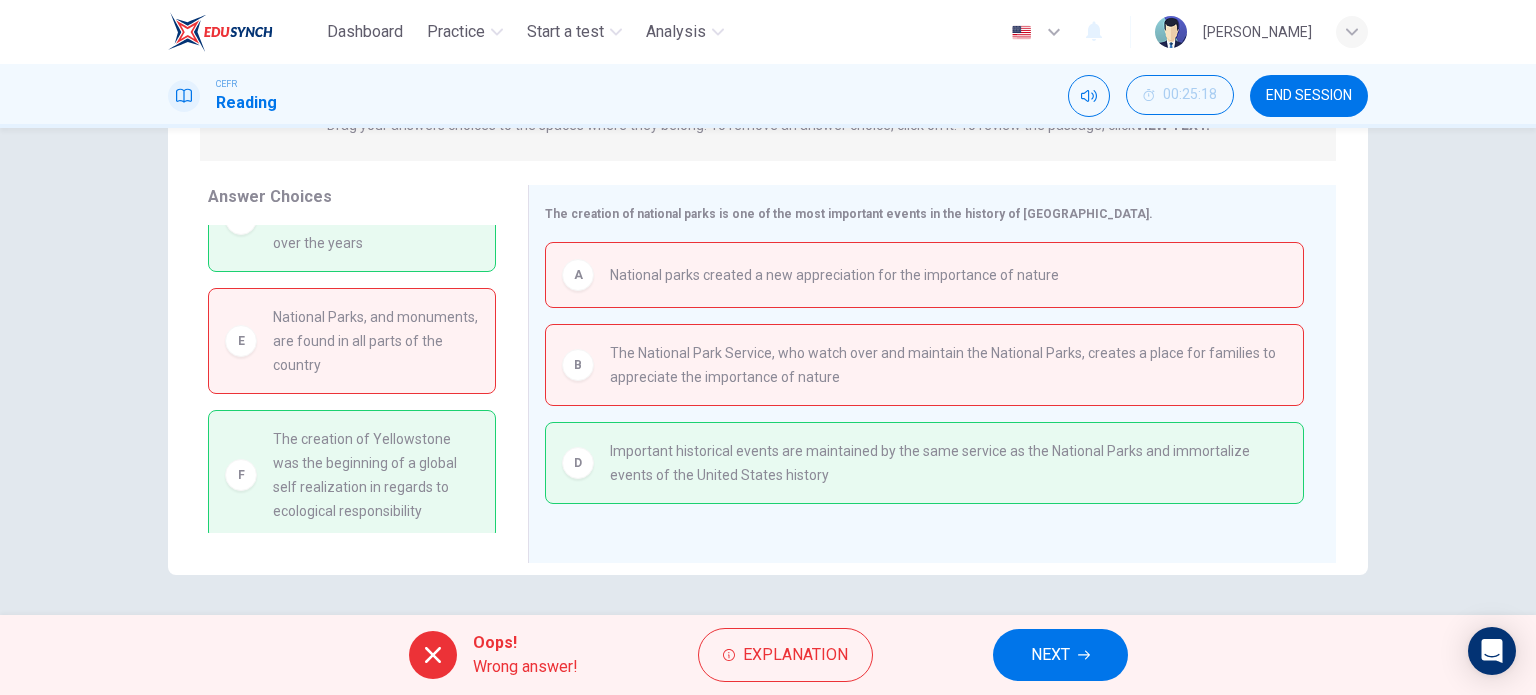 scroll, scrollTop: 64, scrollLeft: 0, axis: vertical 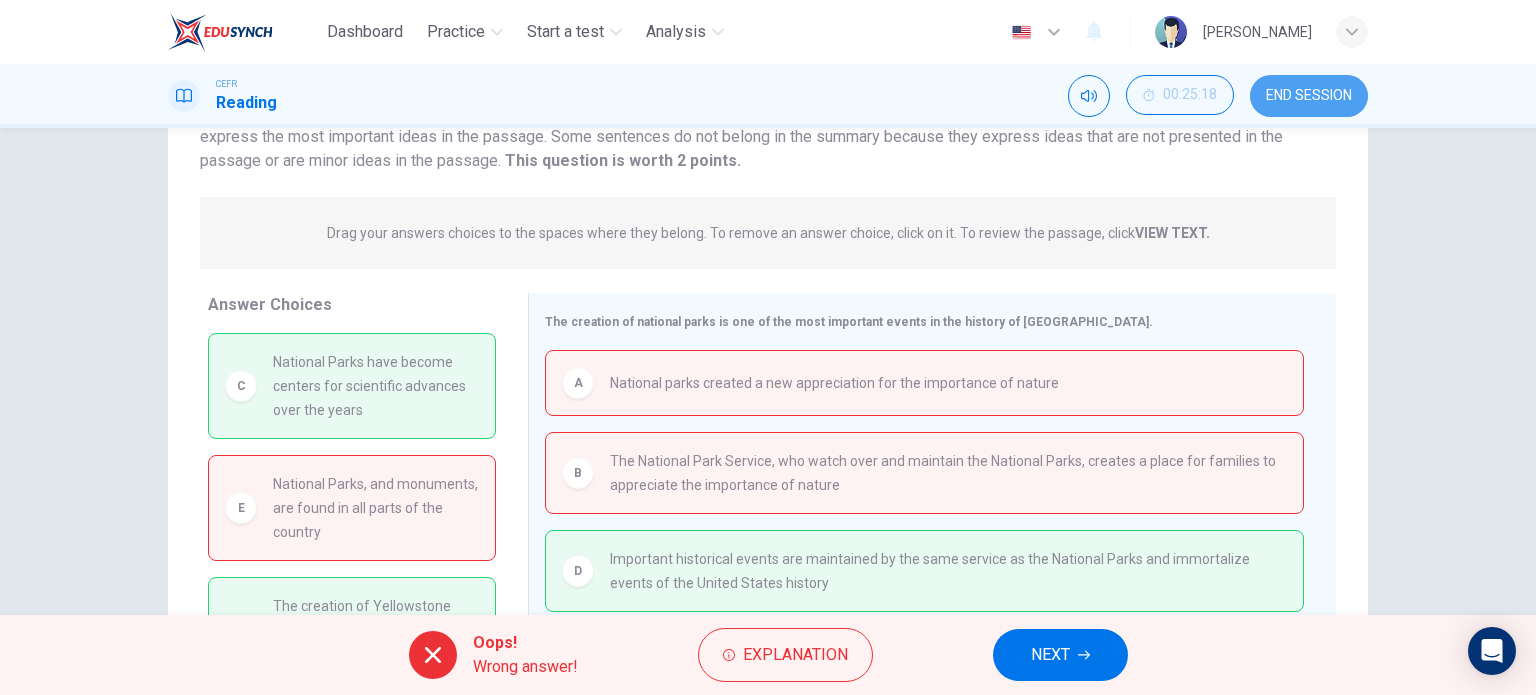 click on "END SESSION" at bounding box center (1309, 96) 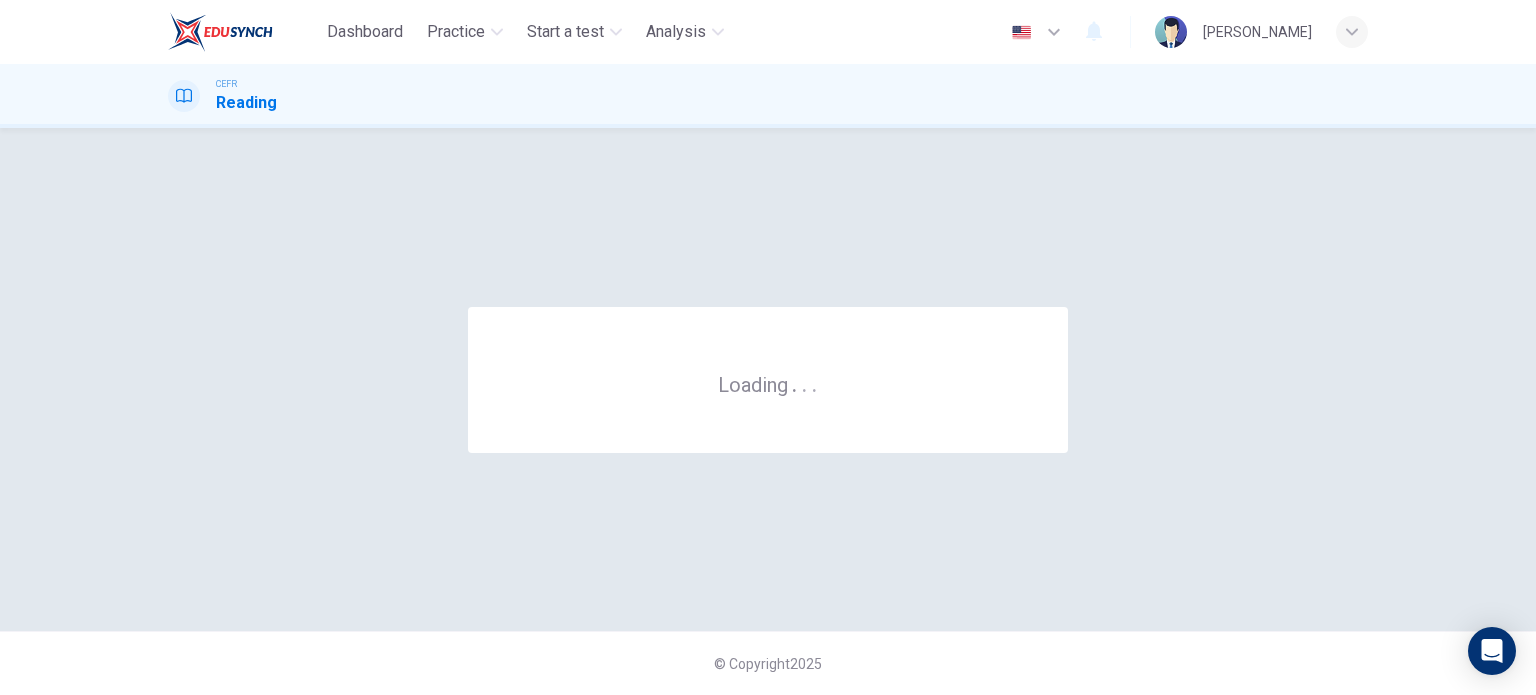 scroll, scrollTop: 0, scrollLeft: 0, axis: both 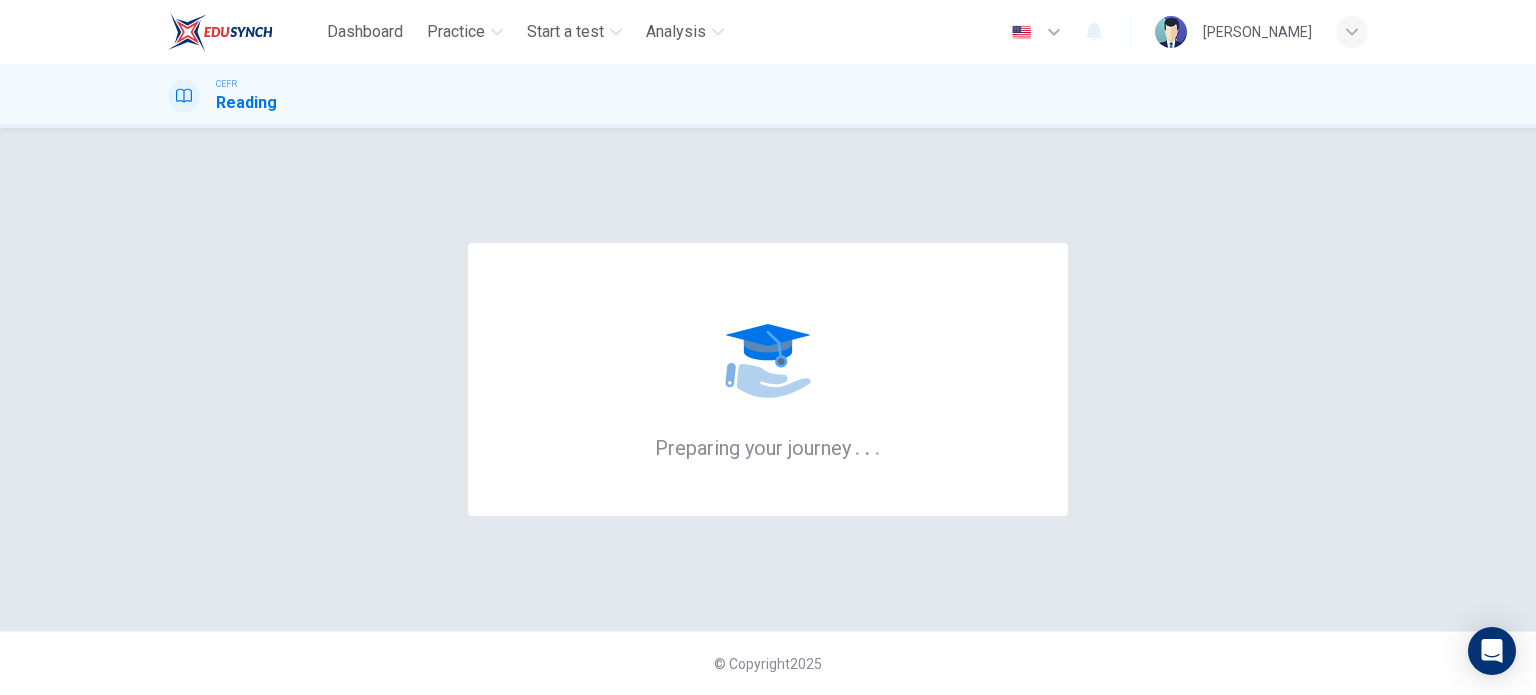 click on "CEFR Reading" at bounding box center [768, 96] 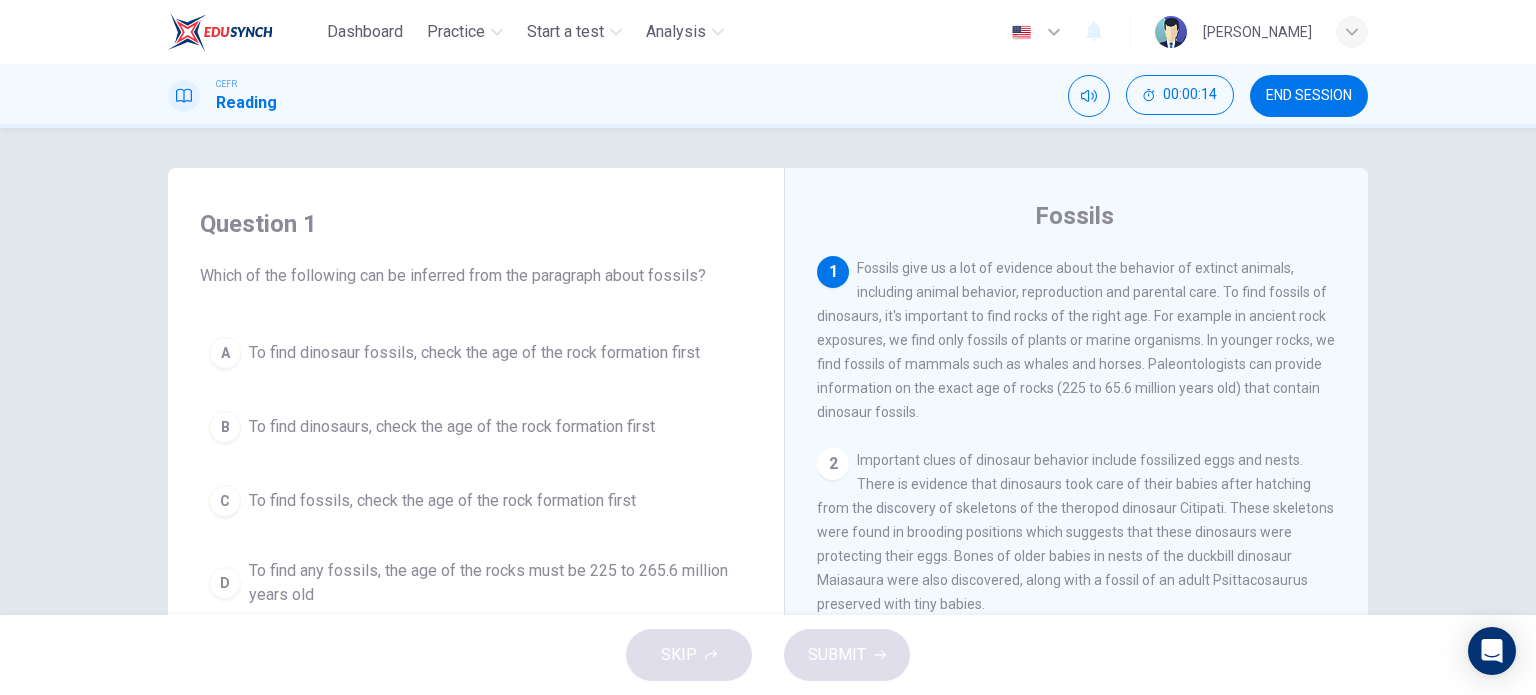 scroll, scrollTop: 12, scrollLeft: 0, axis: vertical 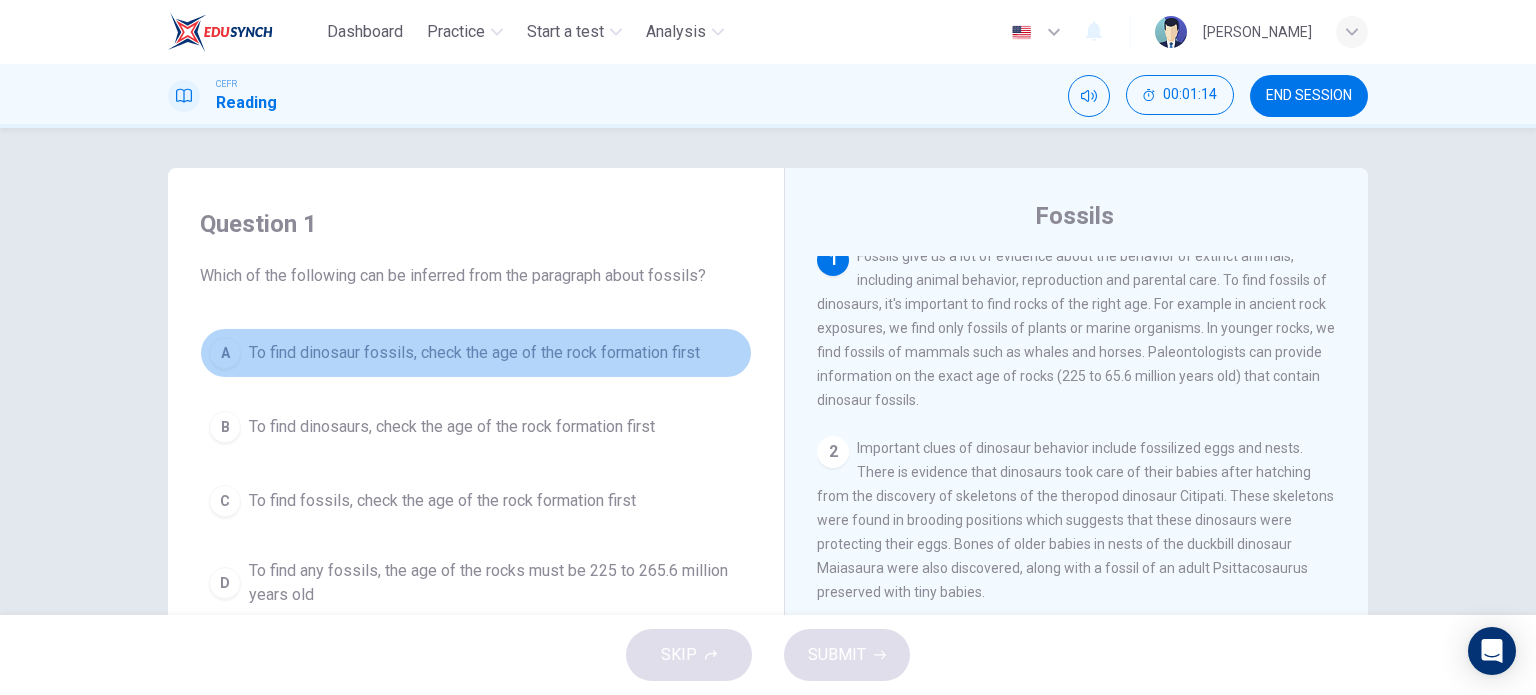 click on "To find dinosaur fossils, check the age of the rock formation first" at bounding box center (474, 353) 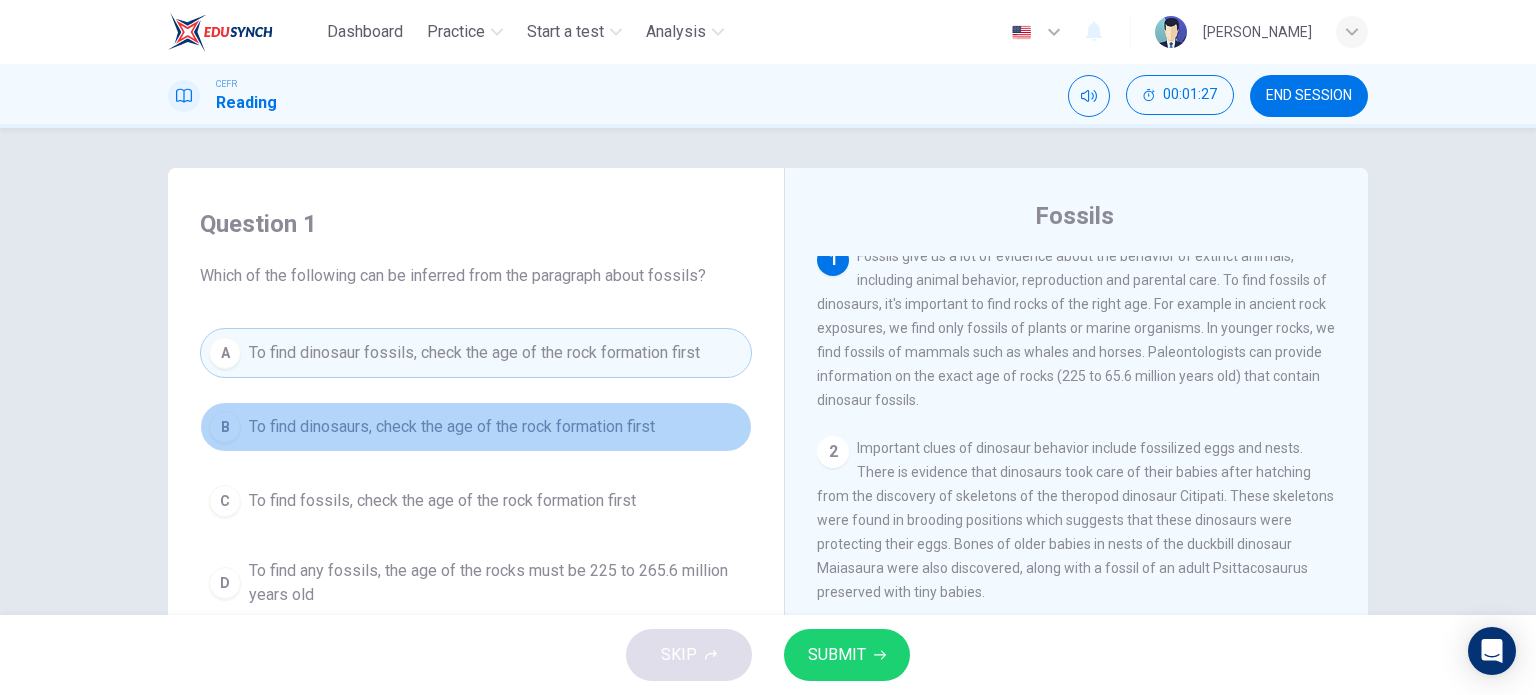 click on "To find dinosaurs, check the age of the rock formation first" at bounding box center [452, 427] 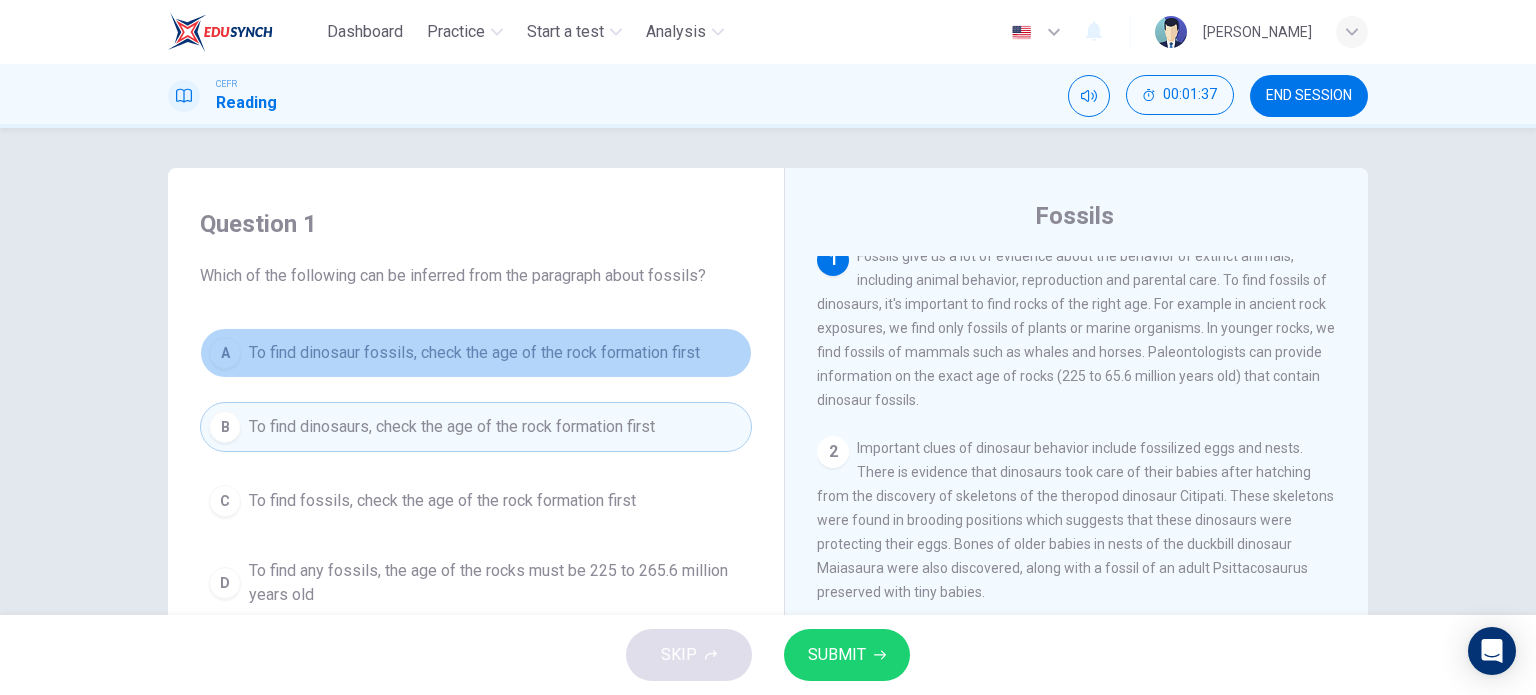 click on "To find dinosaur fossils, check the age of the rock formation first" at bounding box center (474, 353) 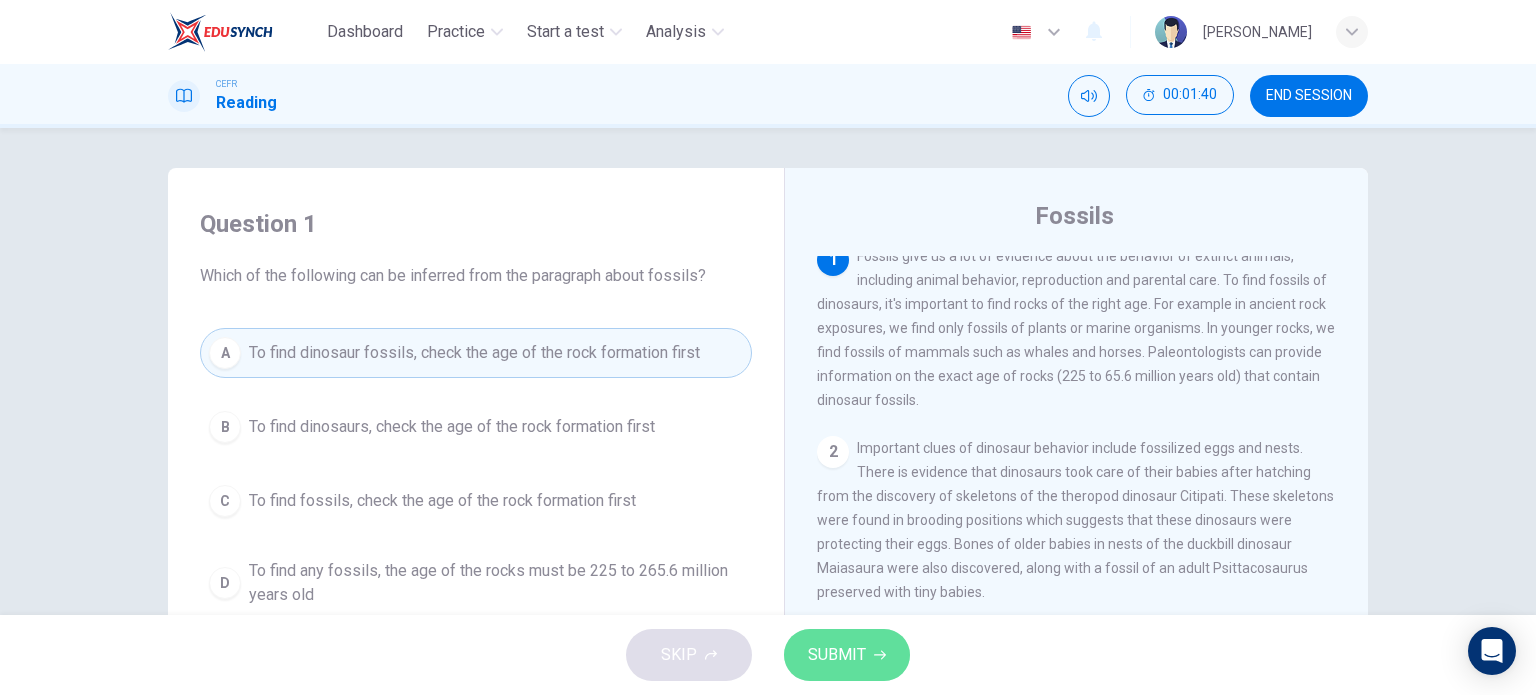 click on "SUBMIT" at bounding box center [837, 655] 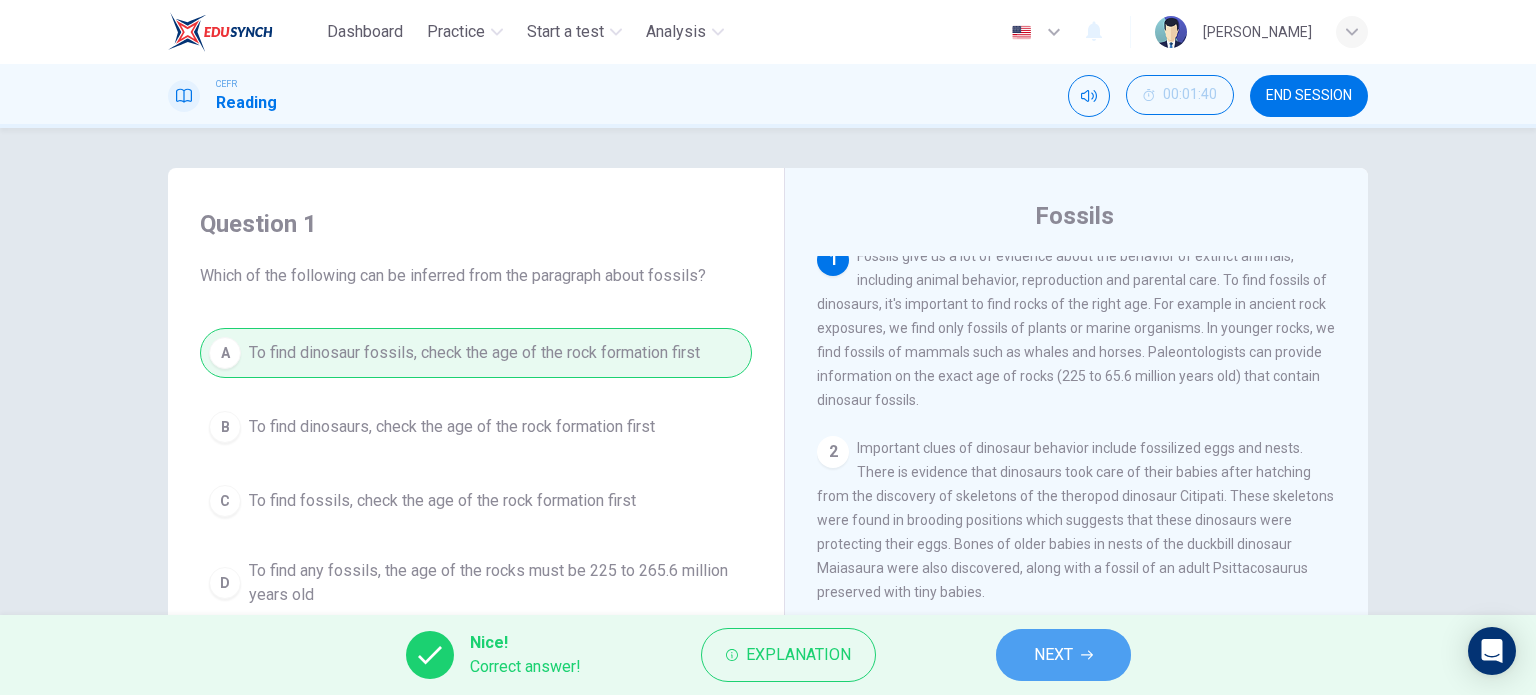 click on "NEXT" at bounding box center [1053, 655] 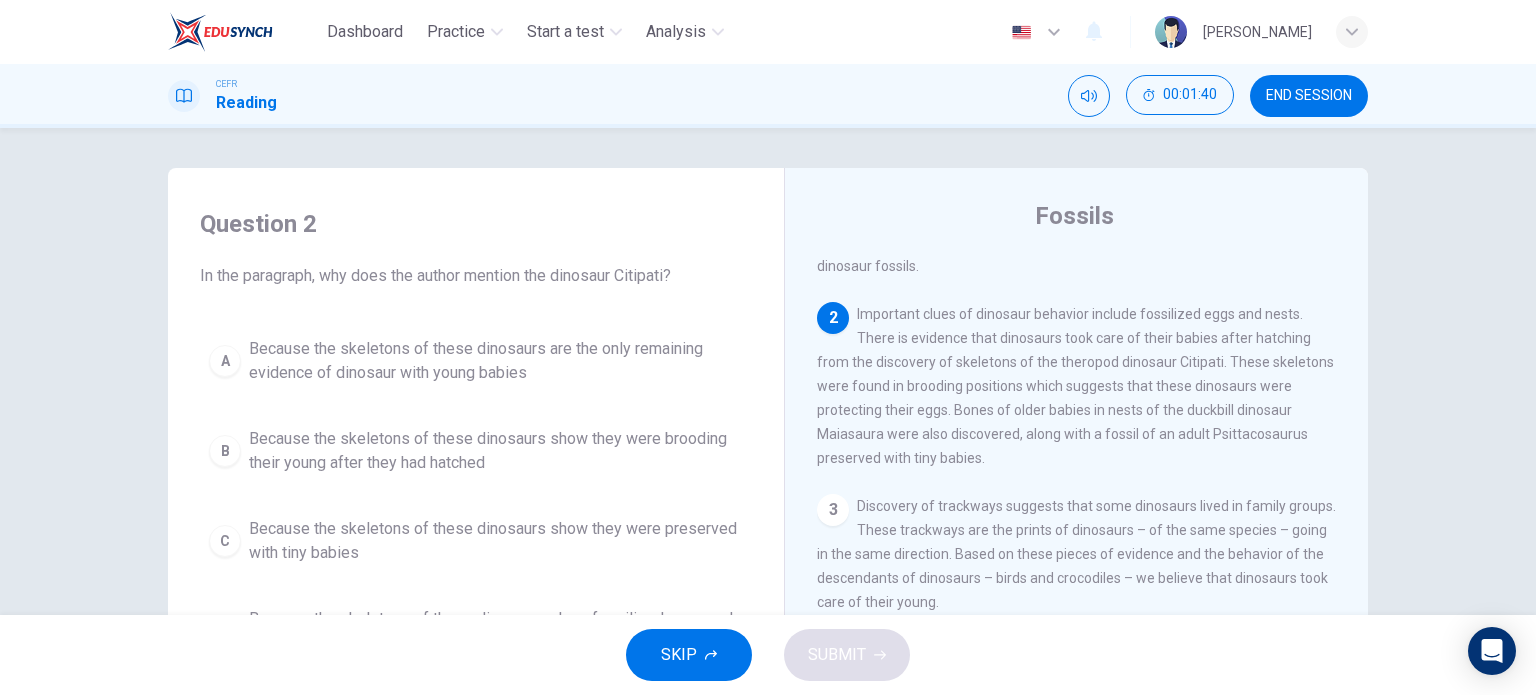 scroll, scrollTop: 152, scrollLeft: 0, axis: vertical 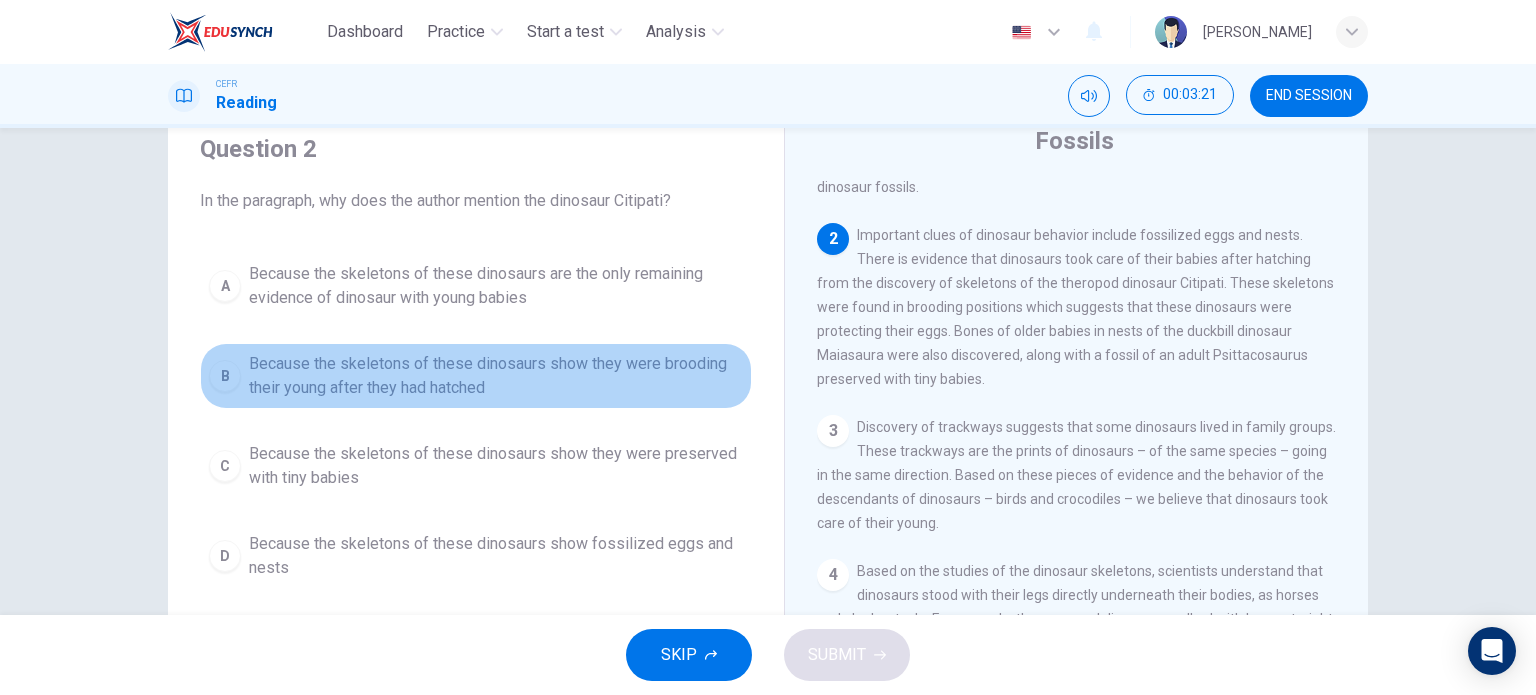 click on "Because the skeletons of these dinosaurs show they were brooding their young after they had hatched" at bounding box center [496, 376] 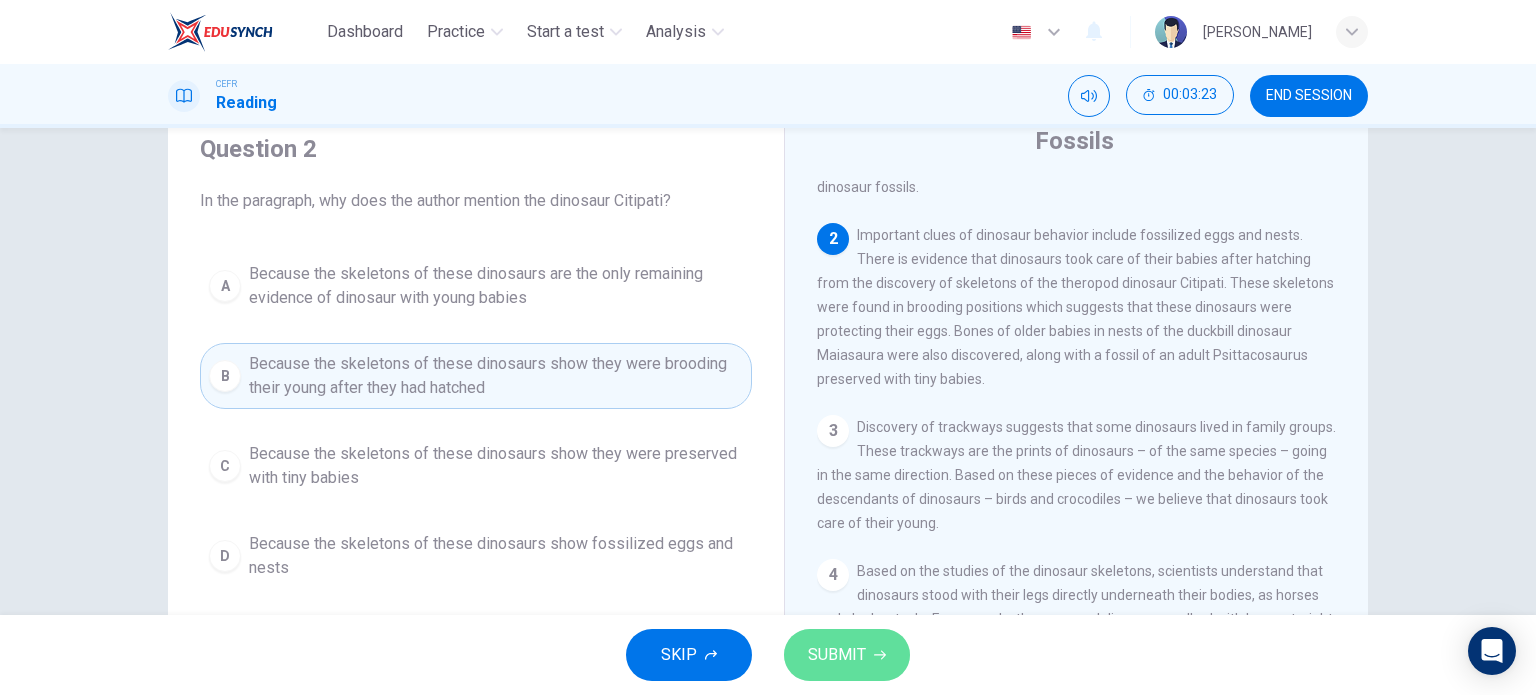 click on "SUBMIT" at bounding box center [837, 655] 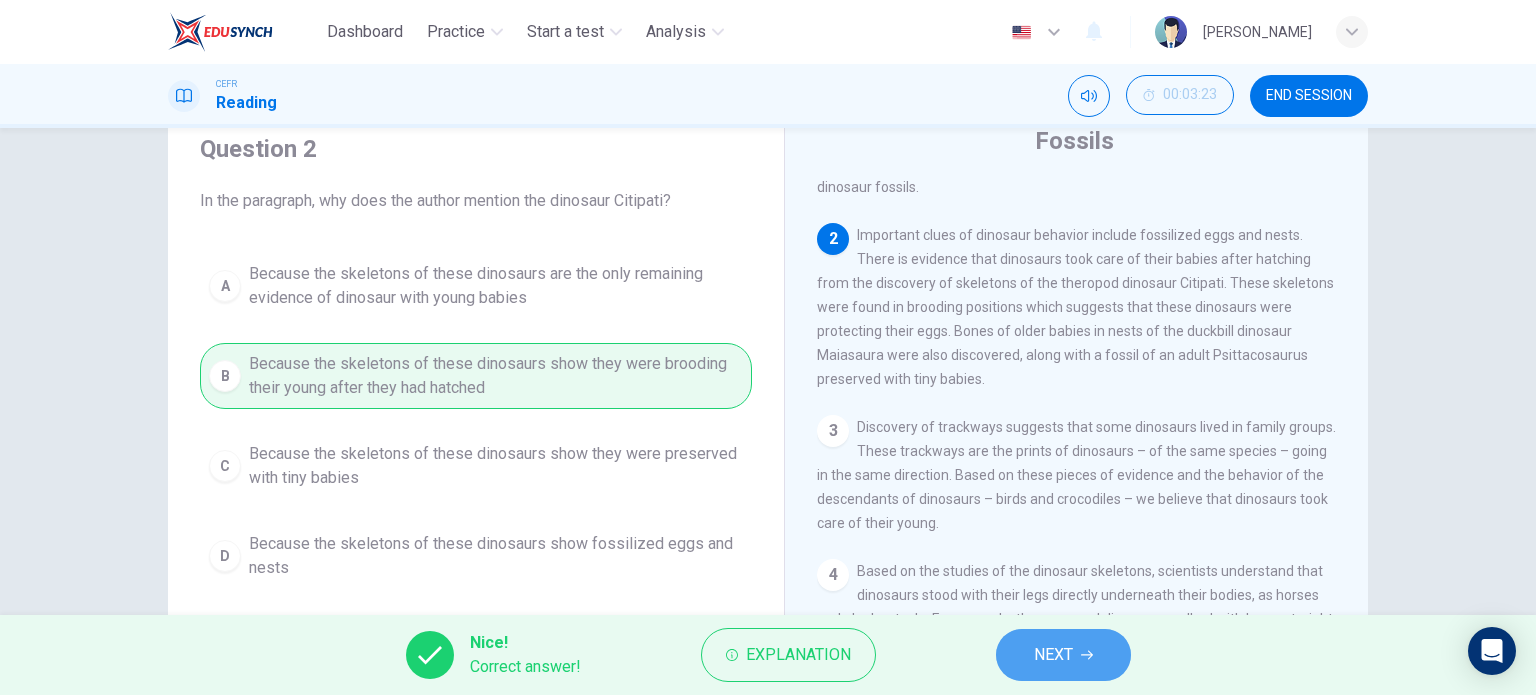 click on "NEXT" at bounding box center [1063, 655] 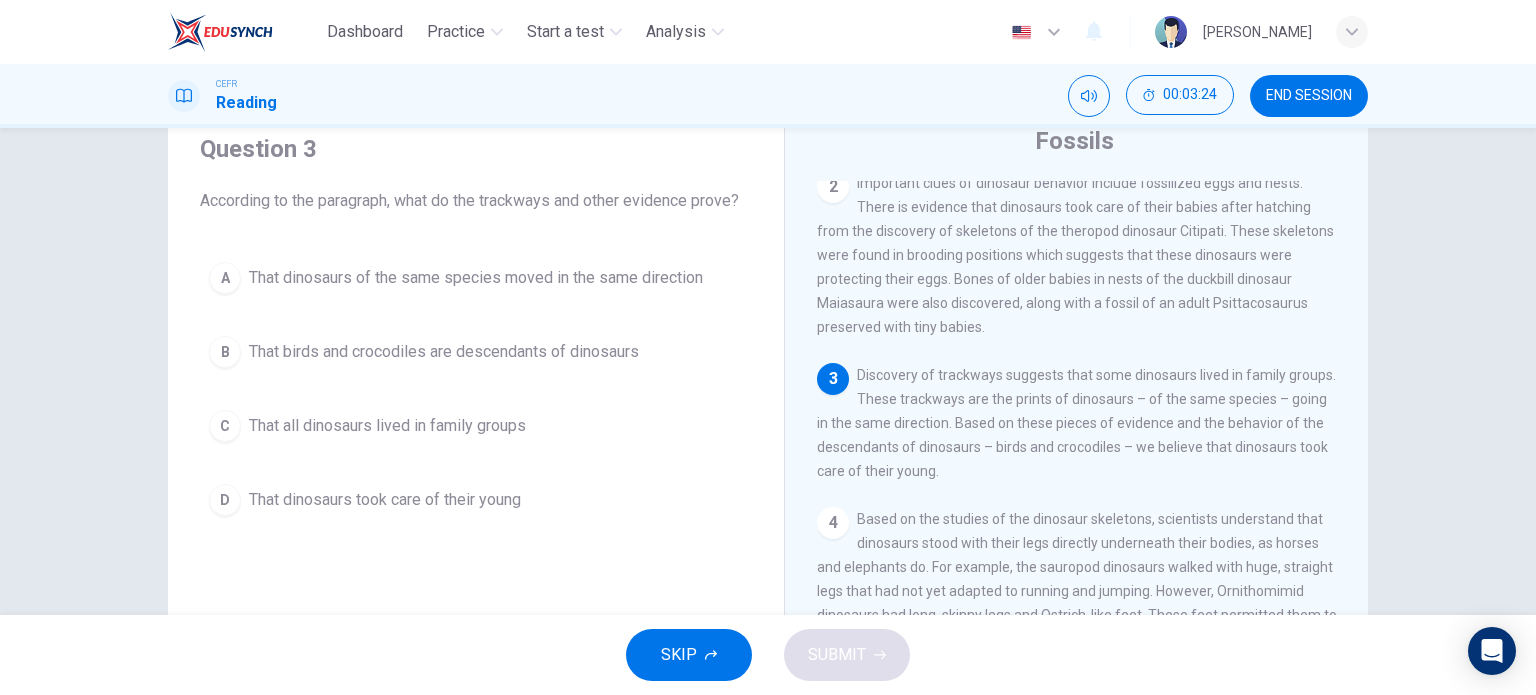 scroll, scrollTop: 263, scrollLeft: 0, axis: vertical 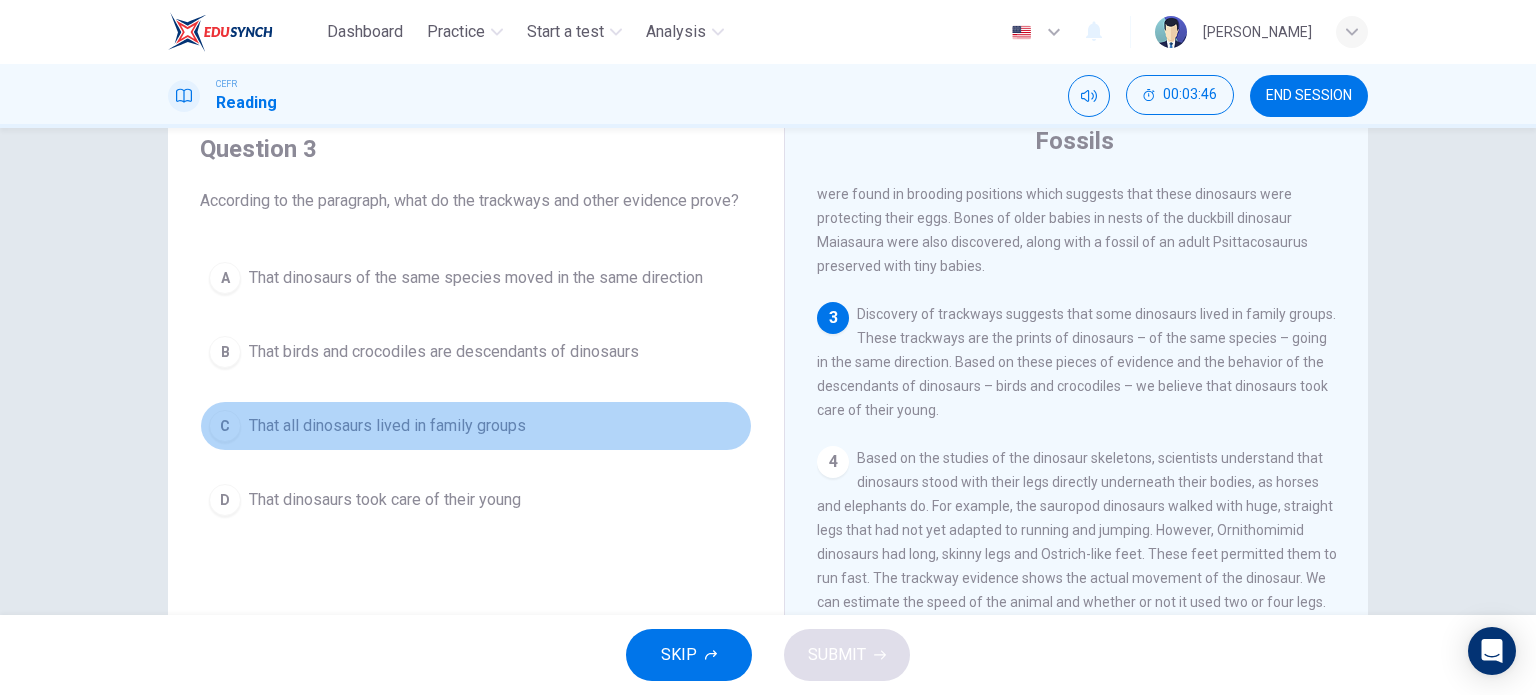 click on "C That all dinosaurs lived in family groups" at bounding box center [476, 426] 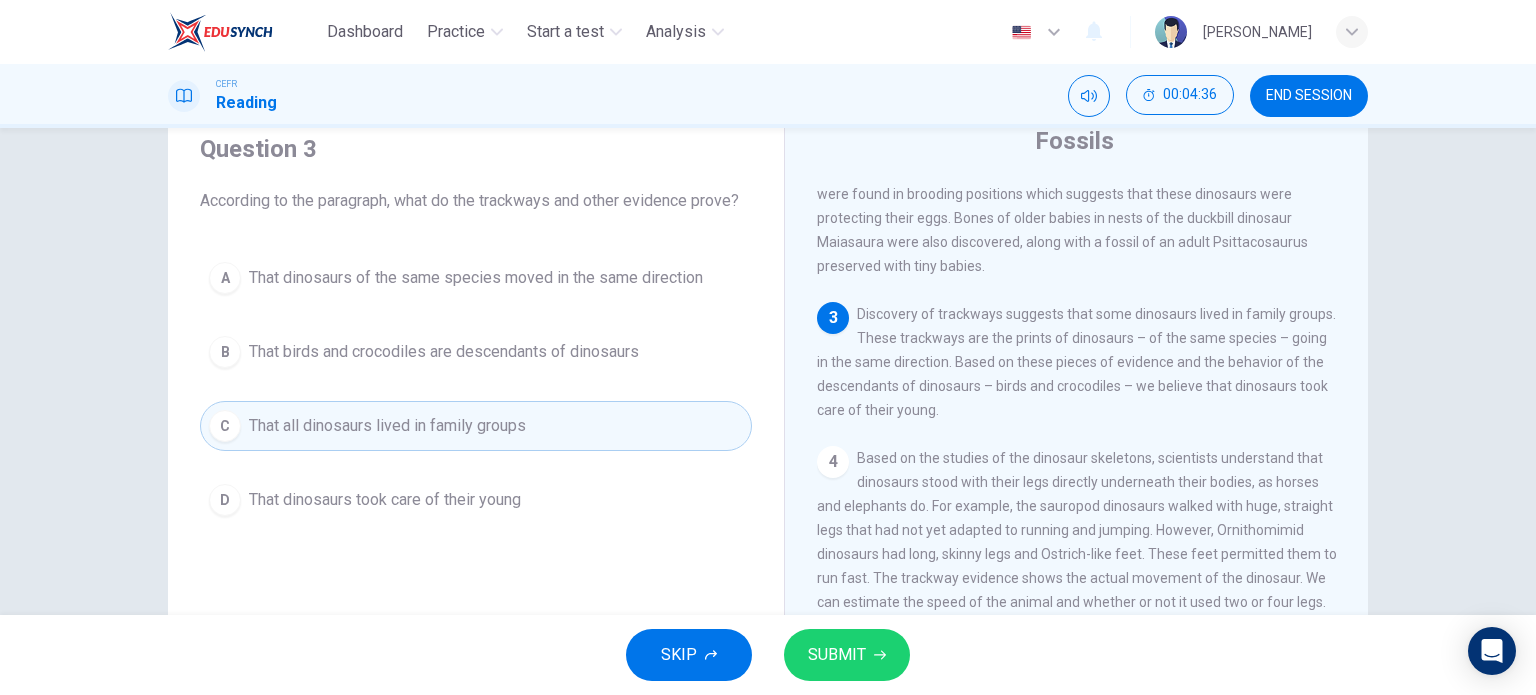 click on "A That dinosaurs of the same species moved in the same direction" at bounding box center (476, 278) 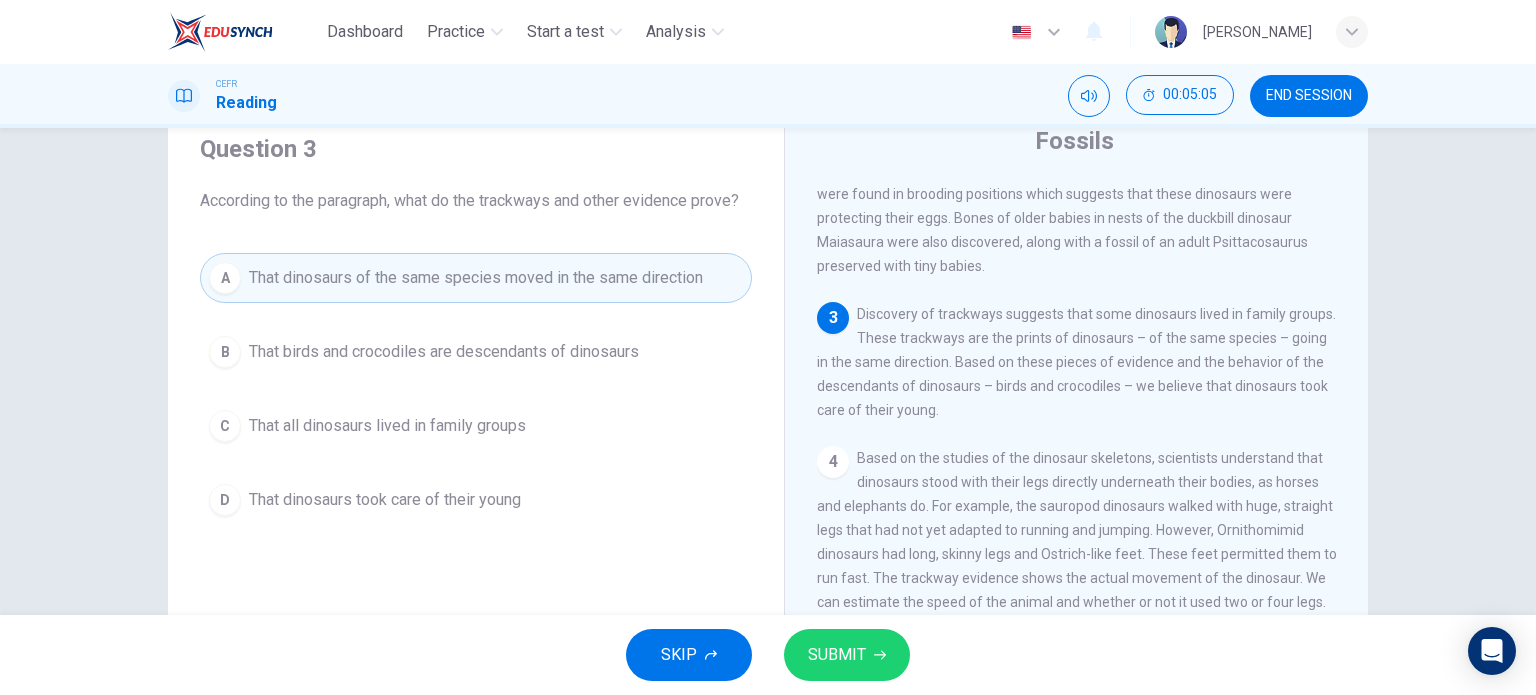 click on "That dinosaurs took care of their young" at bounding box center [385, 500] 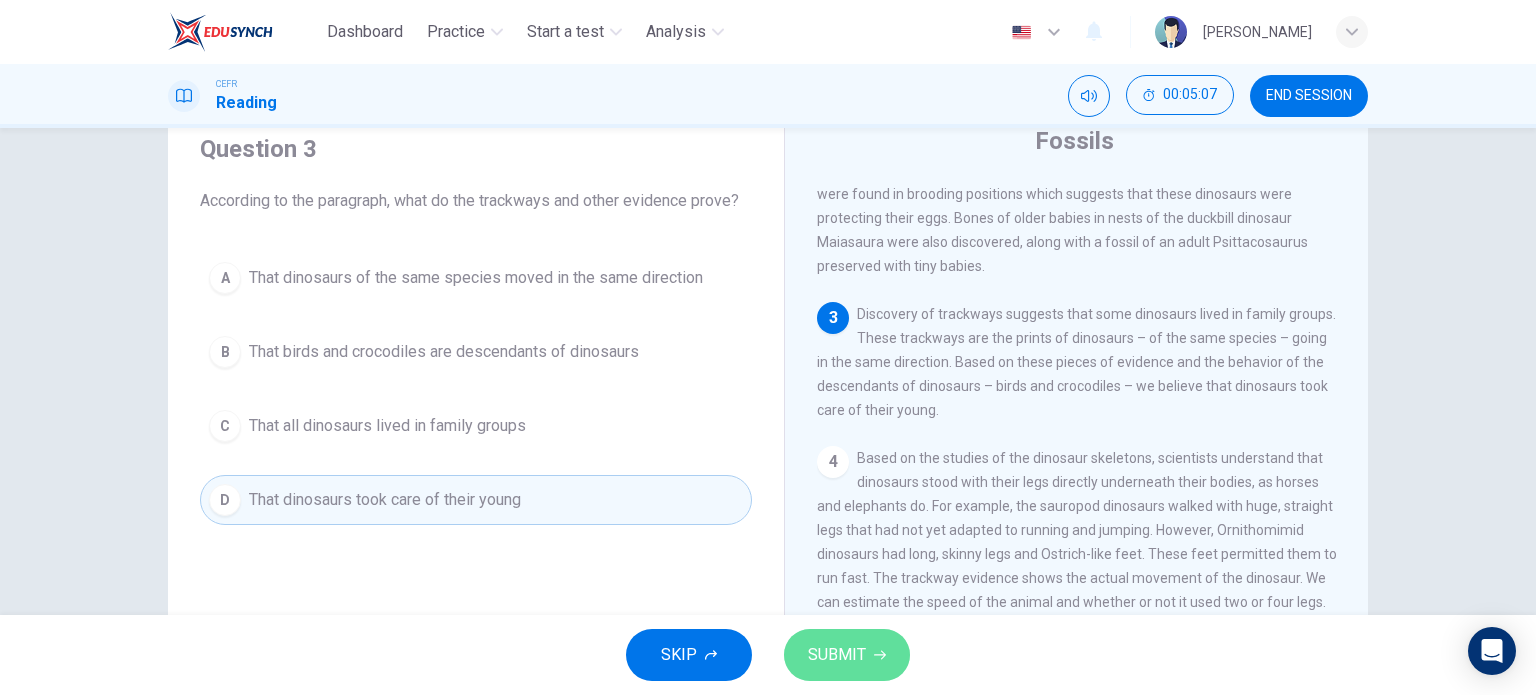 click on "SUBMIT" at bounding box center (837, 655) 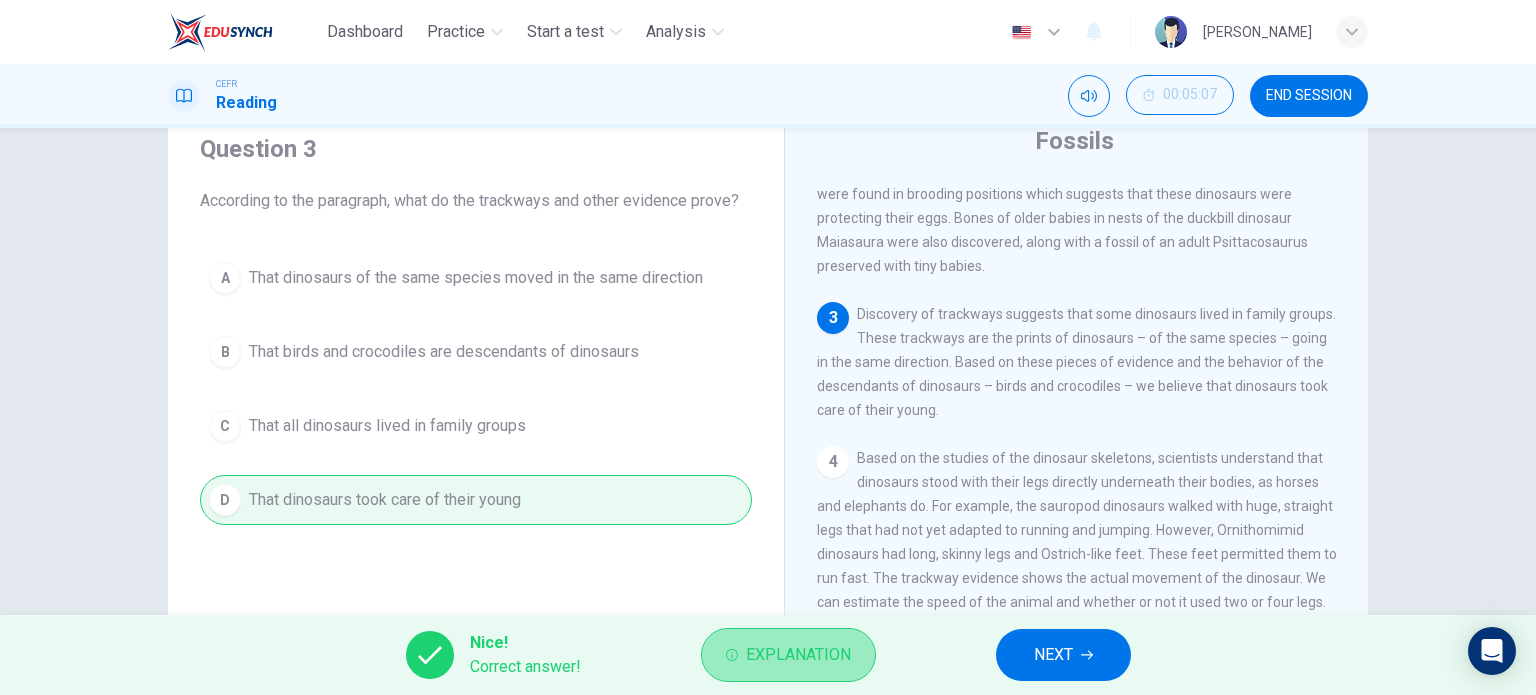 click on "Explanation" at bounding box center (798, 655) 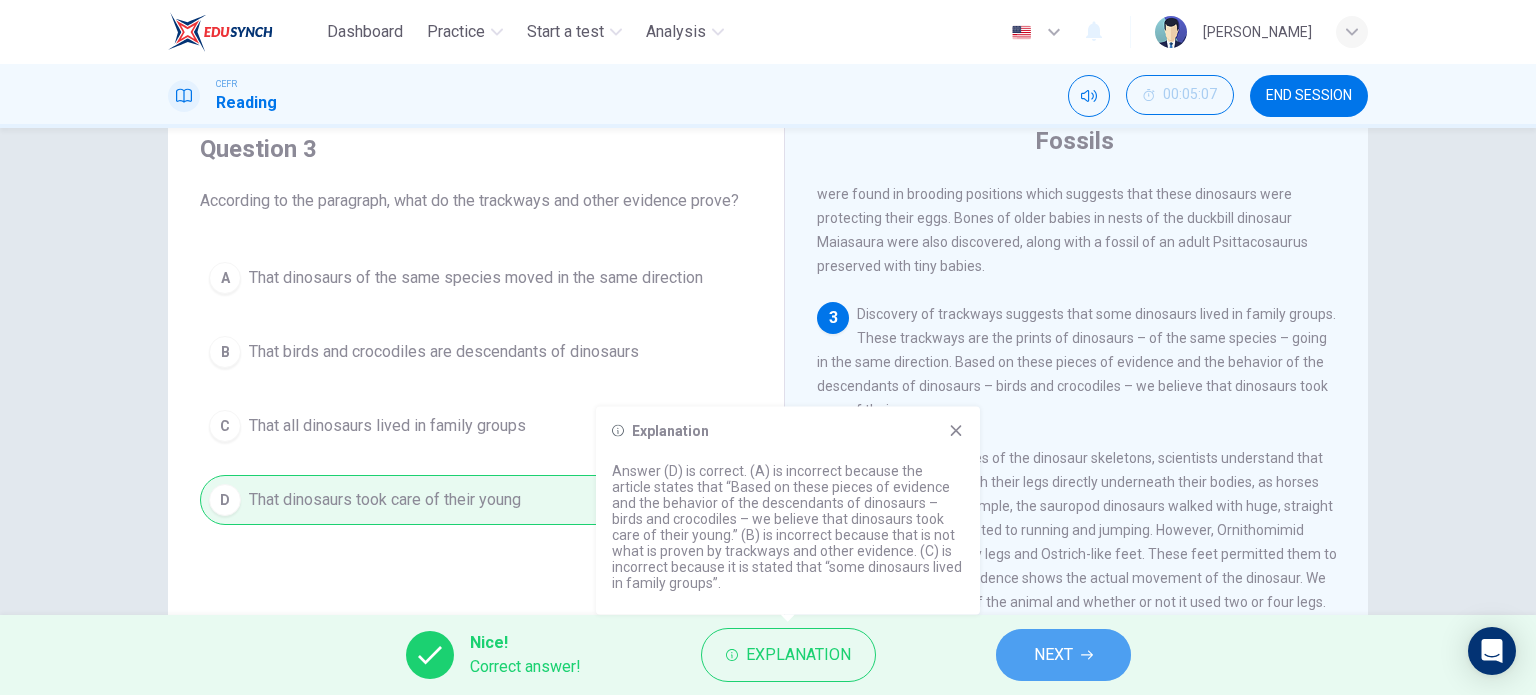 click on "NEXT" at bounding box center (1063, 655) 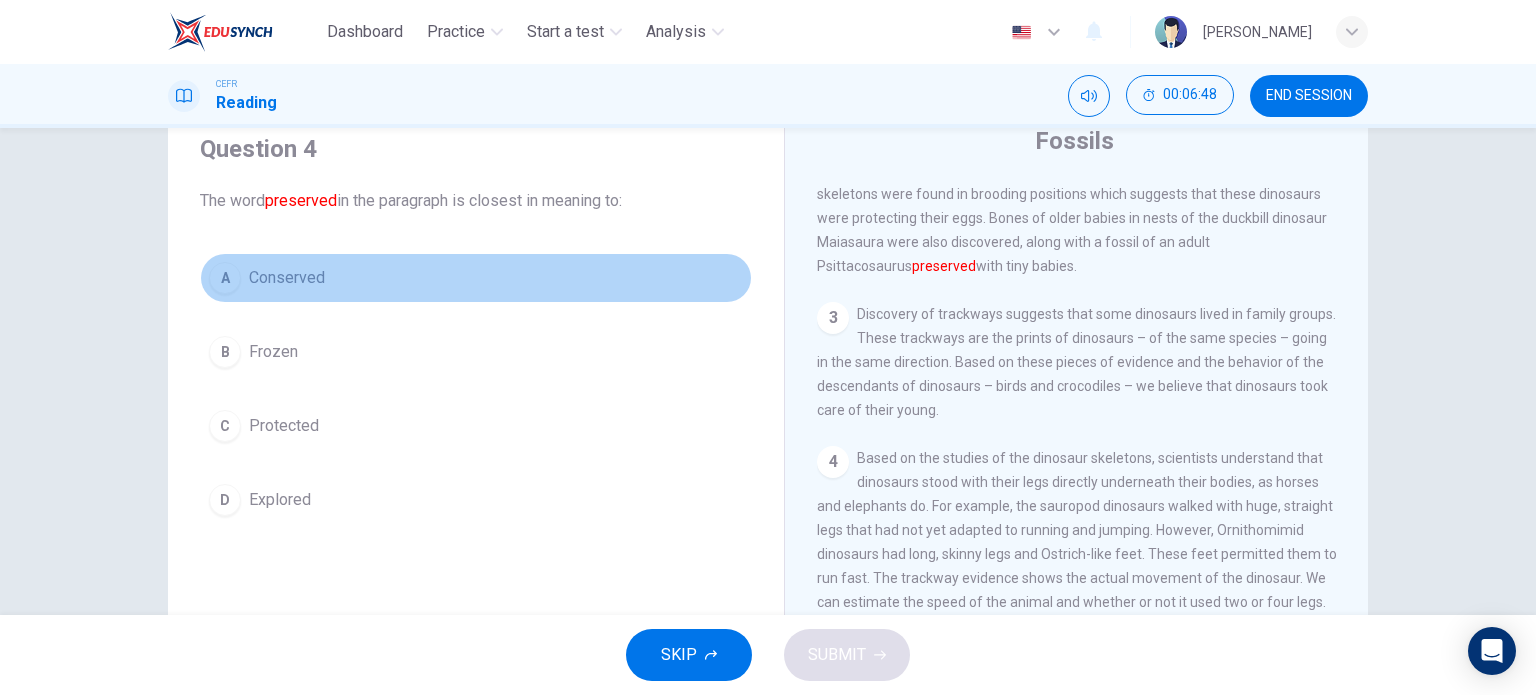 click on "A Conserved" at bounding box center (476, 278) 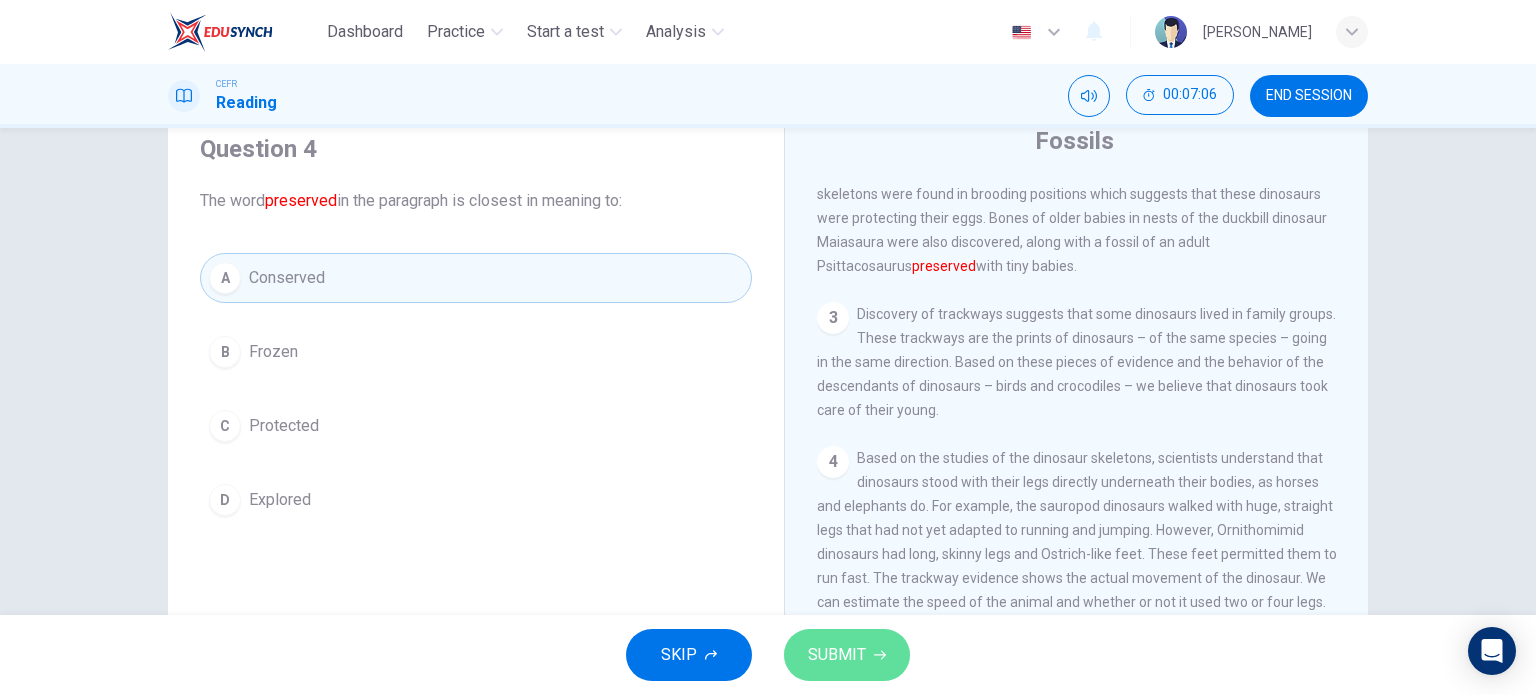click on "SUBMIT" at bounding box center [847, 655] 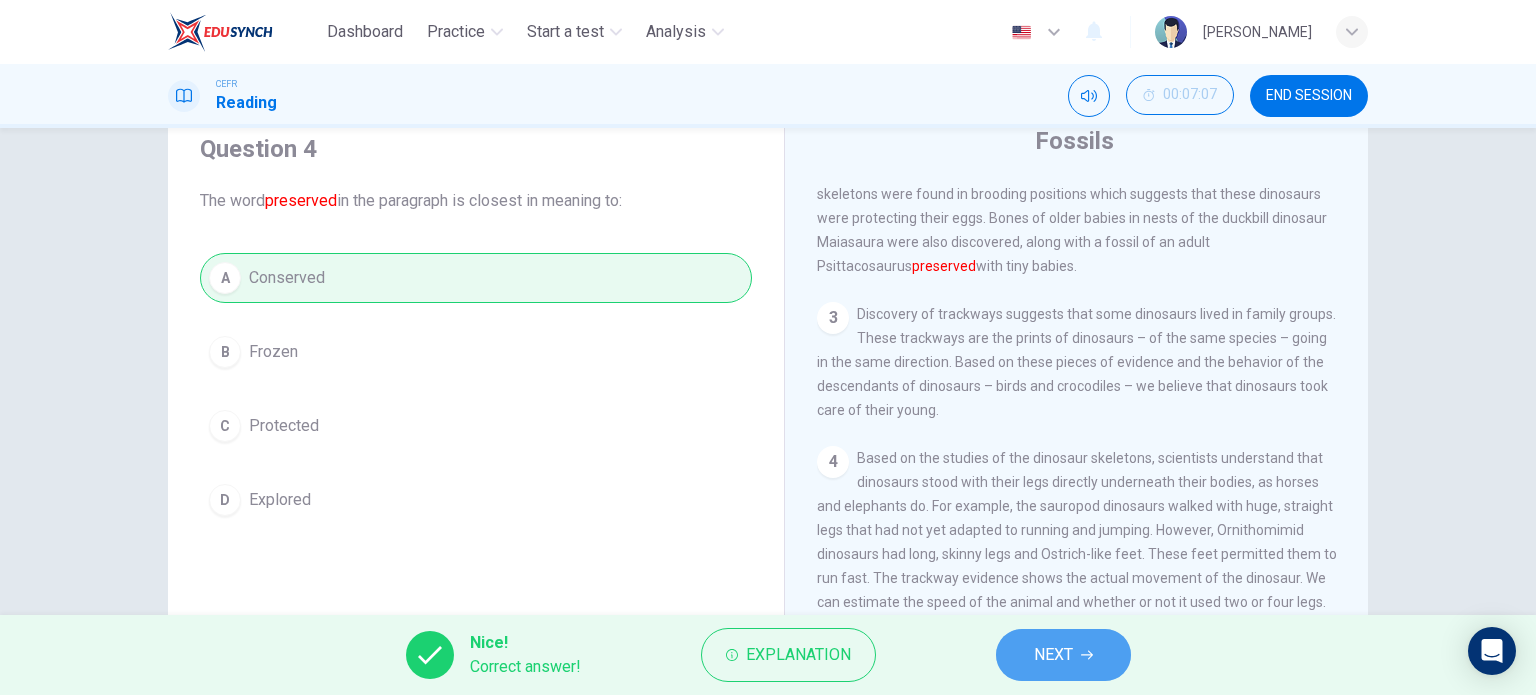 click on "NEXT" at bounding box center [1063, 655] 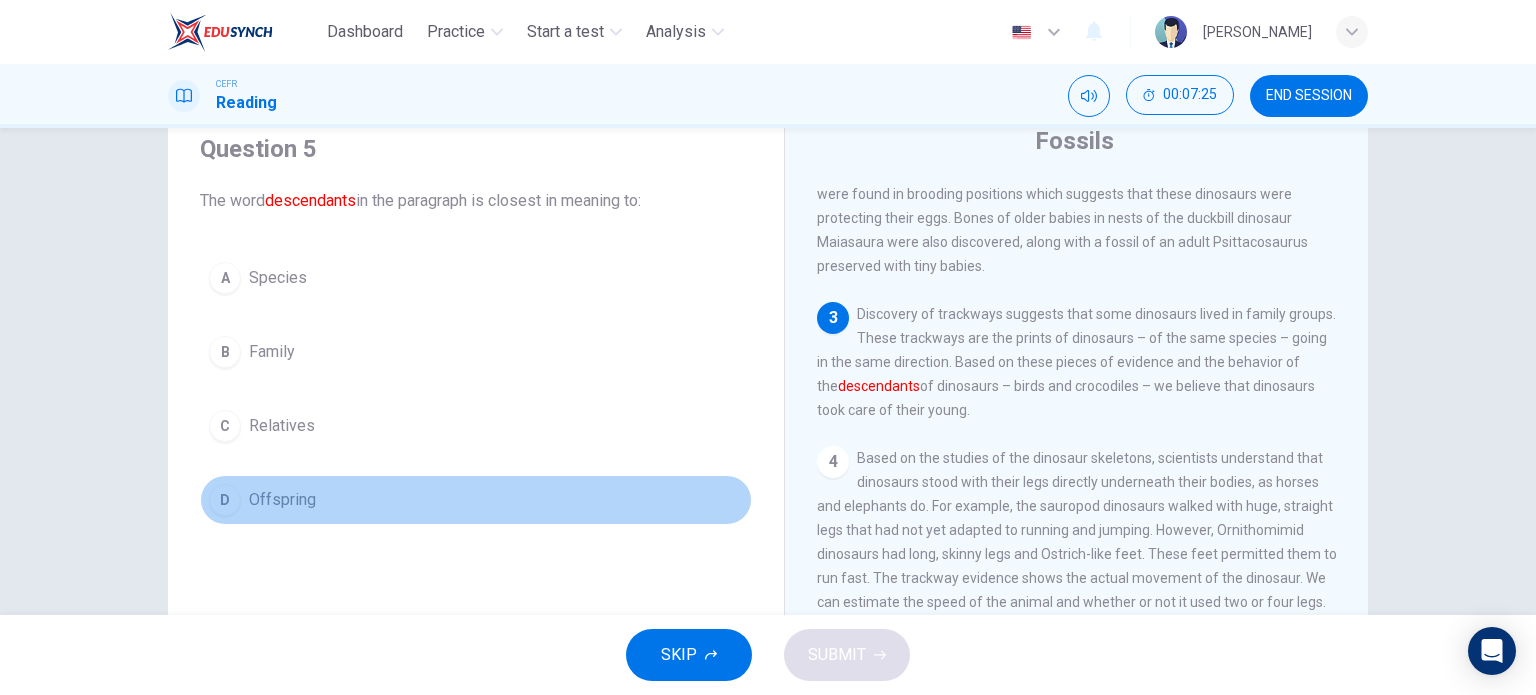 click on "Offspring" at bounding box center (282, 500) 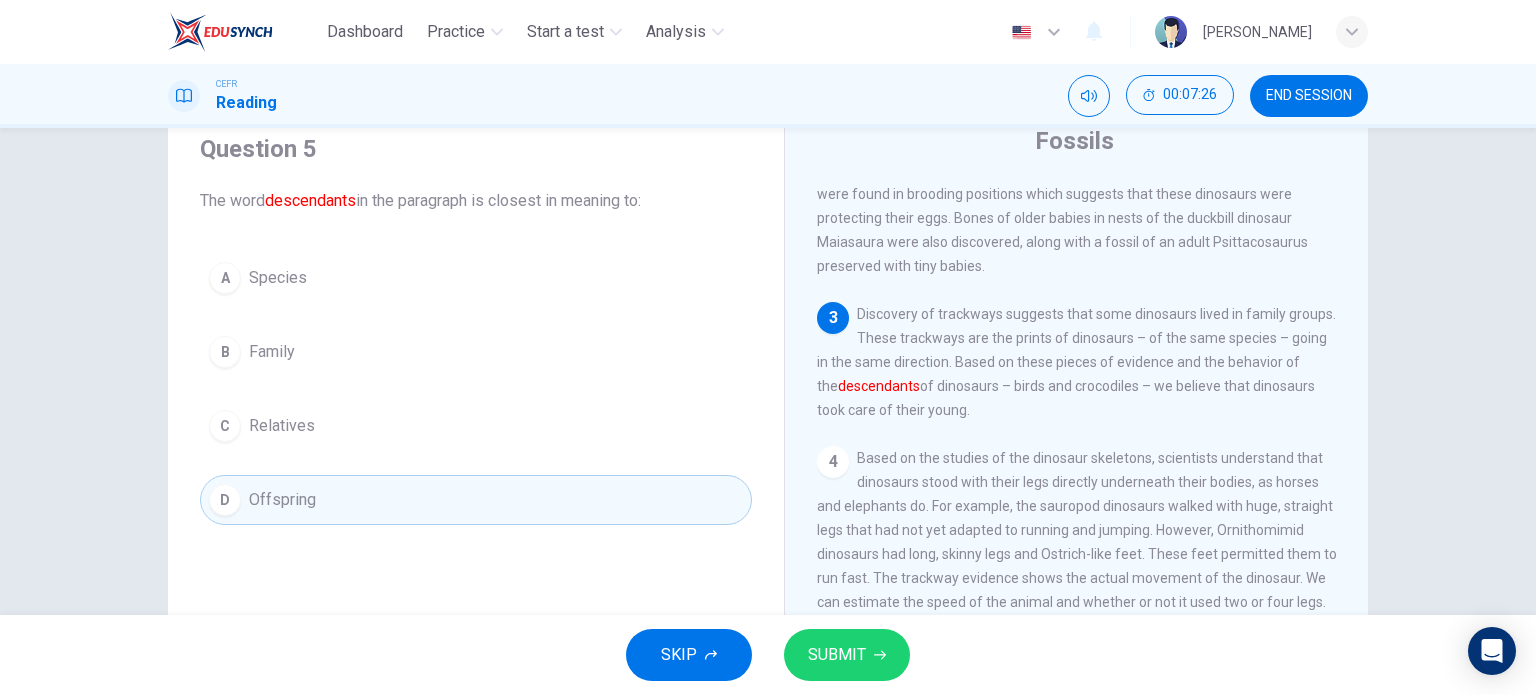 click on "SUBMIT" at bounding box center [837, 655] 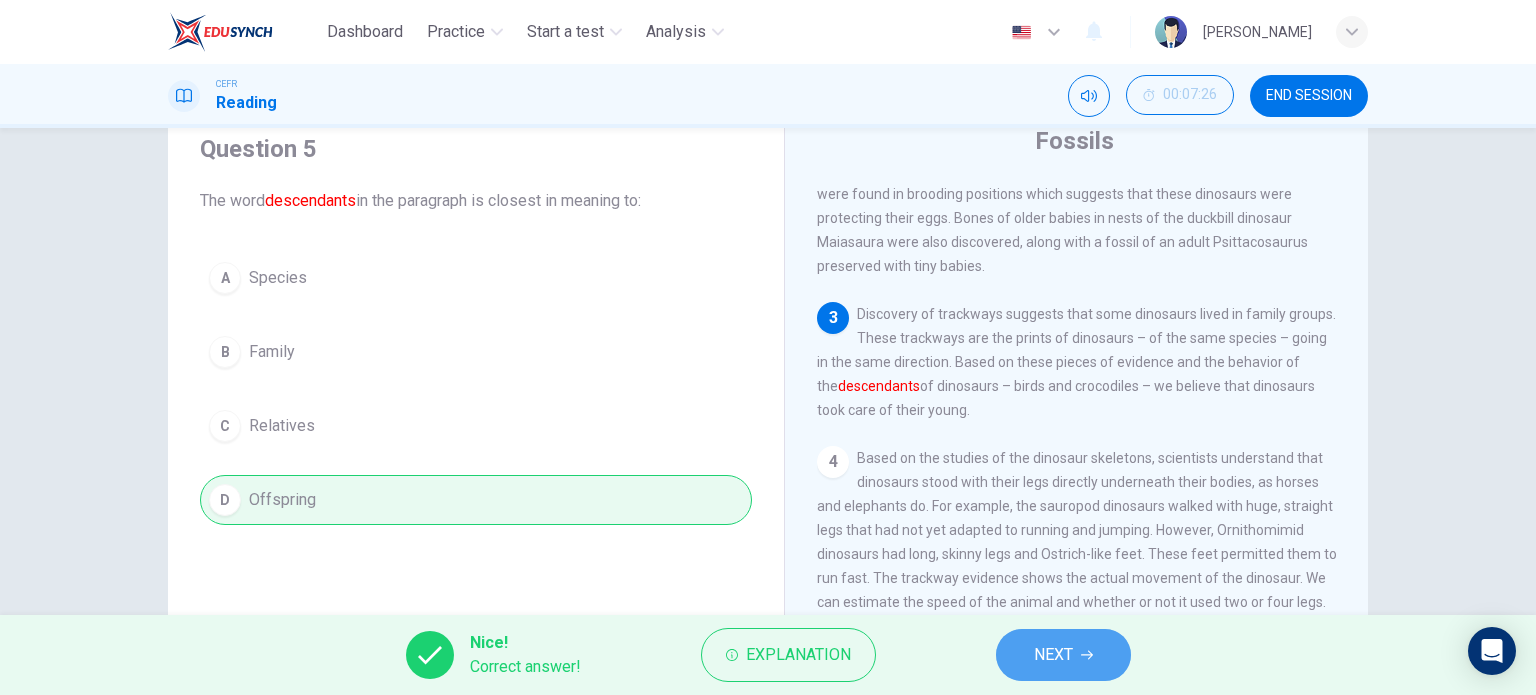 click on "NEXT" at bounding box center [1053, 655] 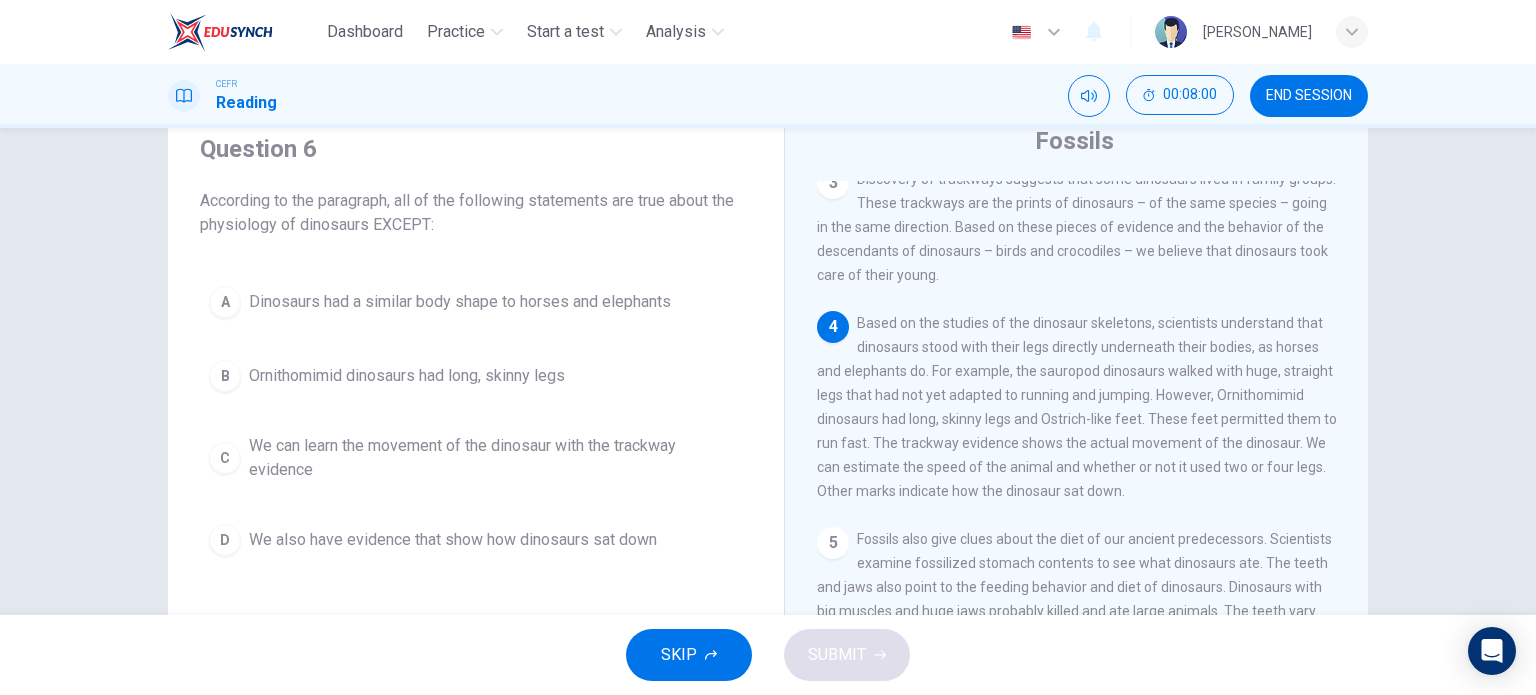 scroll, scrollTop: 400, scrollLeft: 0, axis: vertical 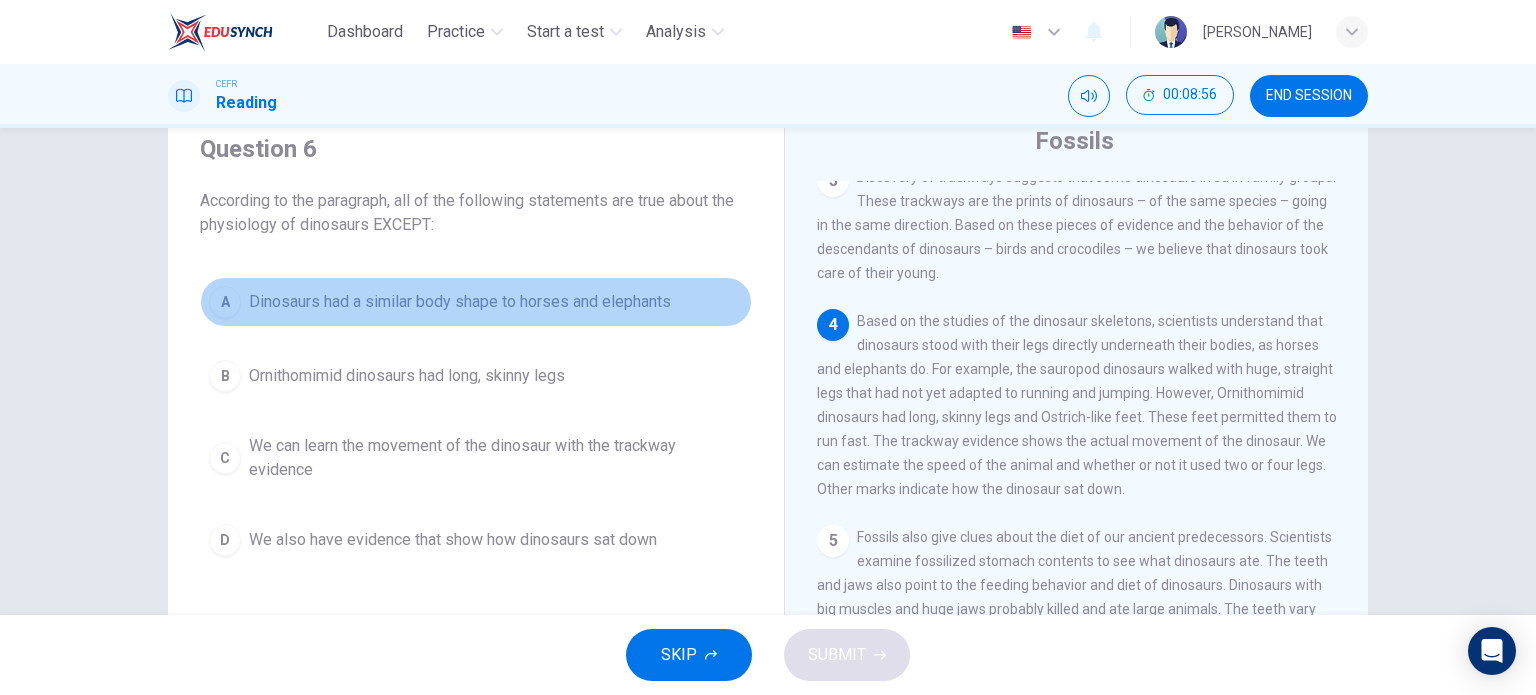 click on "Dinosaurs had a similar body shape to horses and elephants" at bounding box center (460, 302) 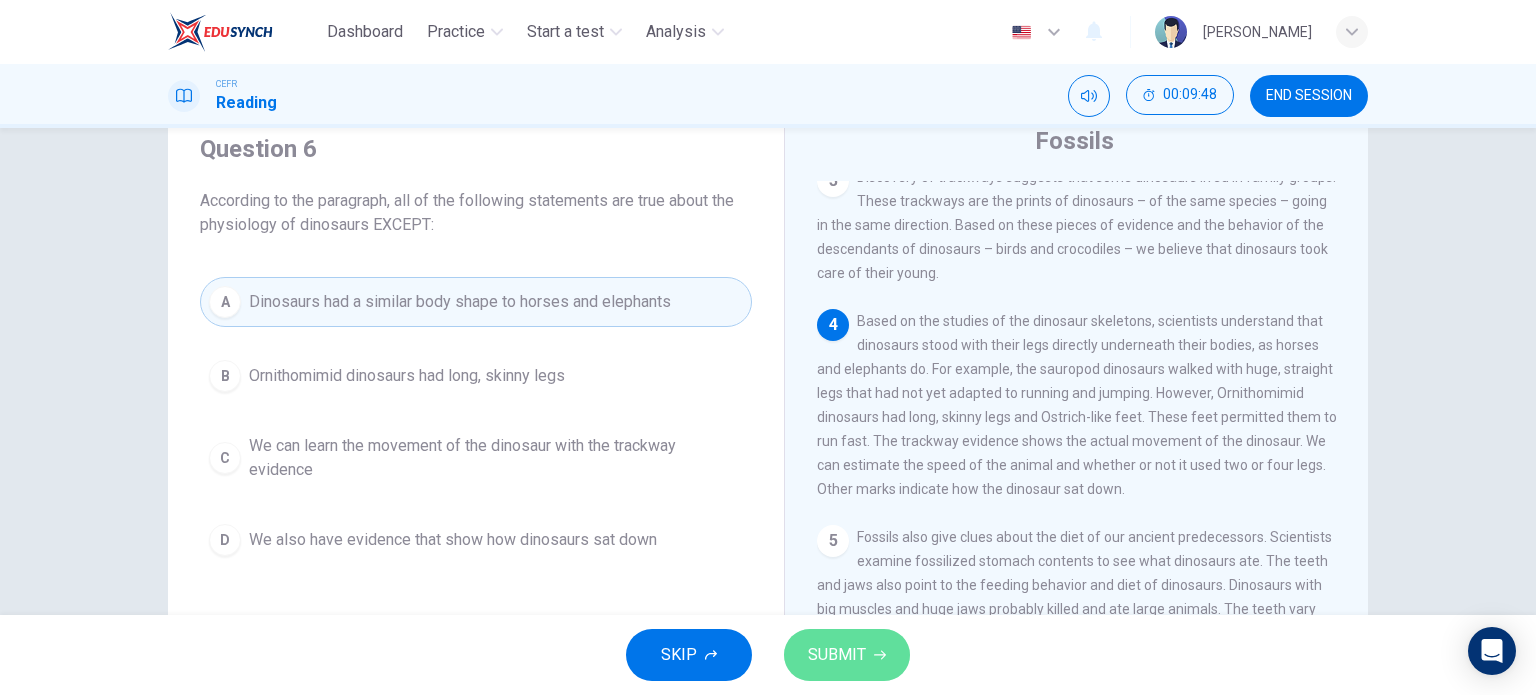 click on "SUBMIT" at bounding box center (837, 655) 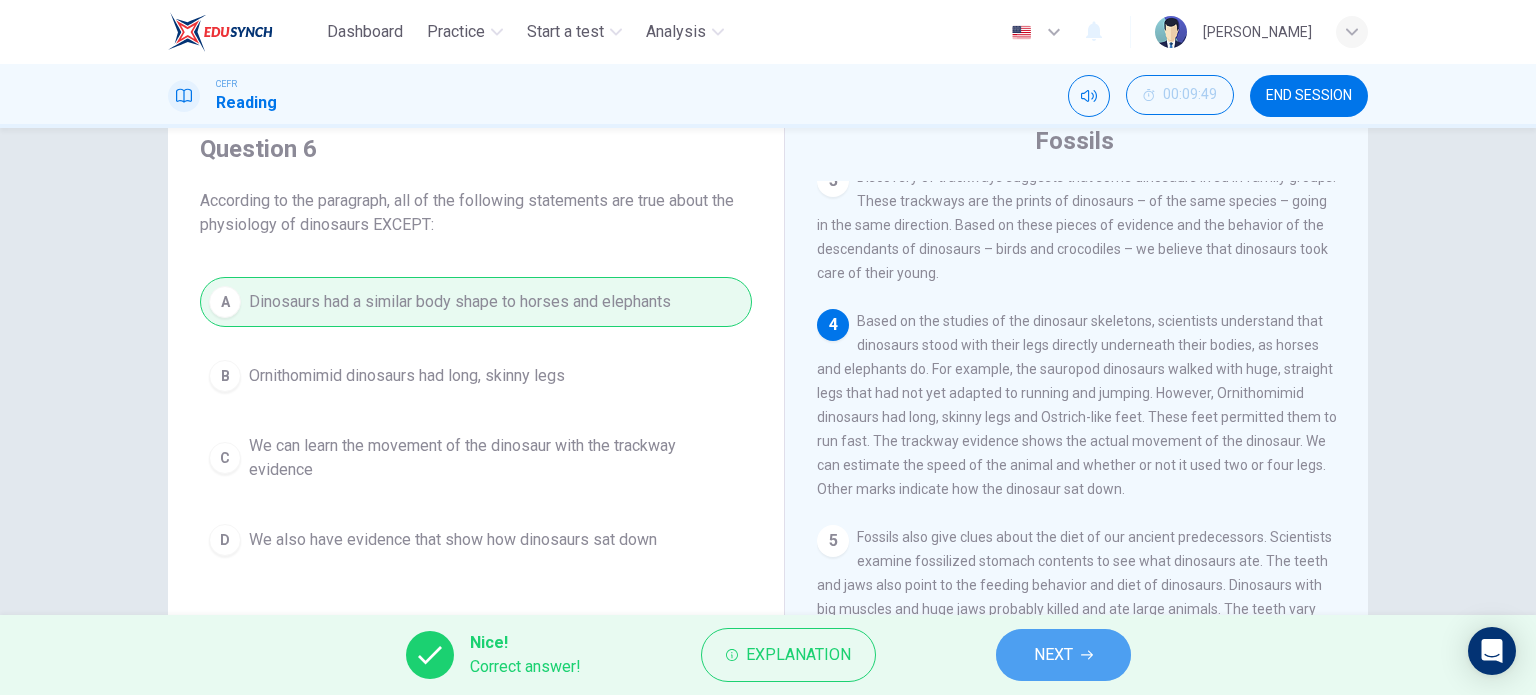 click on "NEXT" at bounding box center [1053, 655] 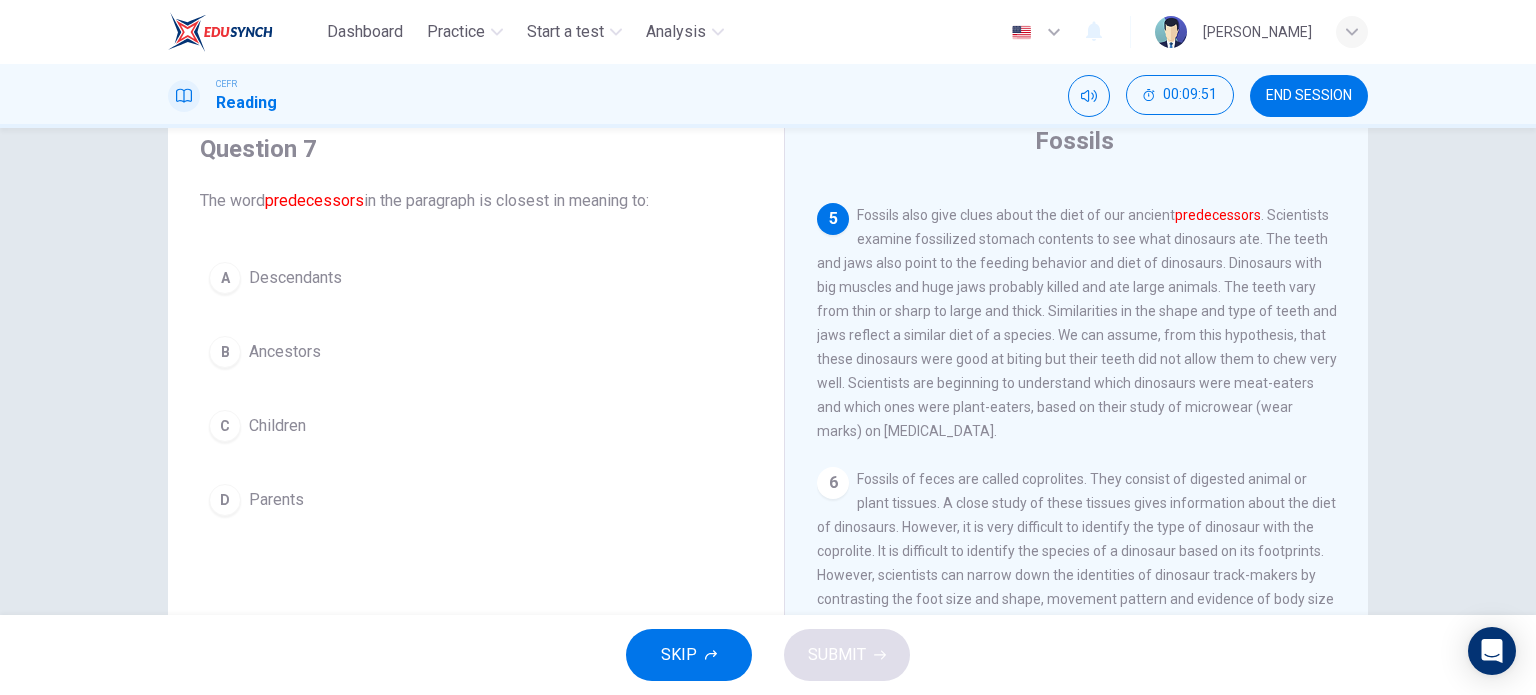 scroll, scrollTop: 732, scrollLeft: 0, axis: vertical 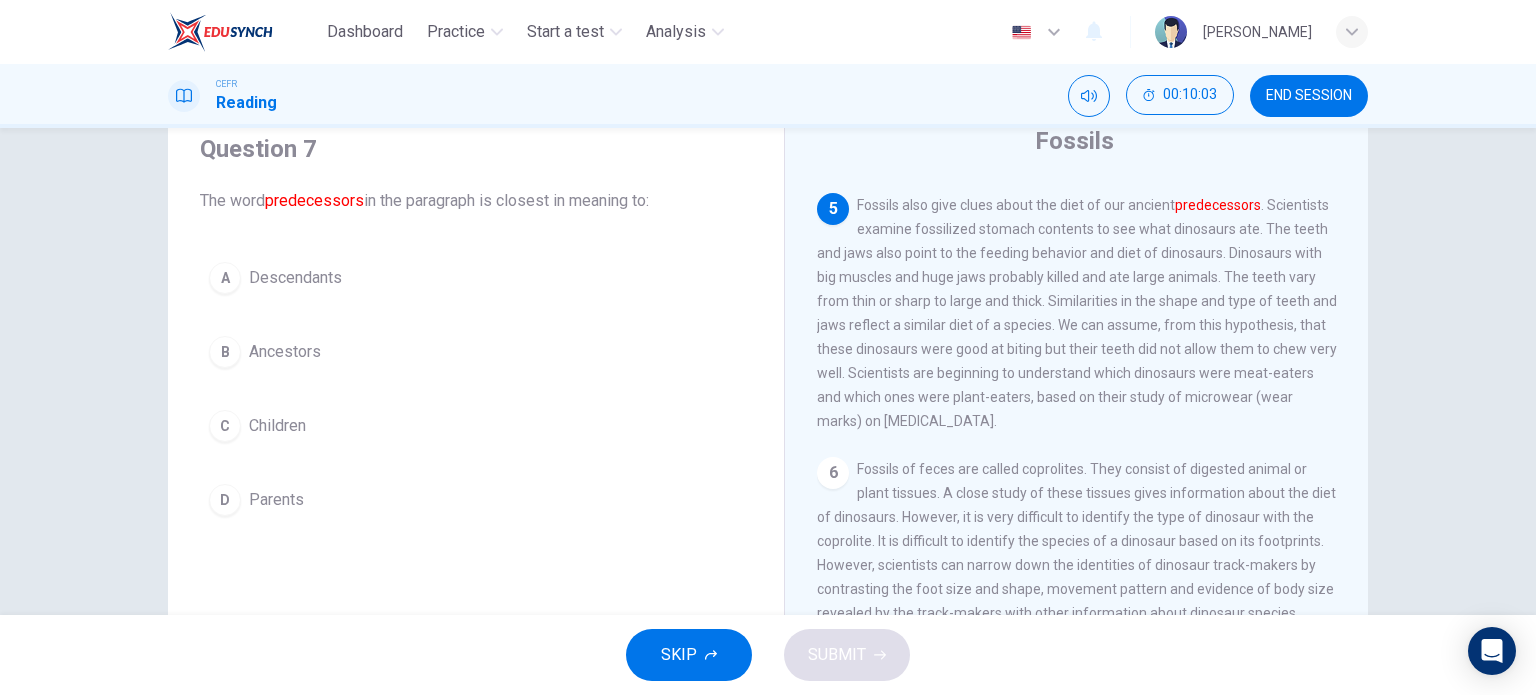 click on "Ancestors" at bounding box center (285, 352) 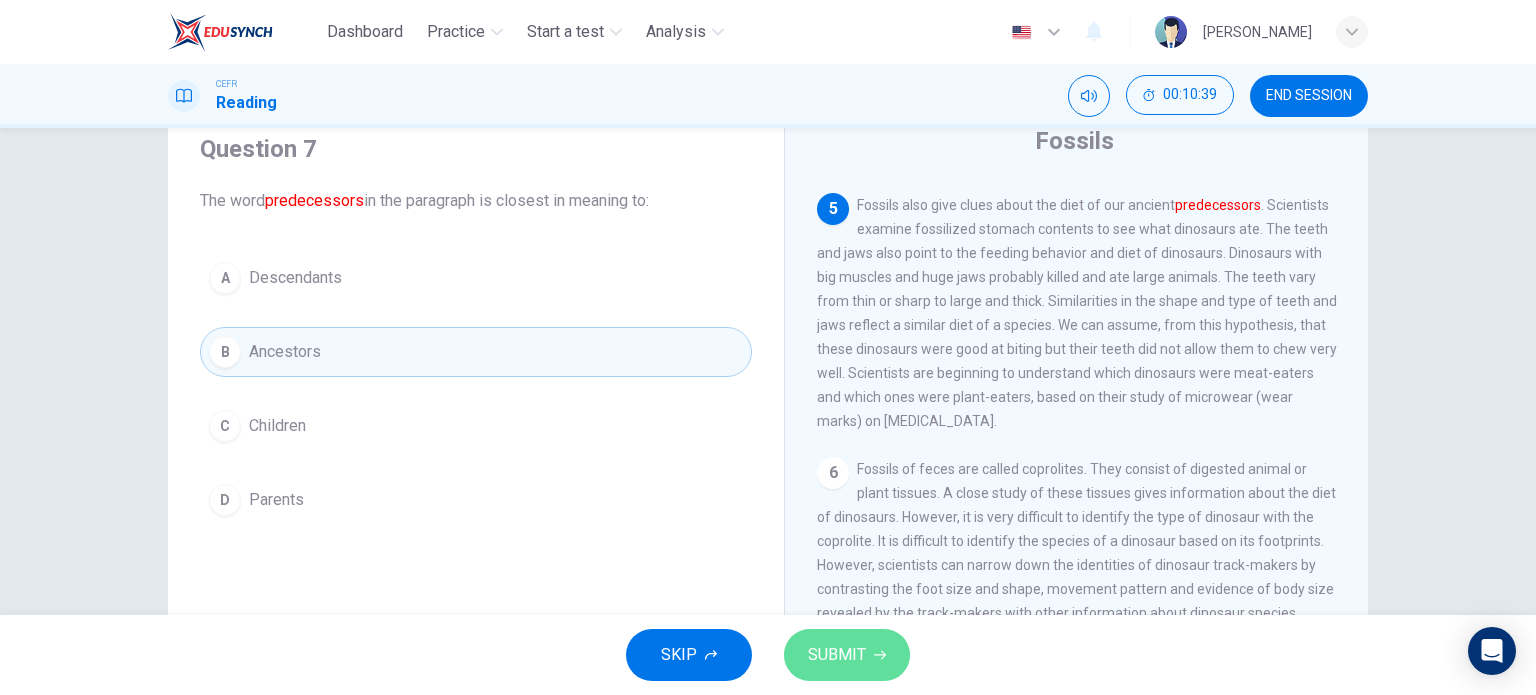 click on "SUBMIT" at bounding box center (837, 655) 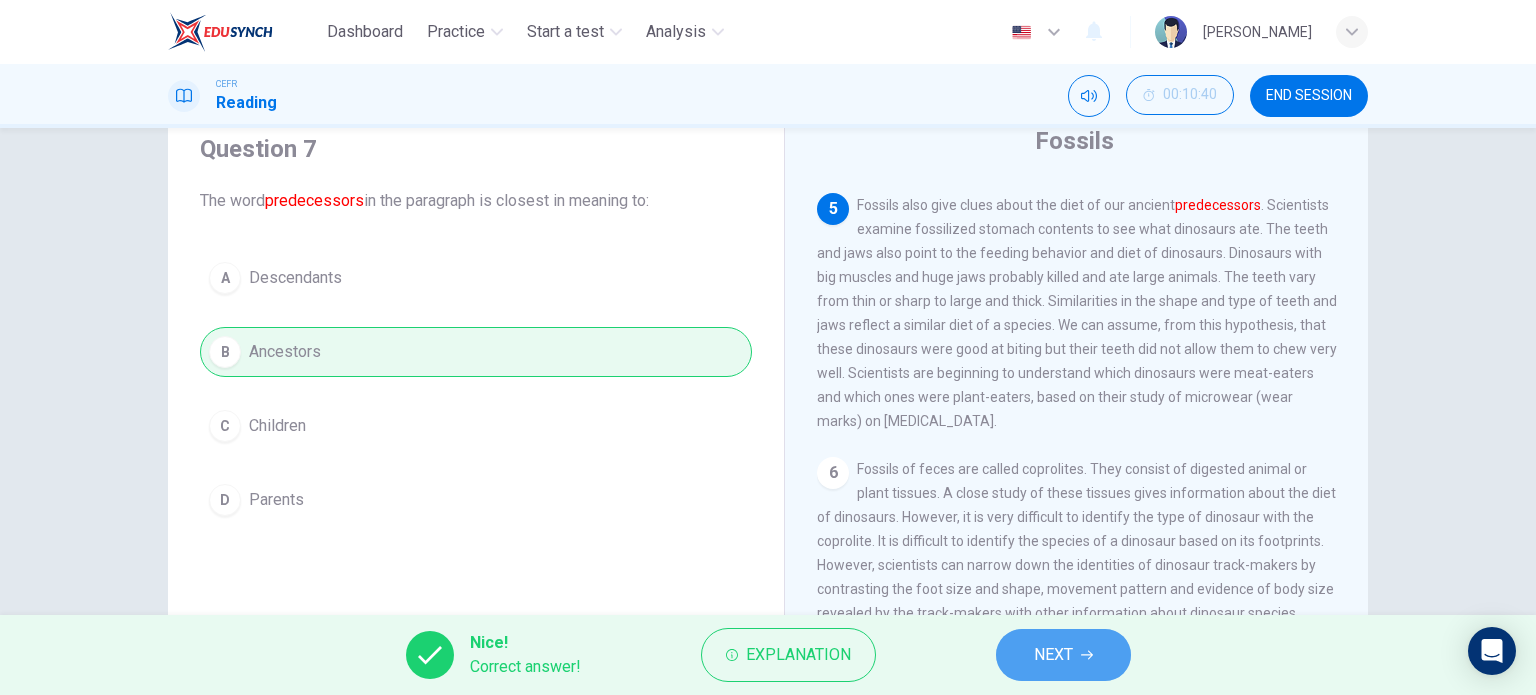 click on "NEXT" at bounding box center [1063, 655] 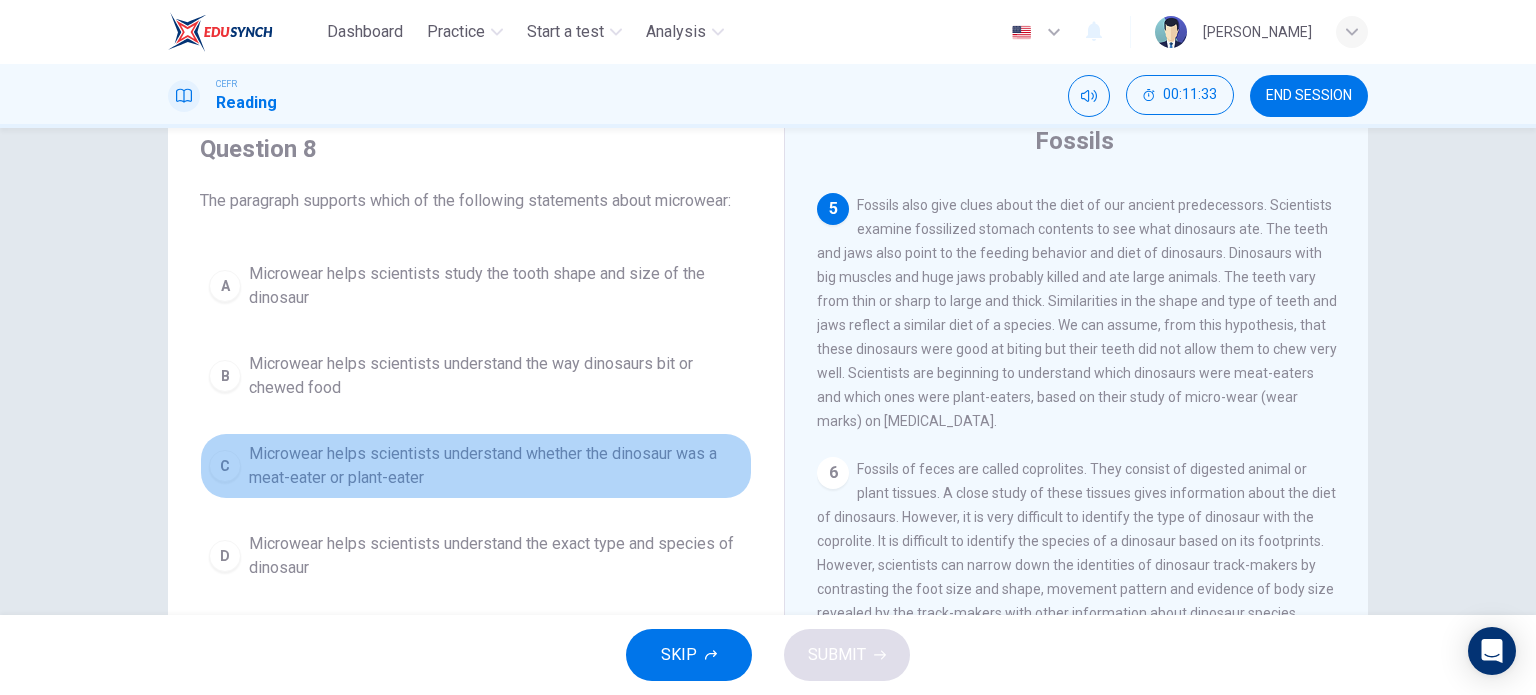 click on "Microwear helps scientists understand whether the dinosaur was a meat-eater or plant-eater" at bounding box center (496, 466) 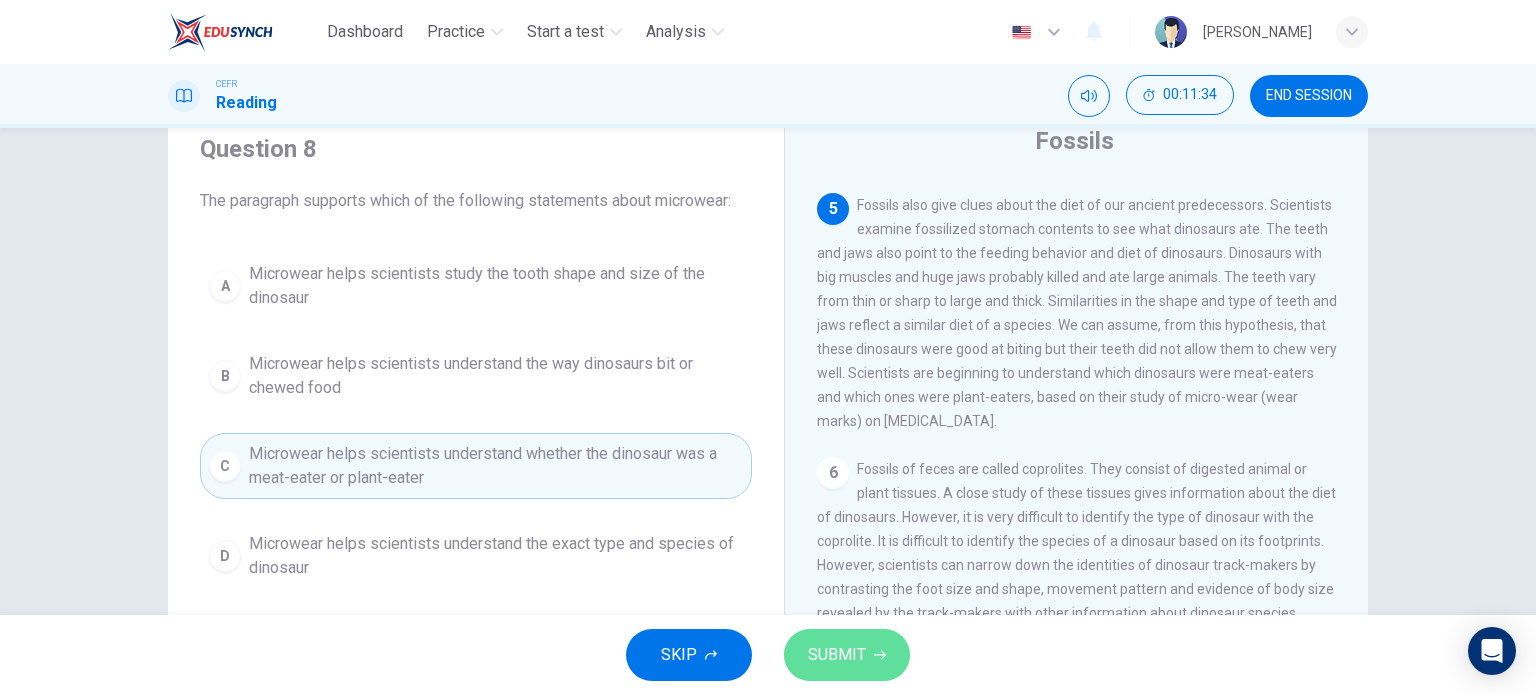 click on "SUBMIT" at bounding box center (837, 655) 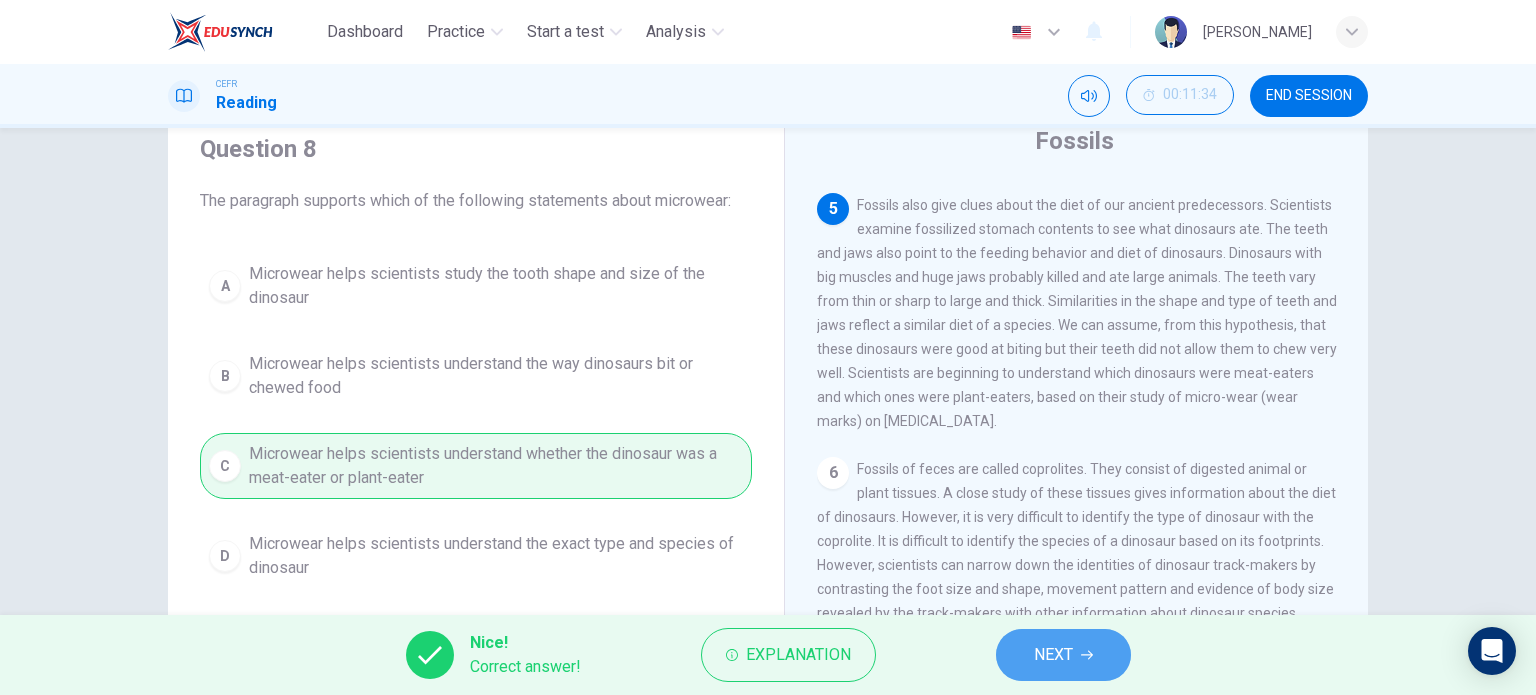 click on "NEXT" at bounding box center [1053, 655] 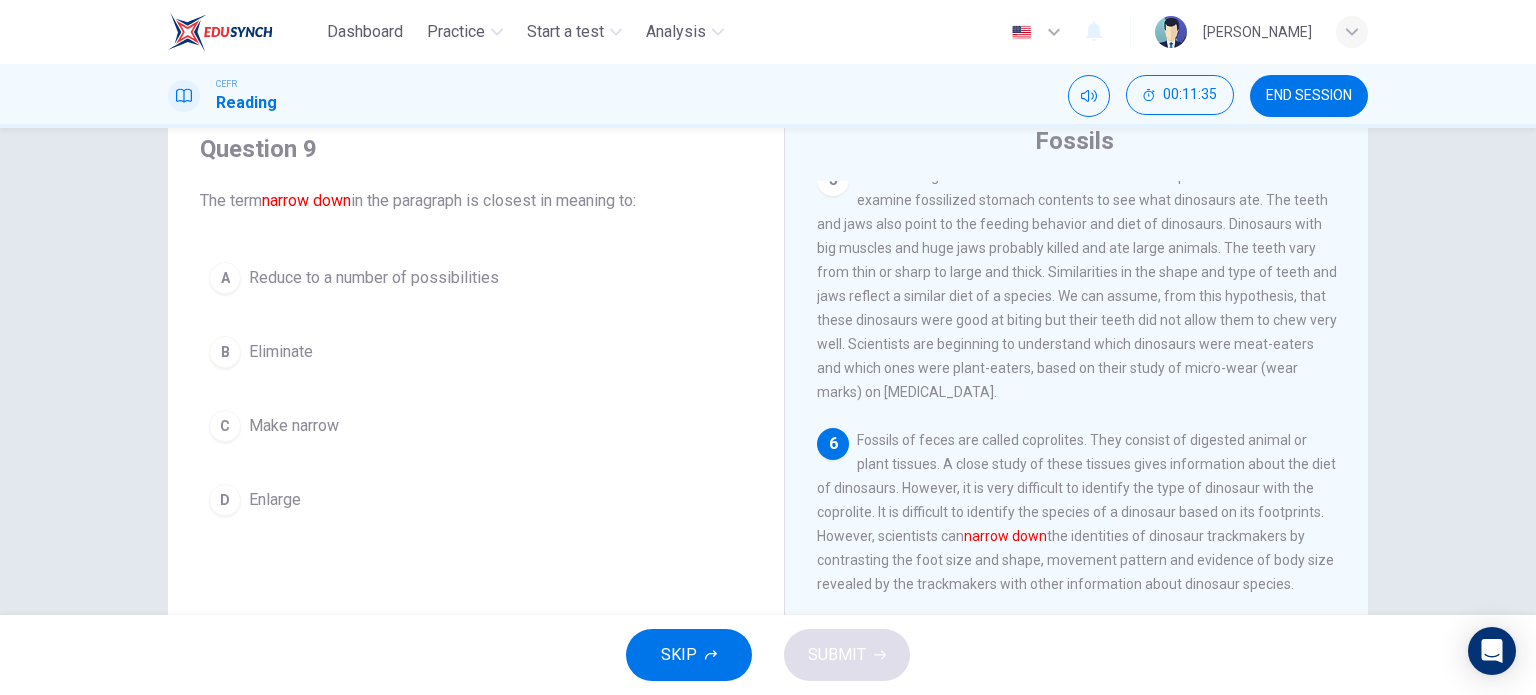 scroll, scrollTop: 825, scrollLeft: 0, axis: vertical 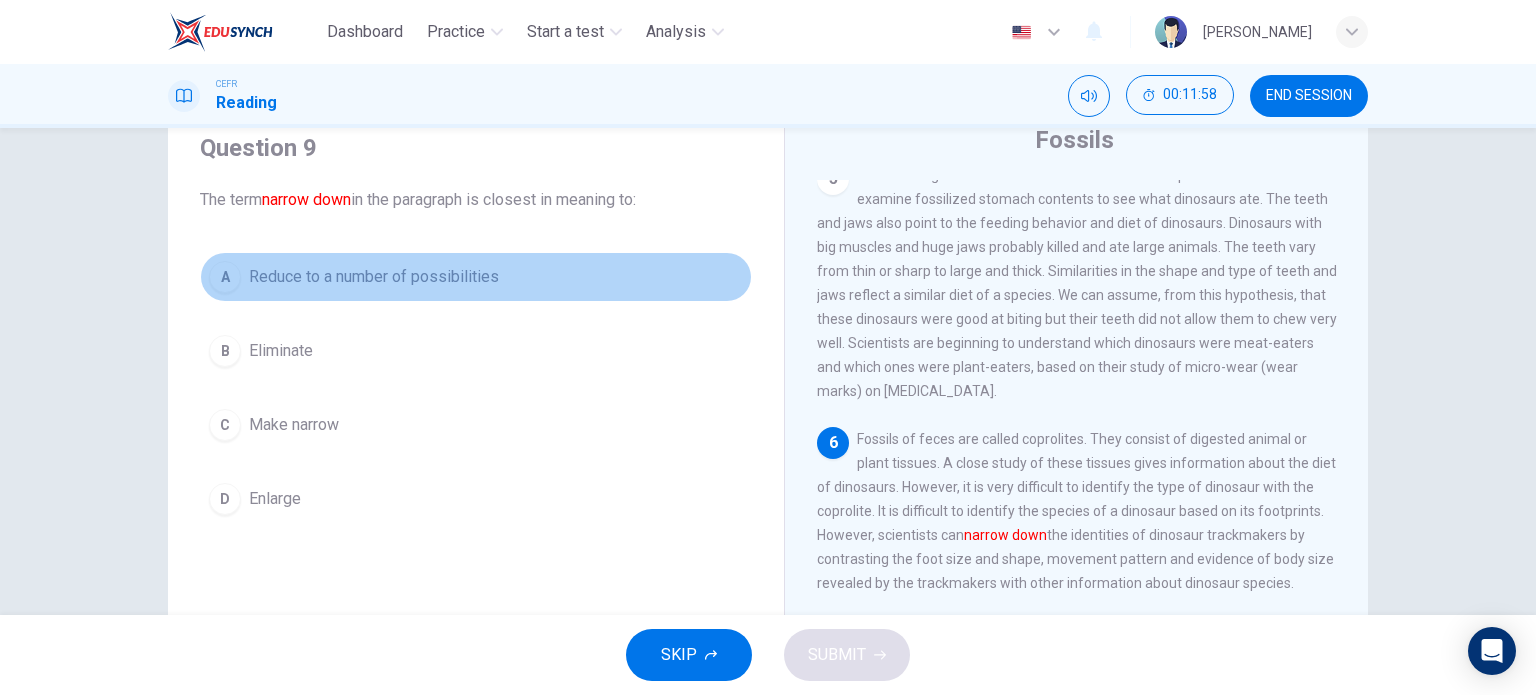 click on "Reduce to a number of possibilities" at bounding box center [374, 277] 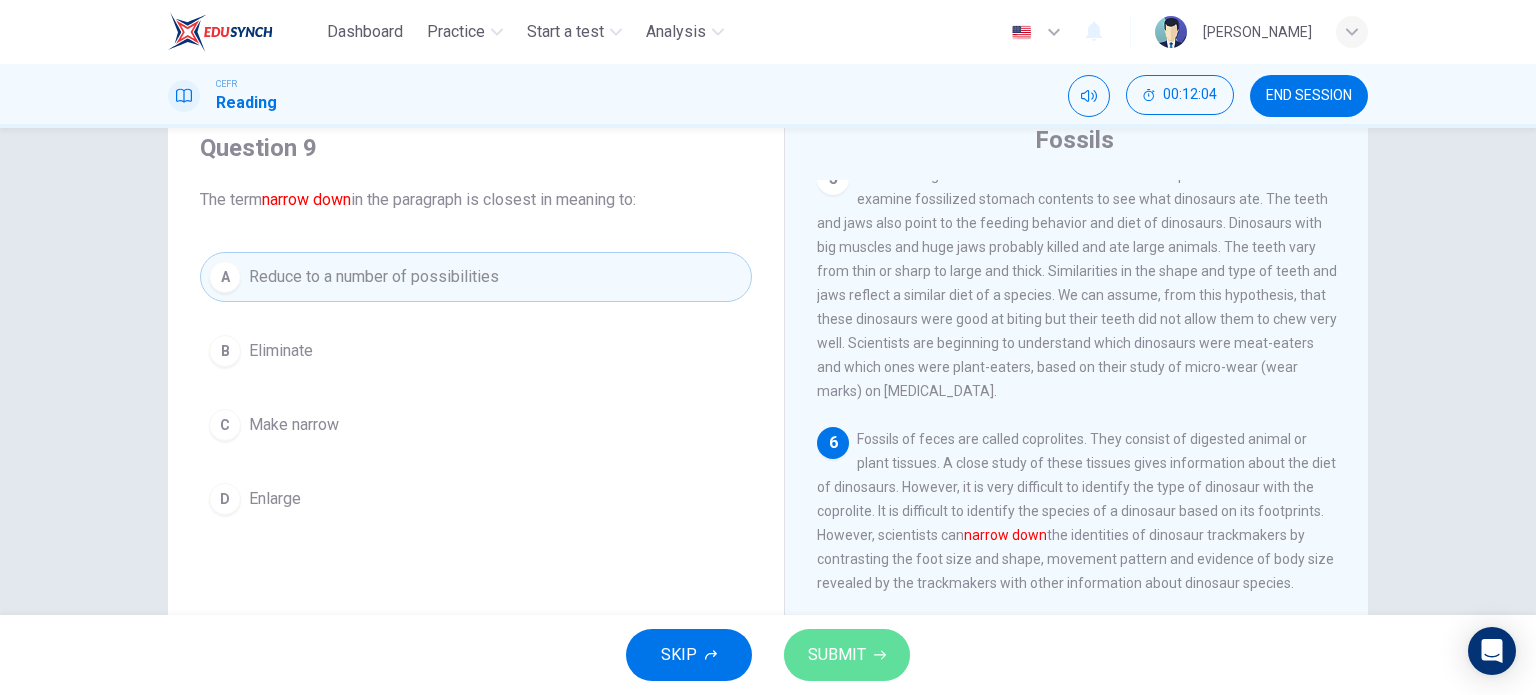 click on "SUBMIT" at bounding box center (837, 655) 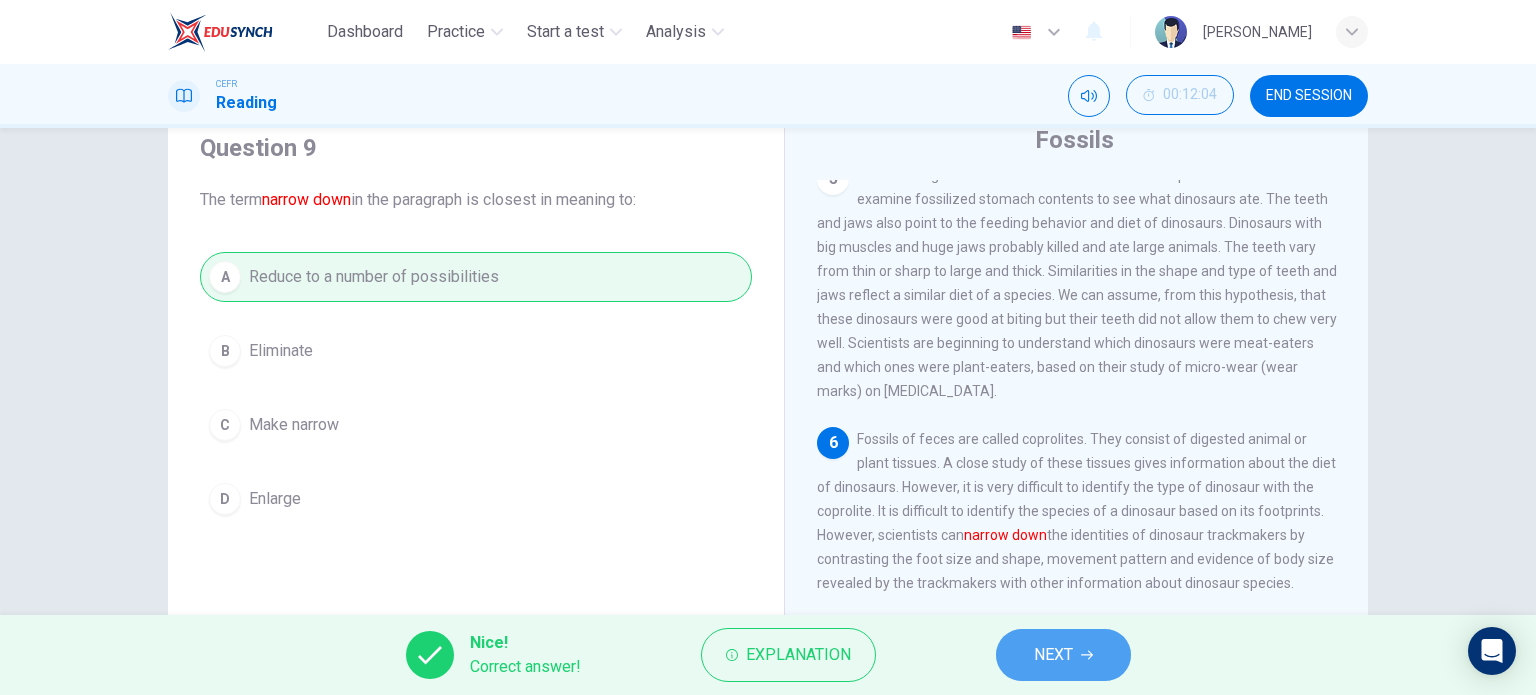 click on "NEXT" at bounding box center (1063, 655) 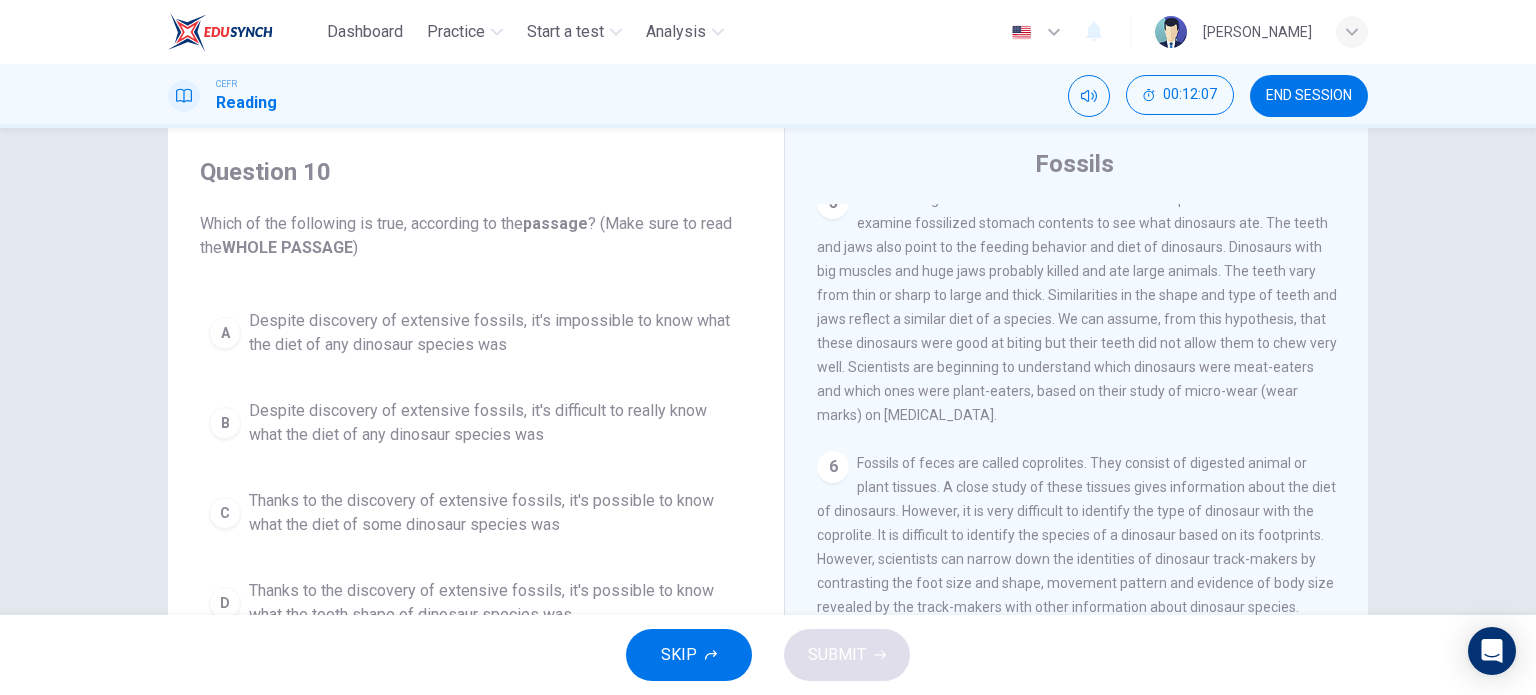 scroll, scrollTop: 288, scrollLeft: 0, axis: vertical 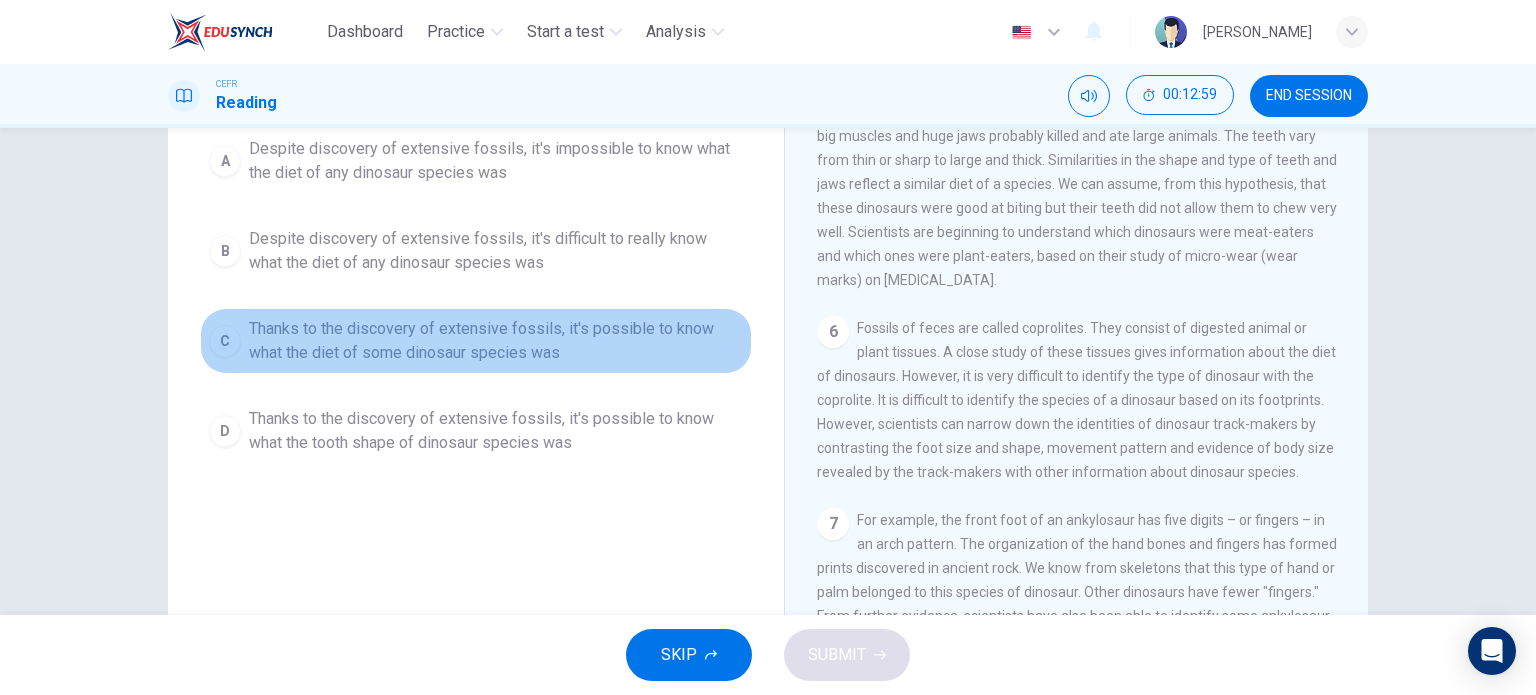 click on "Thanks to the discovery of extensive fossils, it's possible to know what the diet of some dinosaur species was" at bounding box center [496, 341] 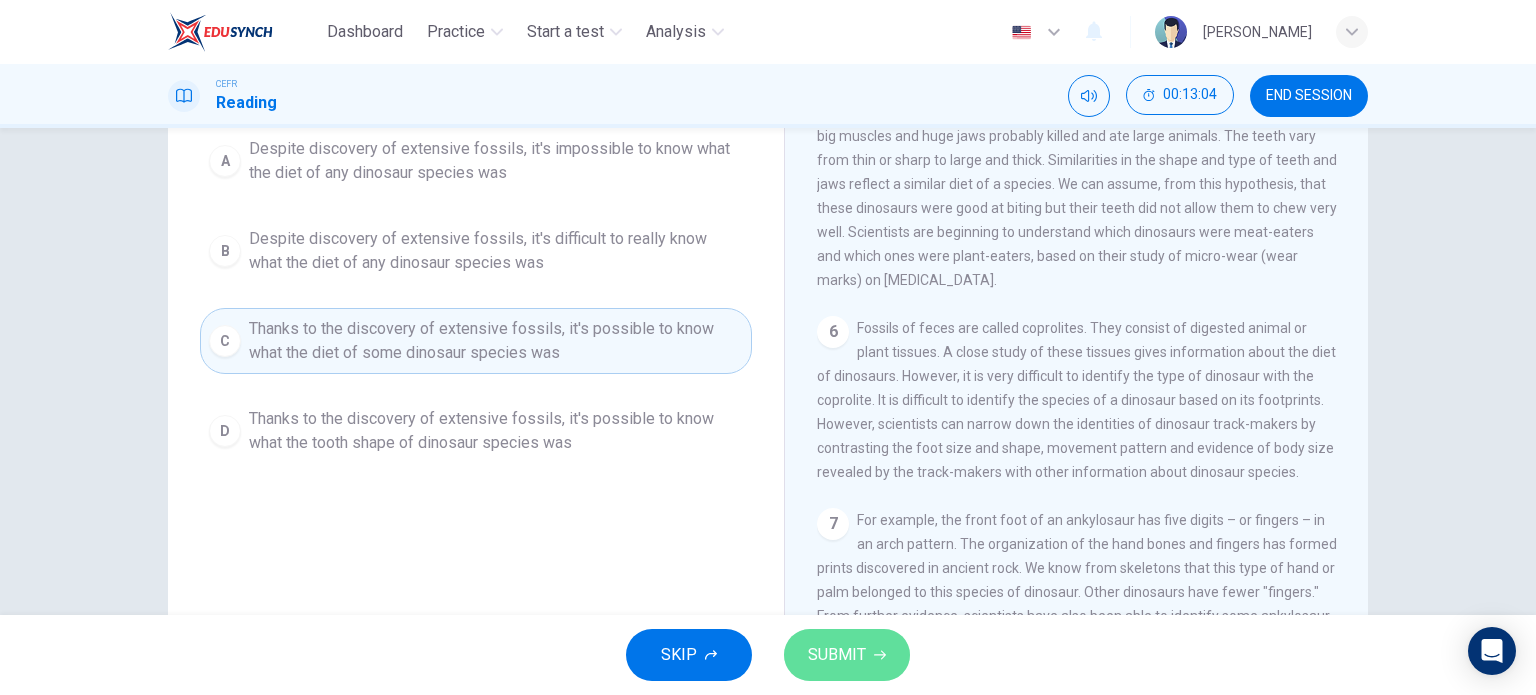 click on "SUBMIT" at bounding box center [847, 655] 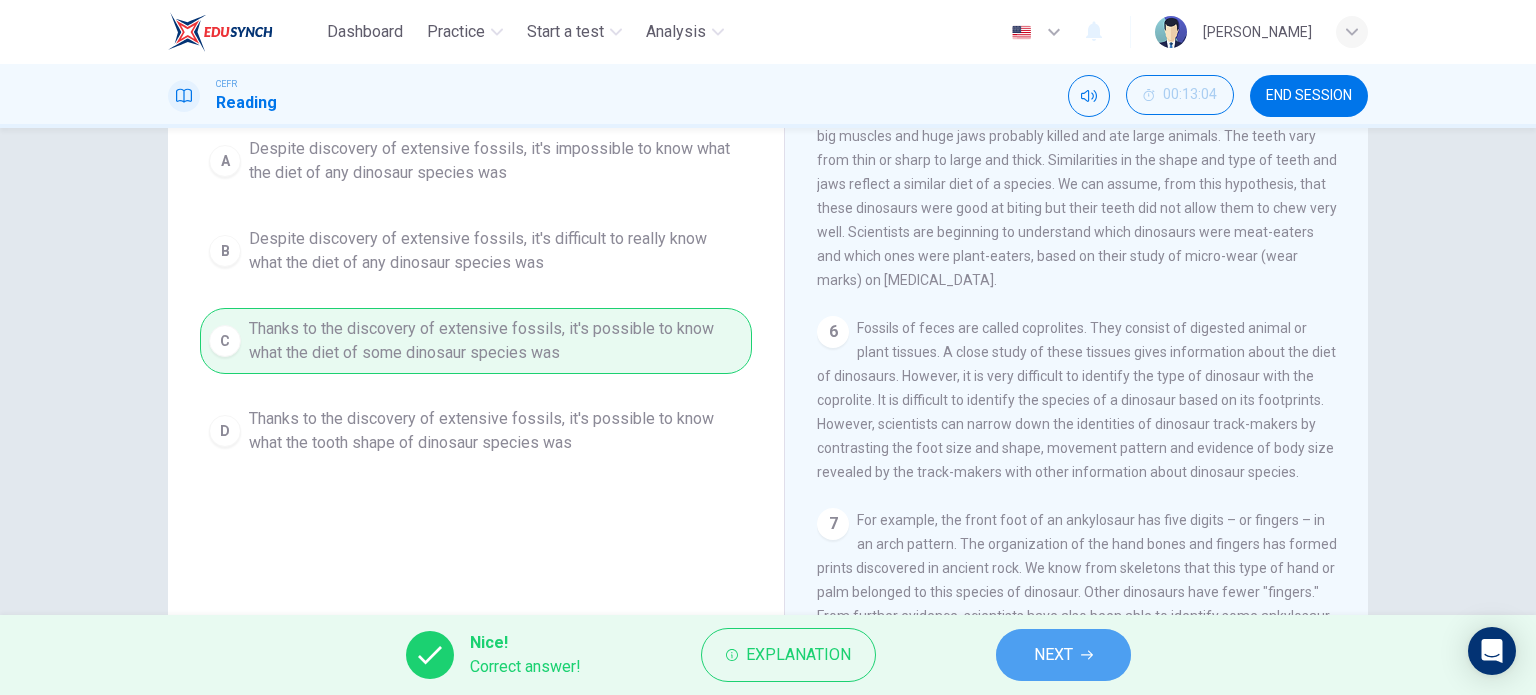 click on "NEXT" at bounding box center (1063, 655) 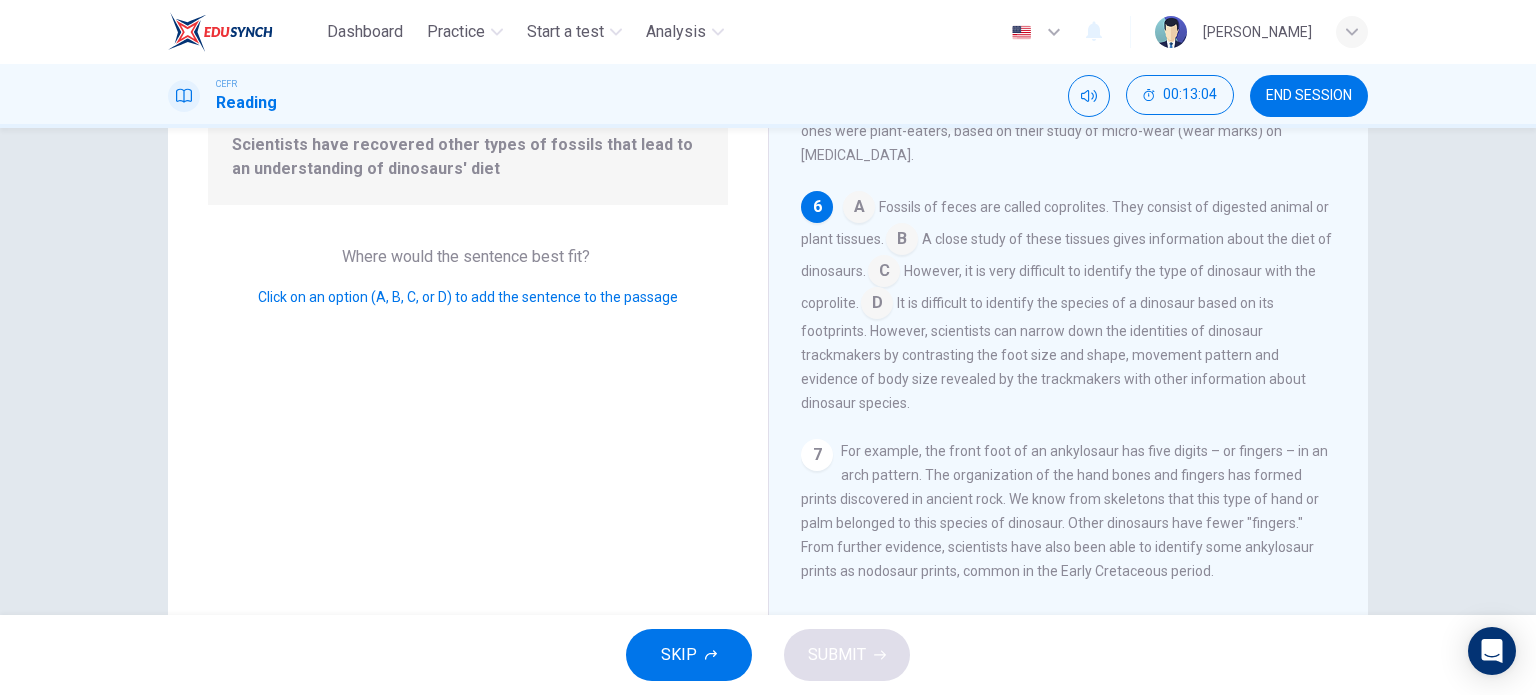 scroll, scrollTop: 838, scrollLeft: 0, axis: vertical 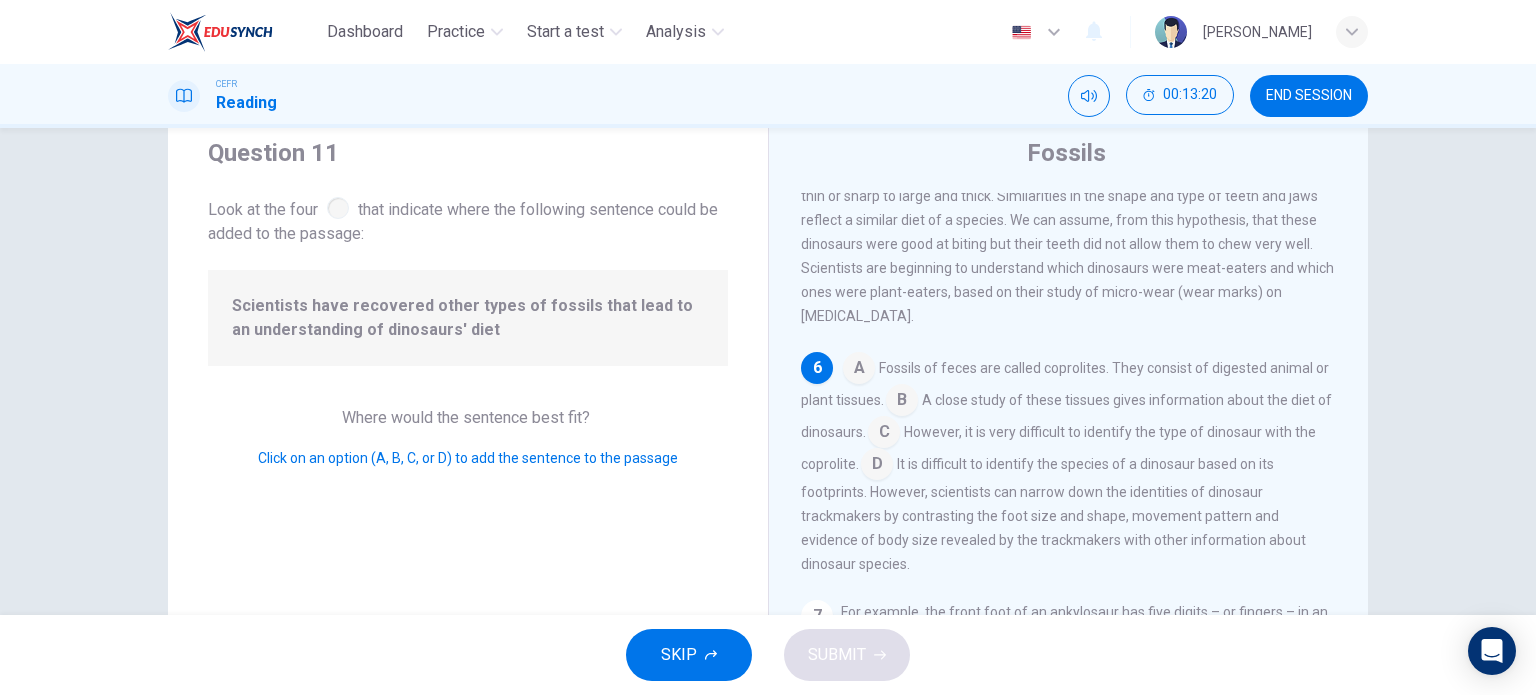 click at bounding box center [859, 370] 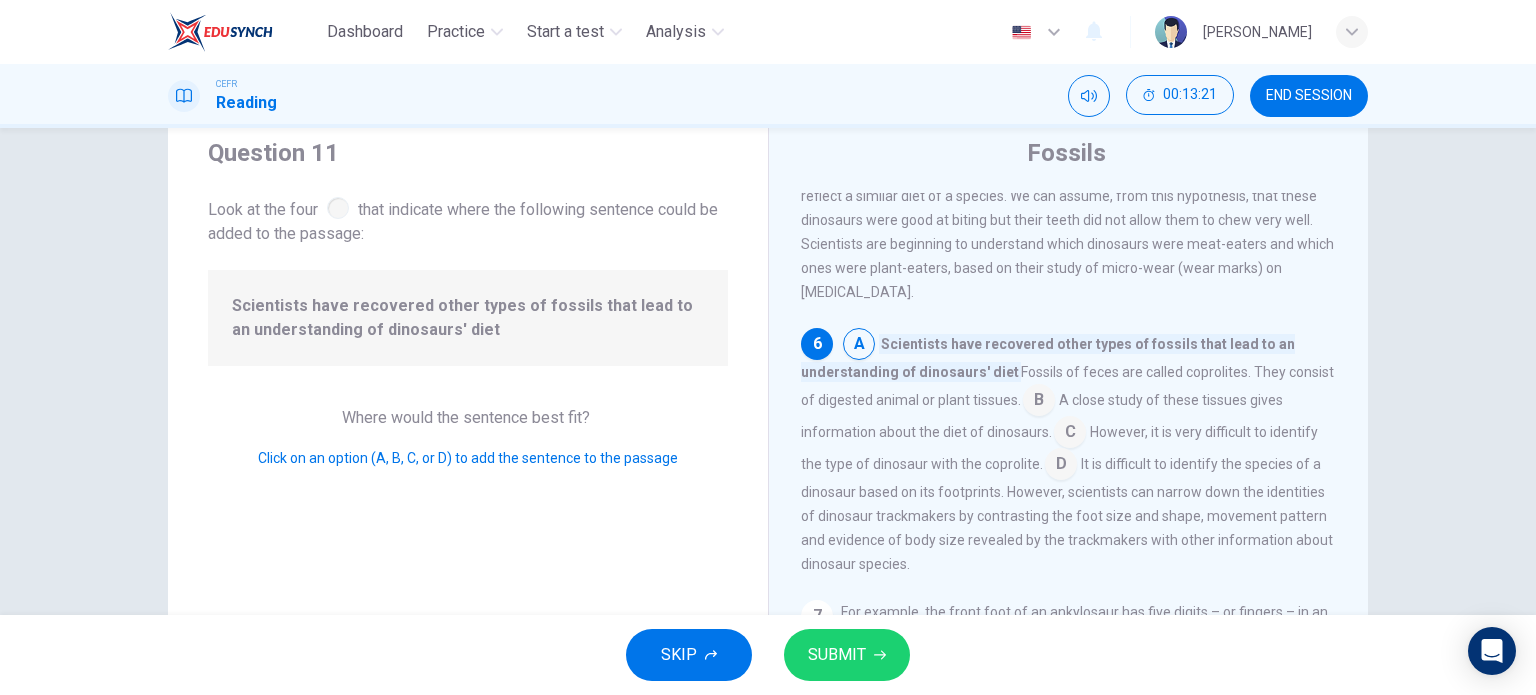 scroll, scrollTop: 872, scrollLeft: 0, axis: vertical 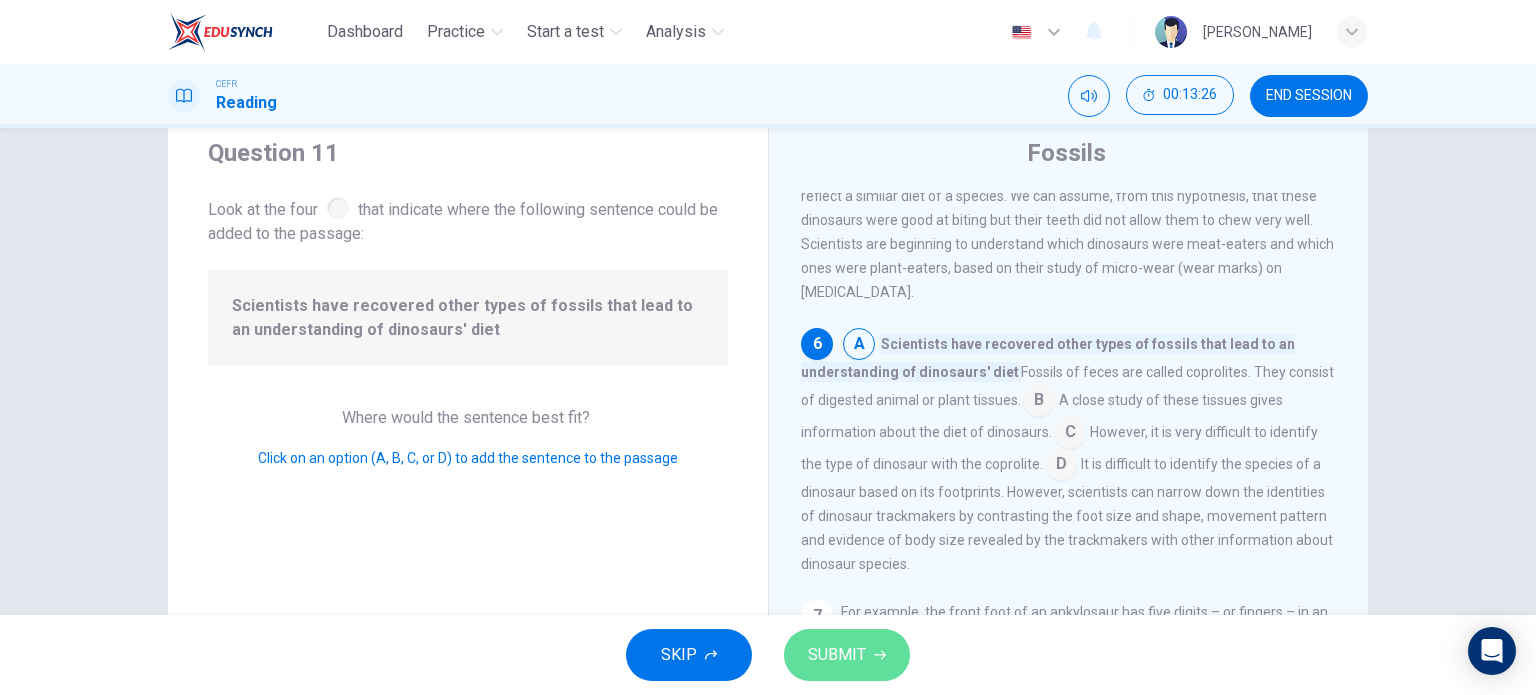 click 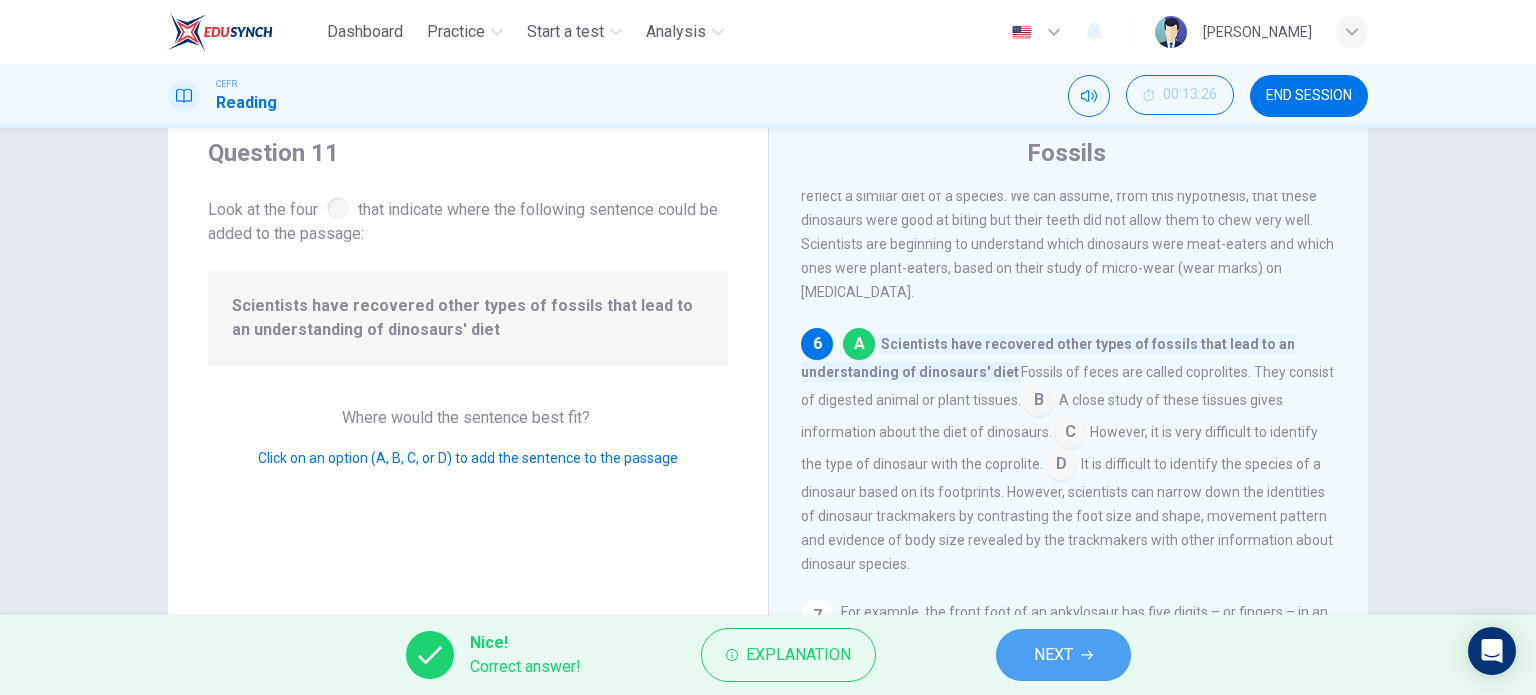 click 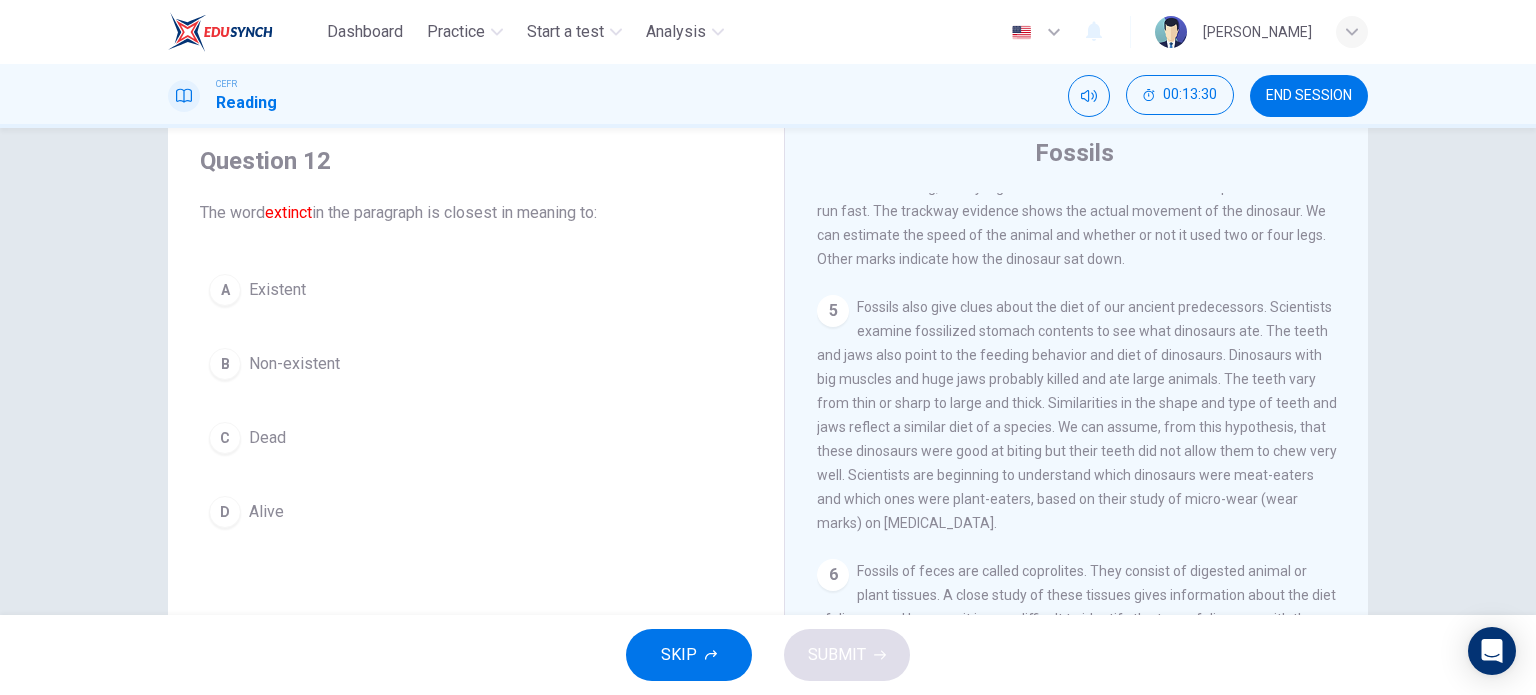 scroll, scrollTop: 825, scrollLeft: 0, axis: vertical 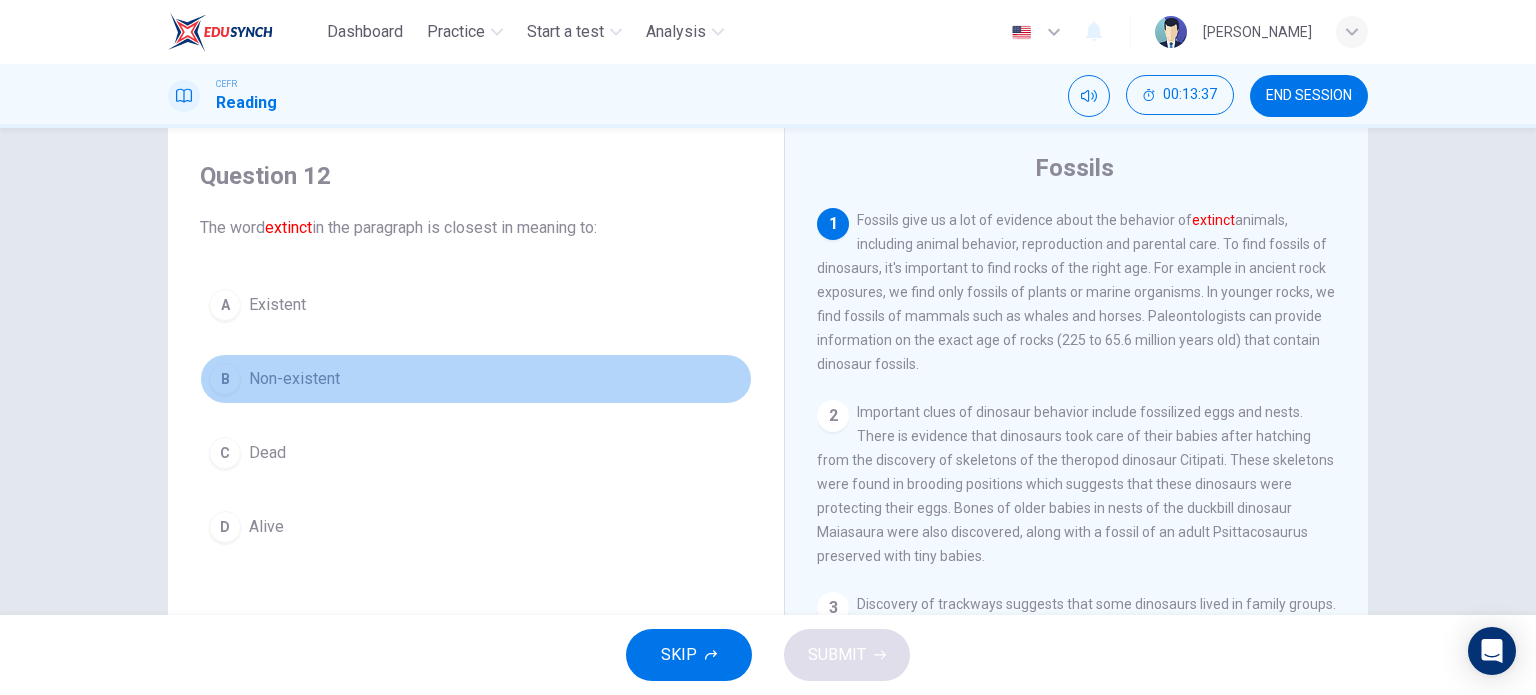 click on "Non-existent" at bounding box center (294, 379) 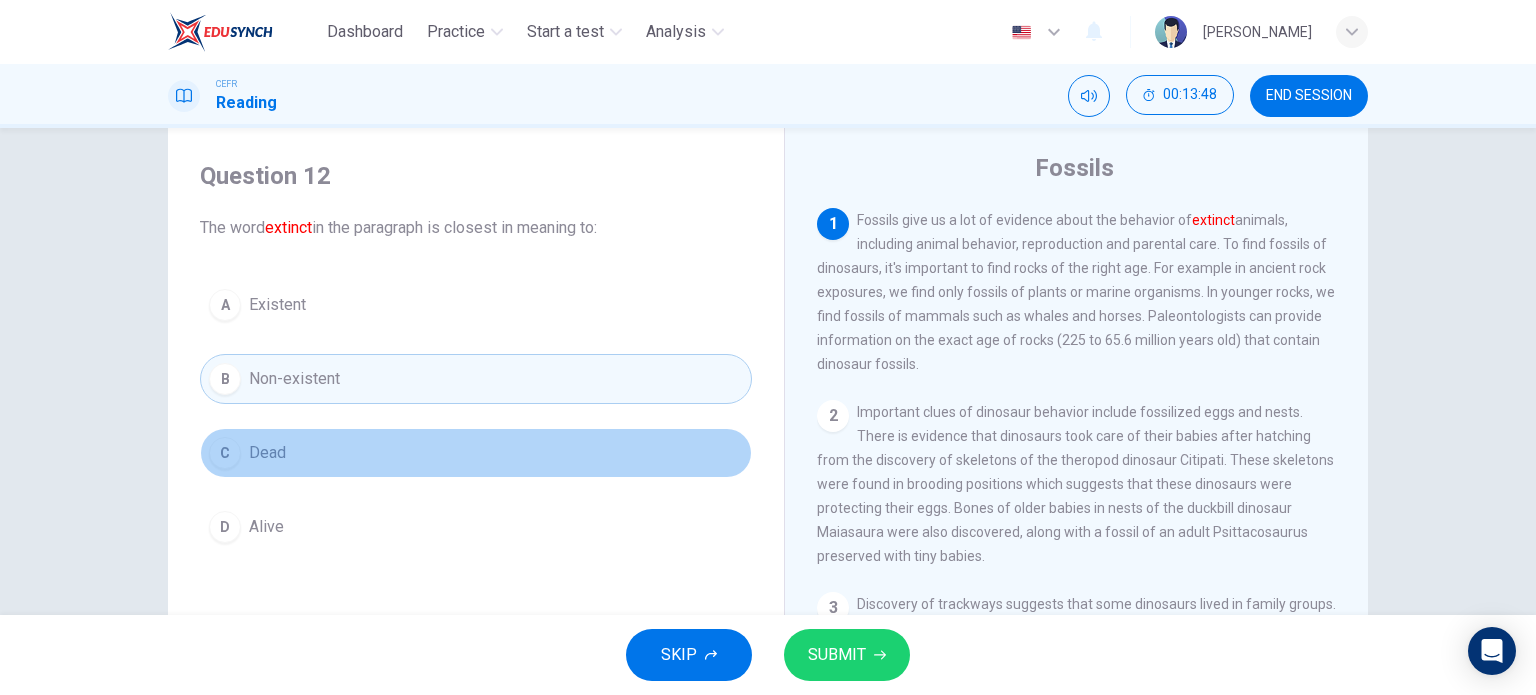 click on "C Dead" at bounding box center [476, 453] 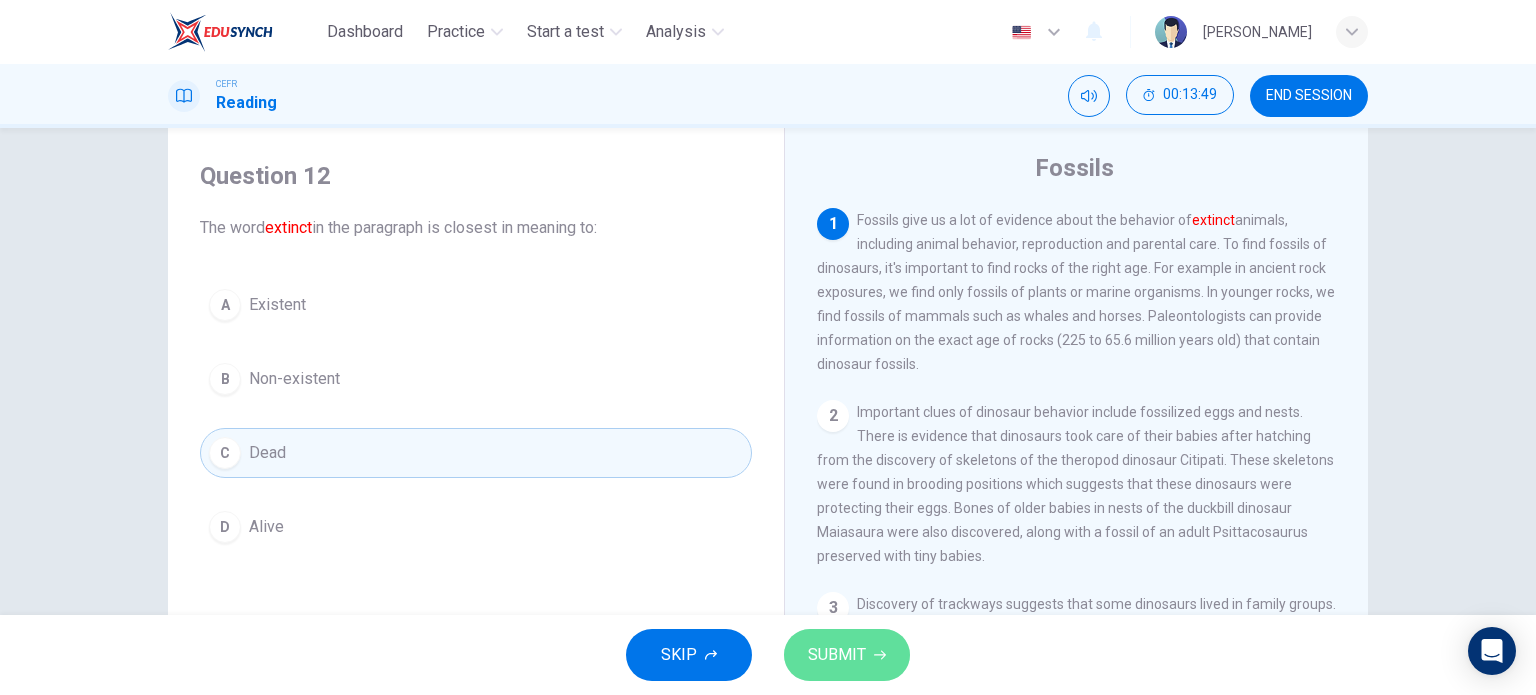 click on "SUBMIT" at bounding box center (847, 655) 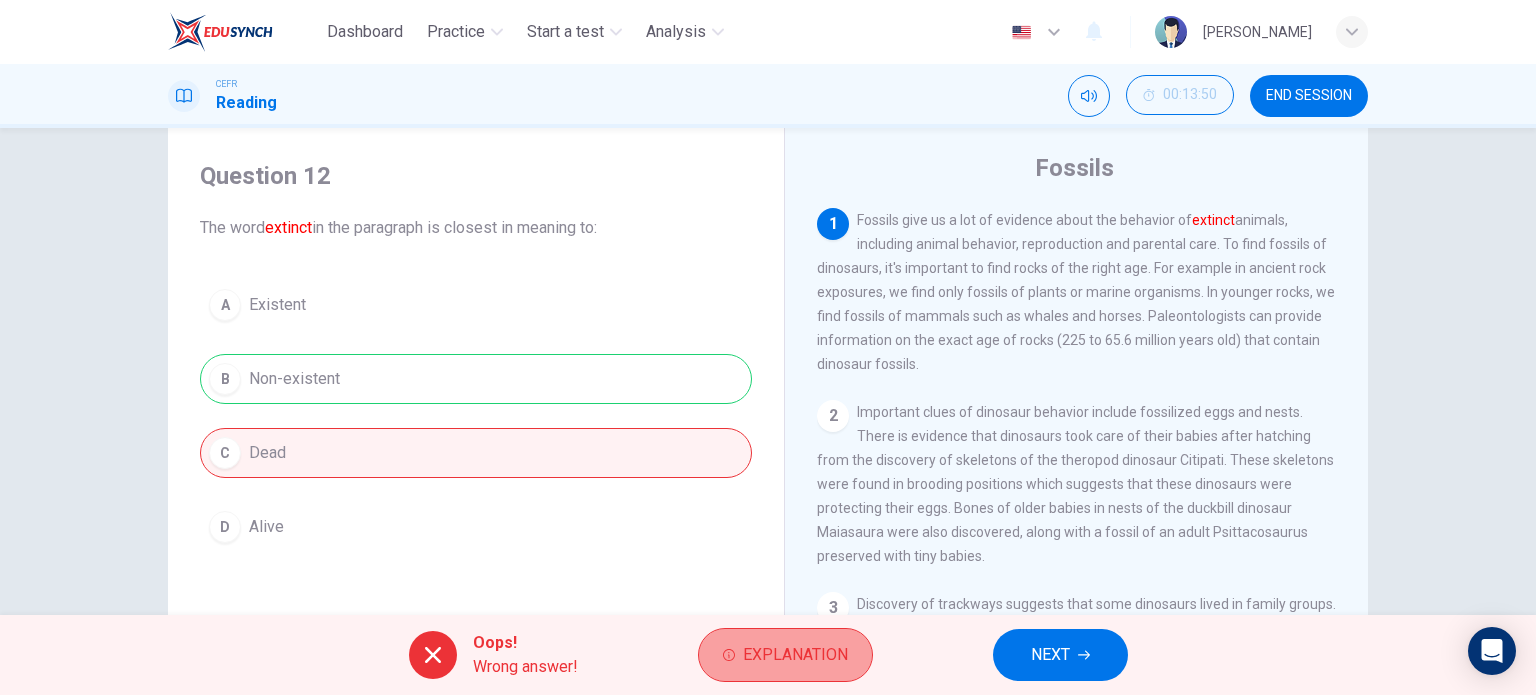 click on "Explanation" at bounding box center (795, 655) 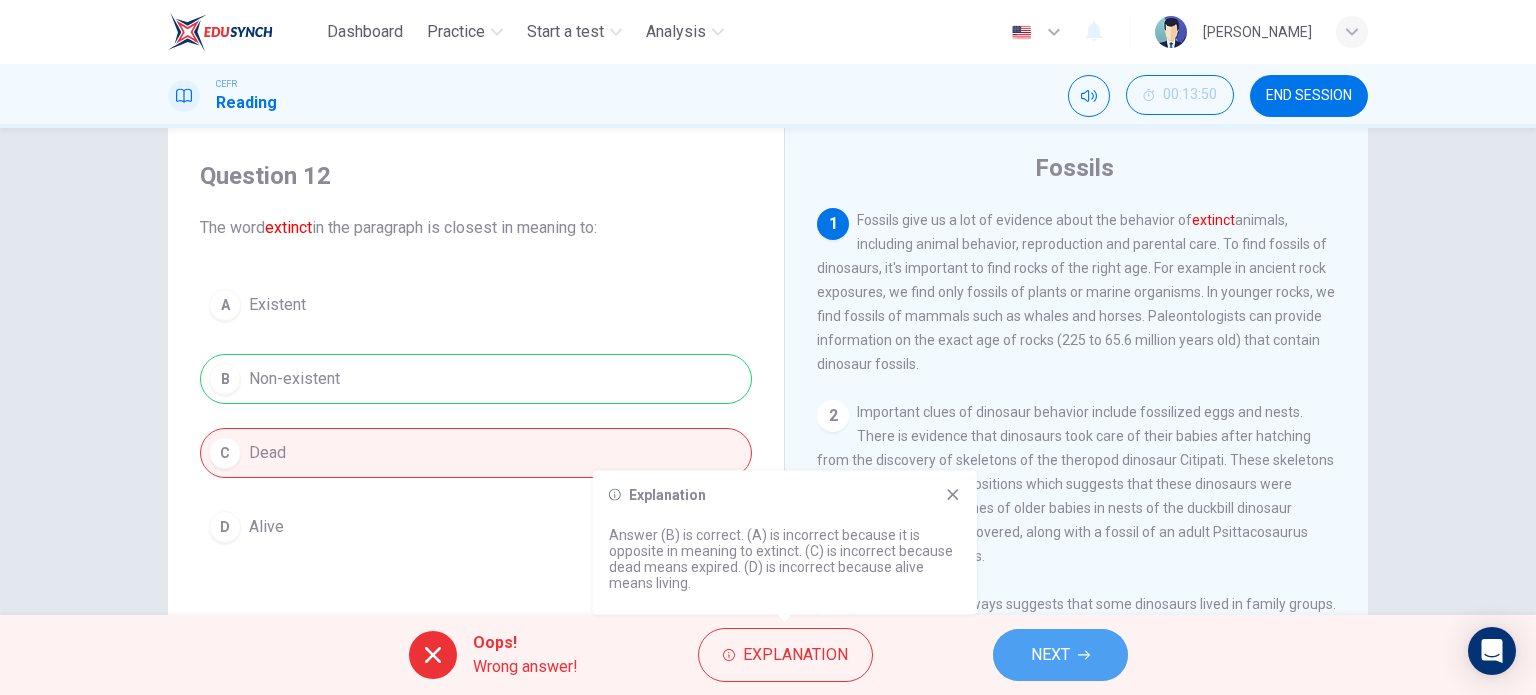 click on "NEXT" at bounding box center [1060, 655] 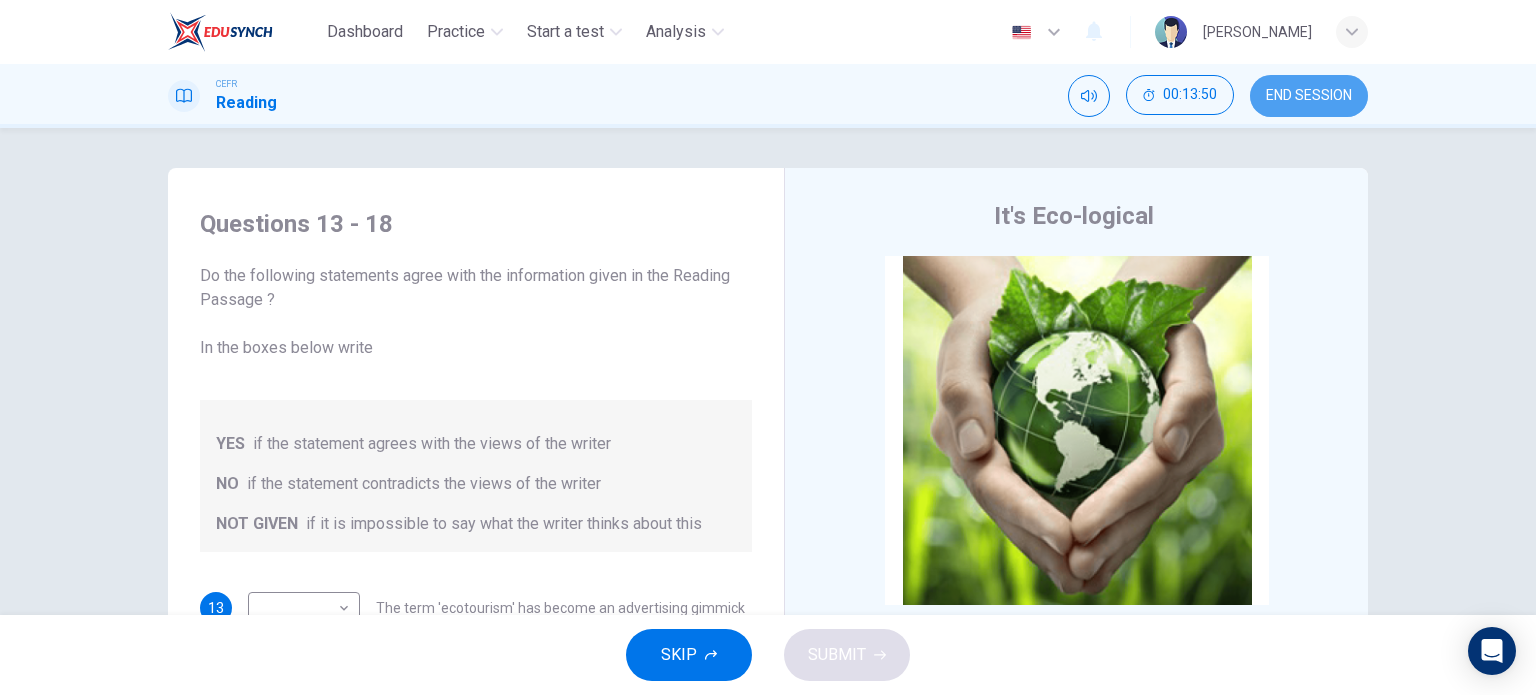 click on "END SESSION" at bounding box center (1309, 96) 